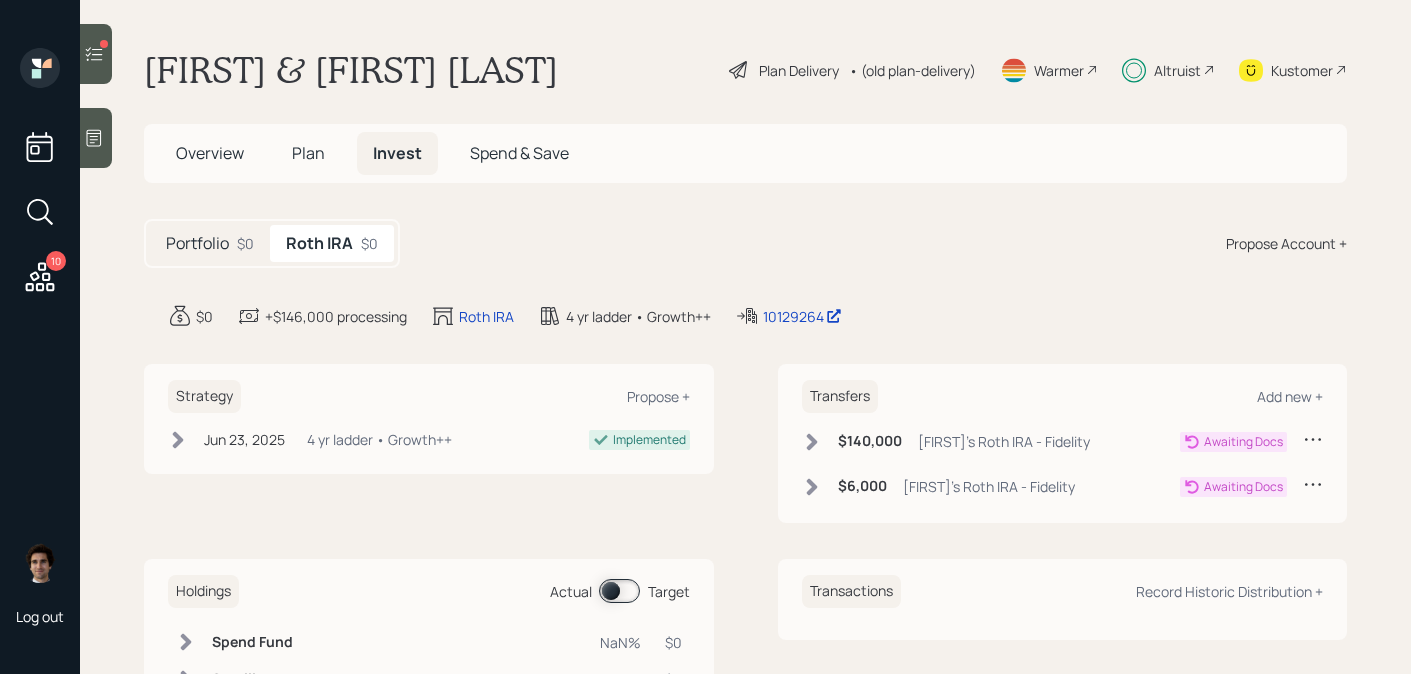 scroll, scrollTop: 0, scrollLeft: 0, axis: both 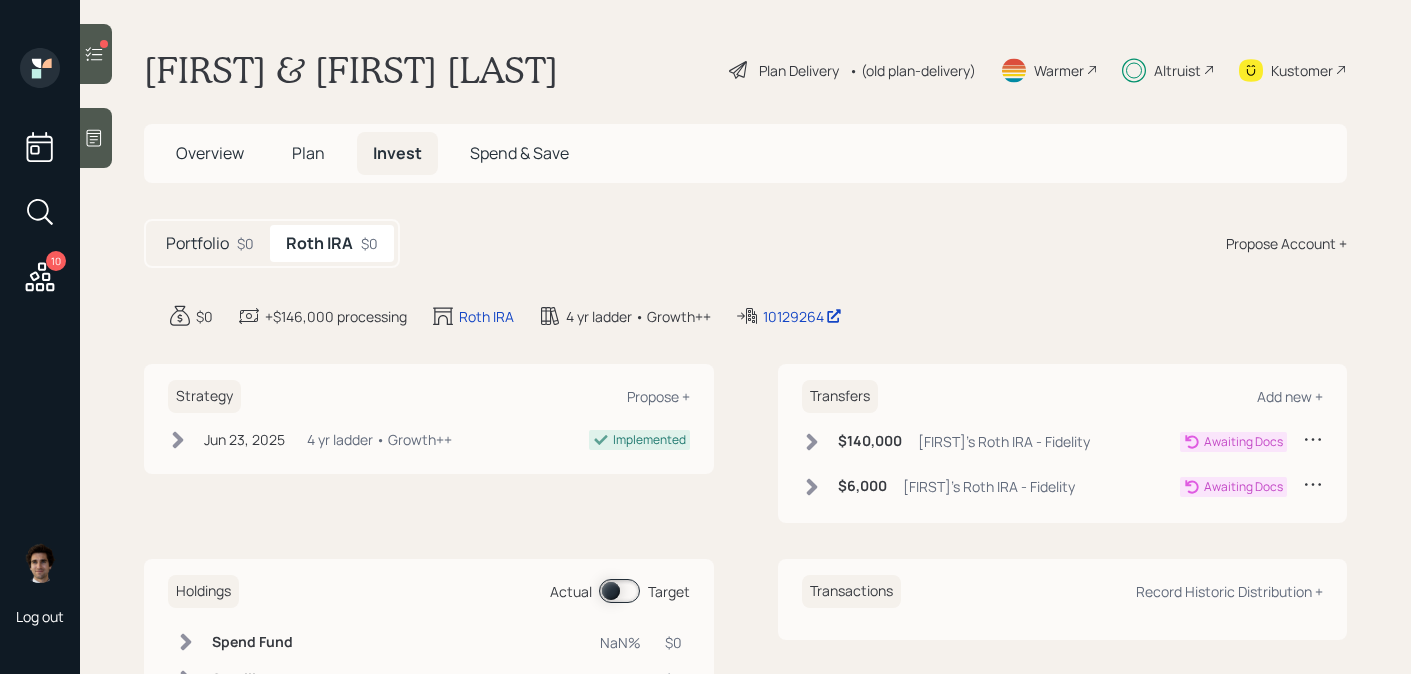 click on "$140,000" at bounding box center [870, 441] 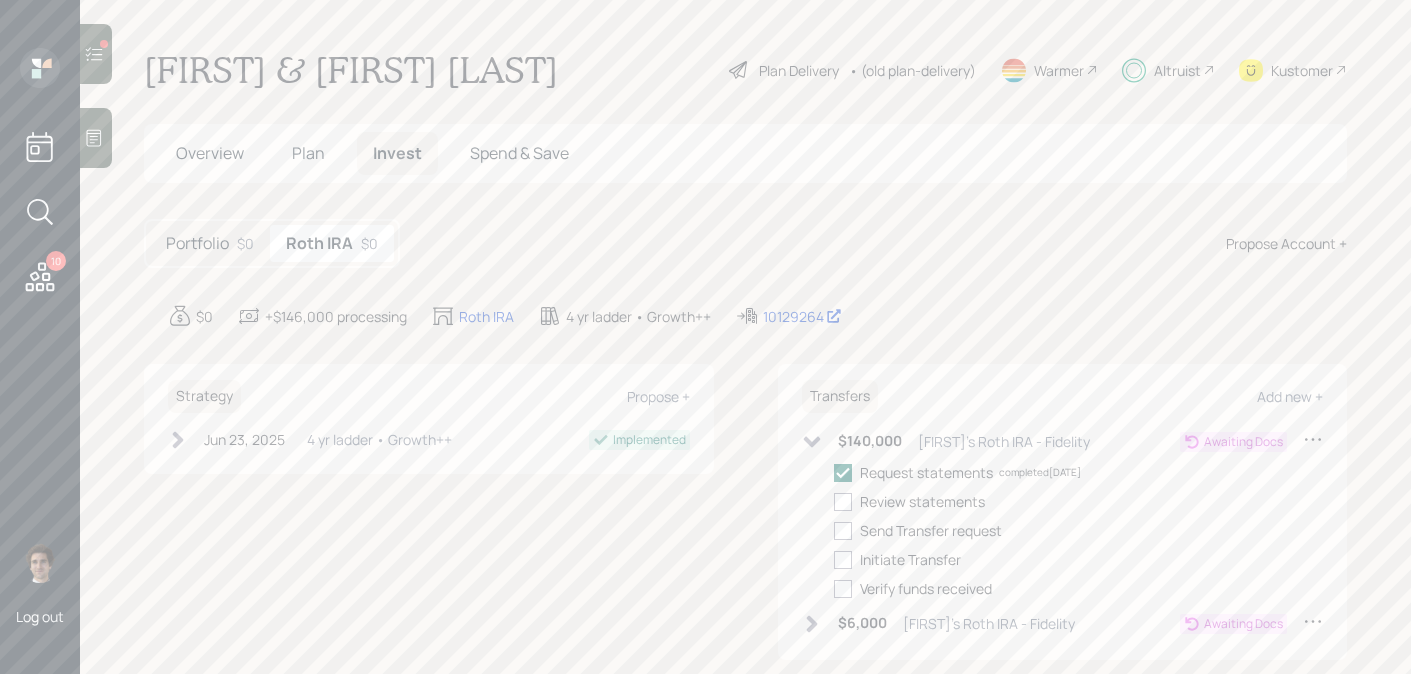 click 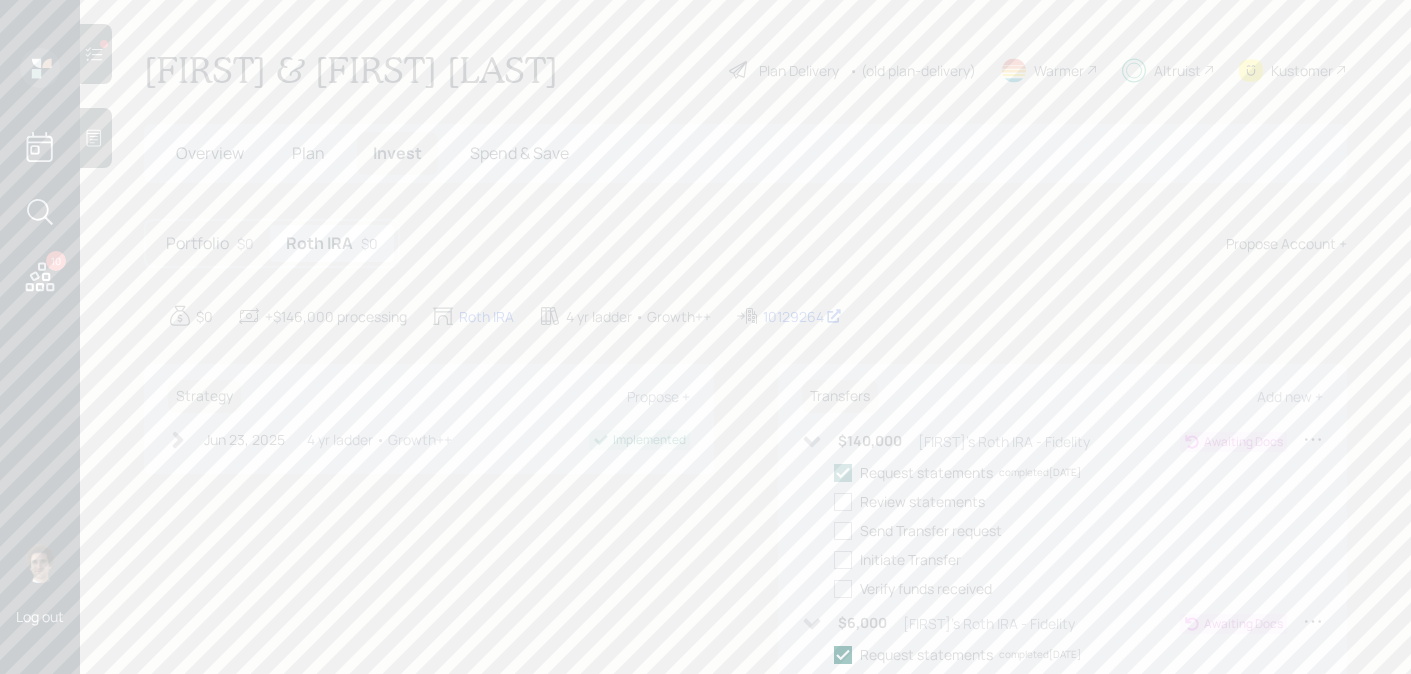click on "Request statements completed  07/29/25 Review statements Send Transfer request Initiate Transfer Verify funds received" at bounding box center (1079, 530) 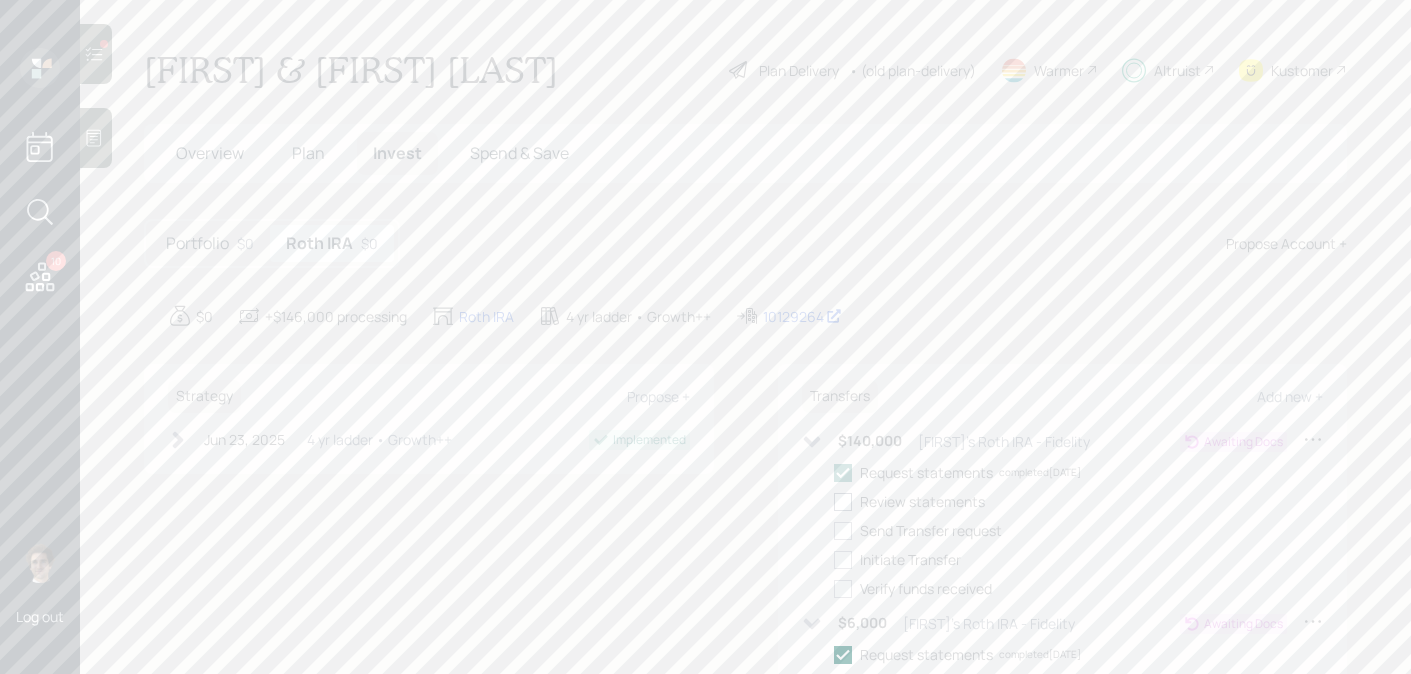 click at bounding box center [843, 502] 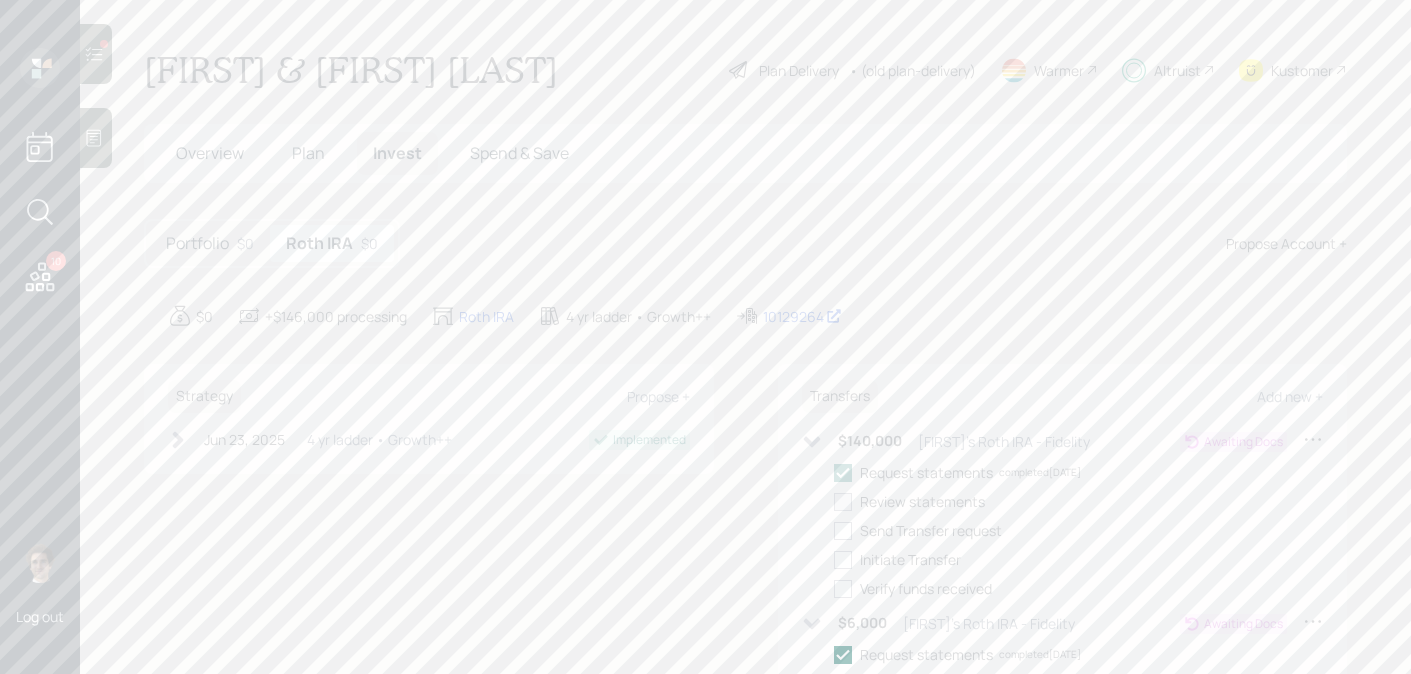 checkbox on "true" 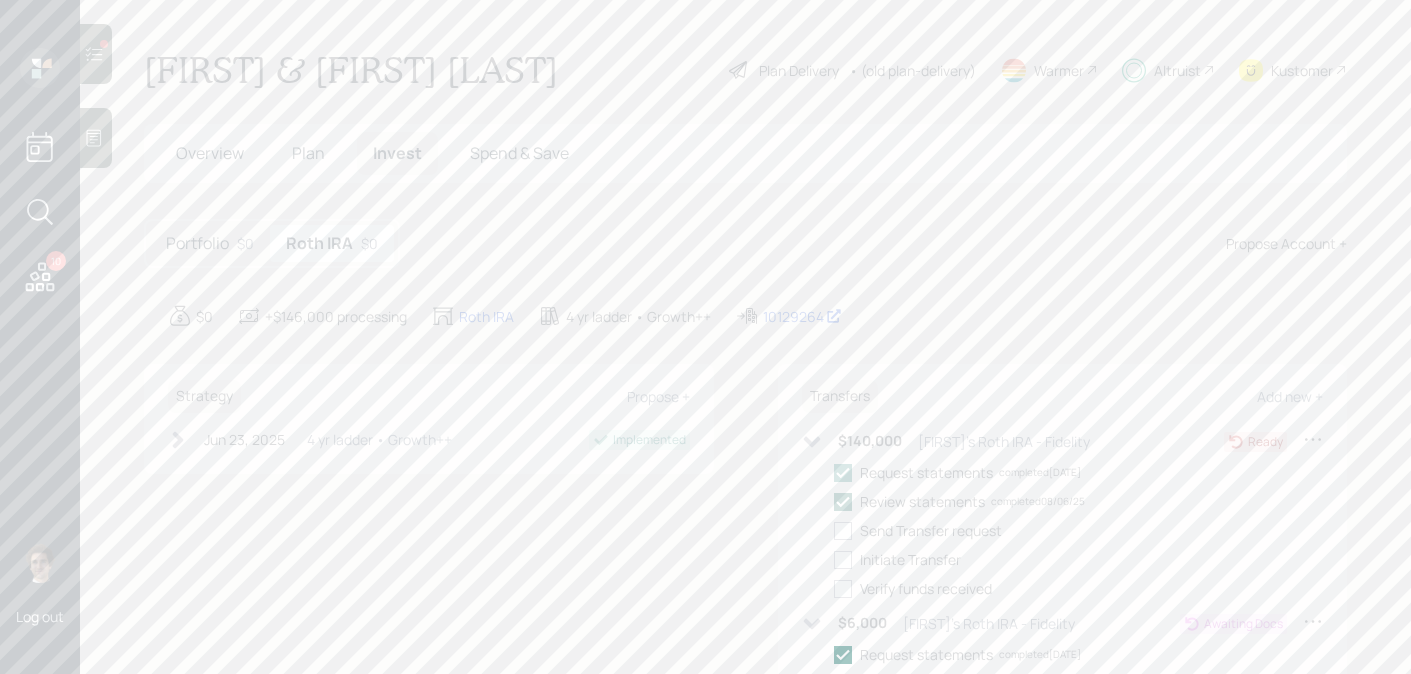 scroll, scrollTop: 167, scrollLeft: 0, axis: vertical 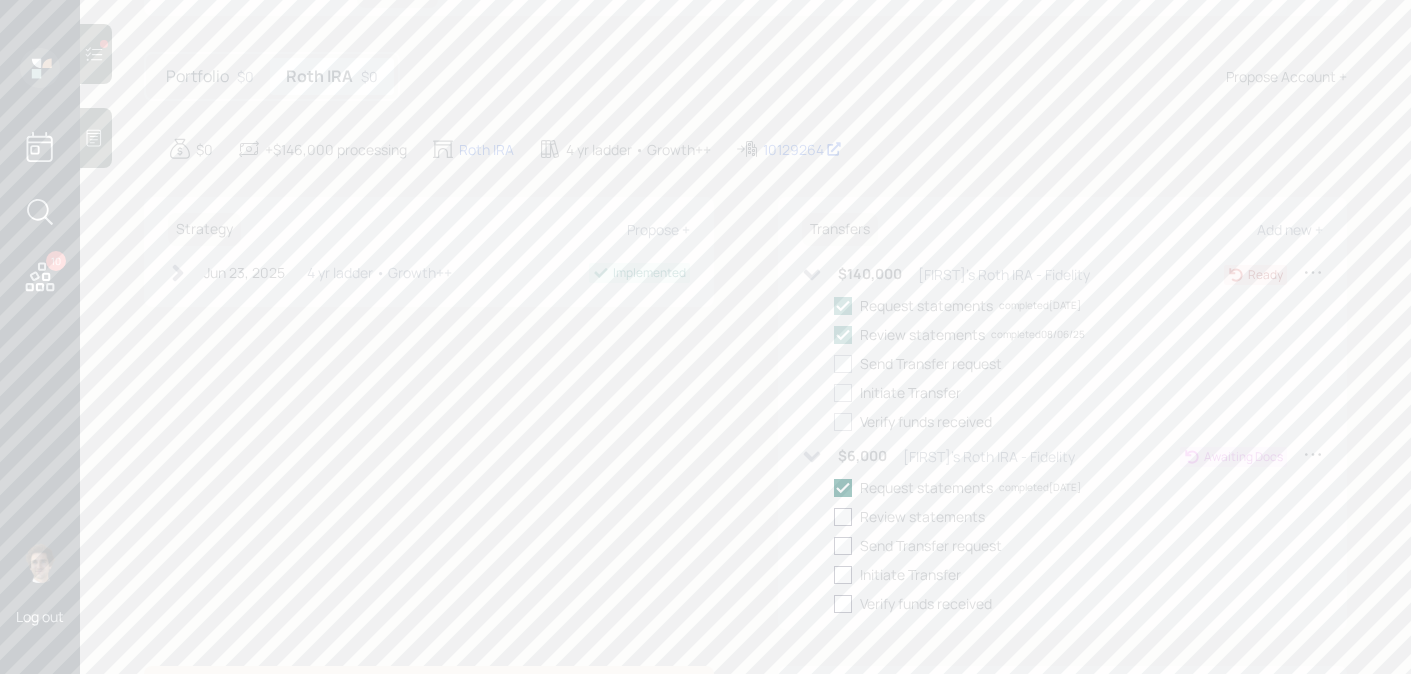 click on "Send Transfer request" at bounding box center (931, 363) 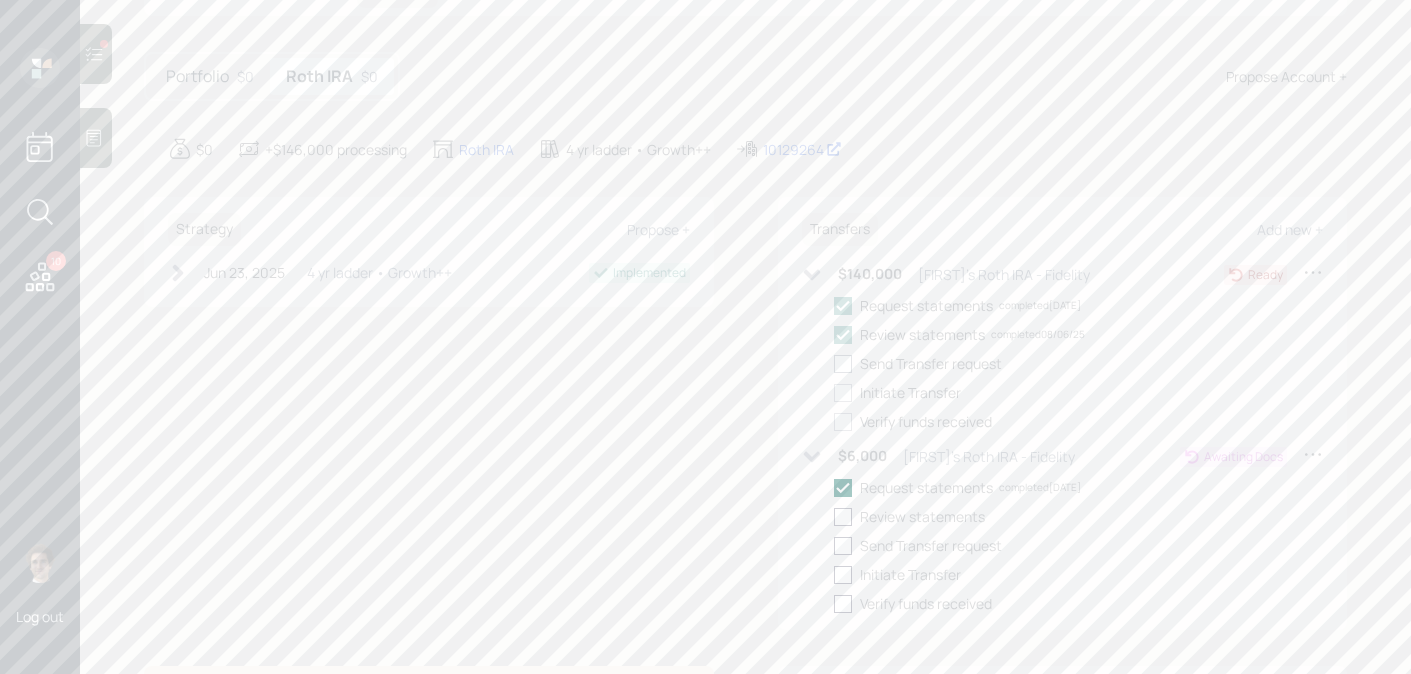 click at bounding box center (847, 363) 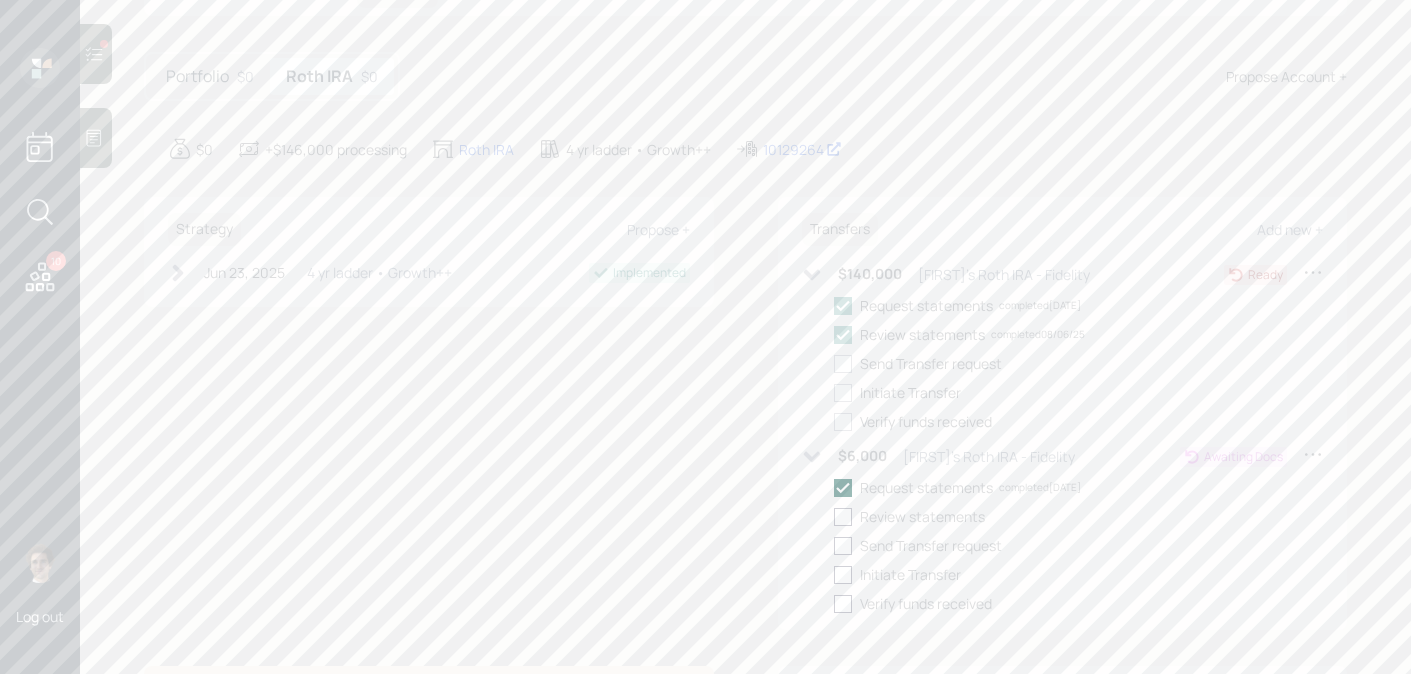 checkbox on "true" 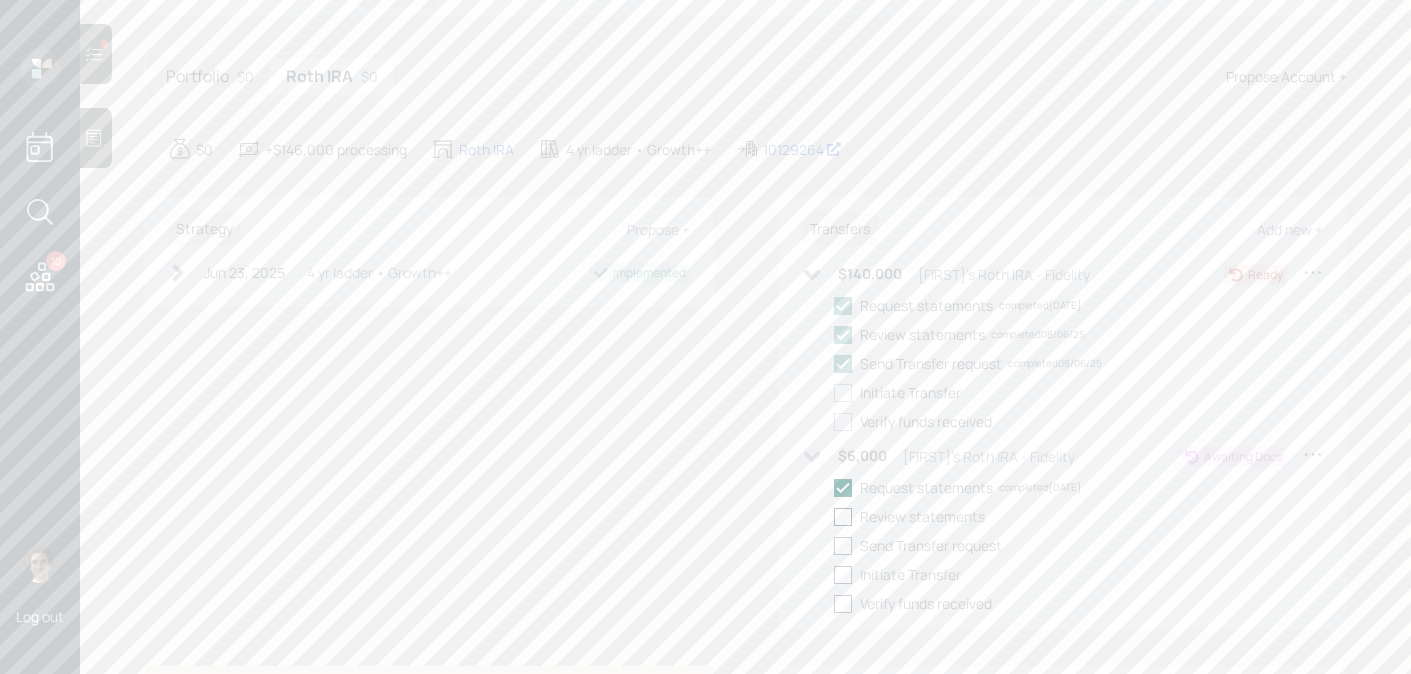 click at bounding box center (843, 517) 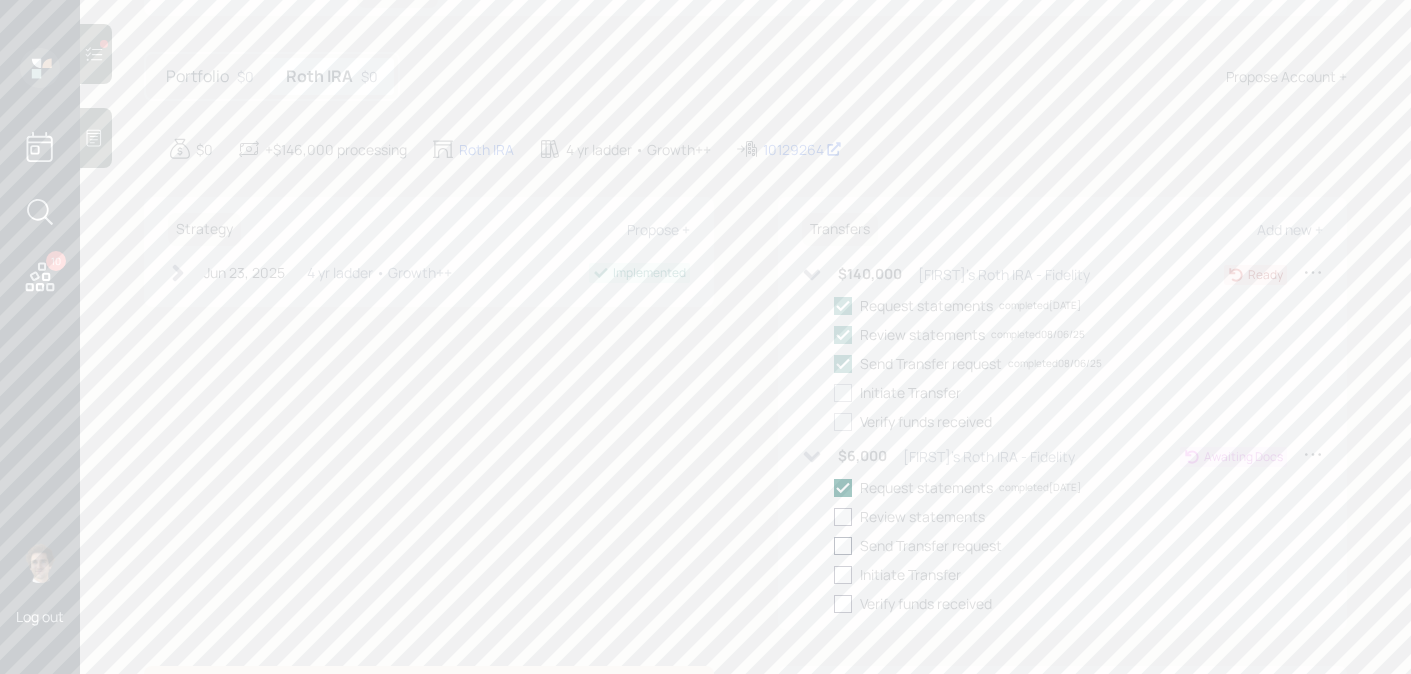 checkbox on "true" 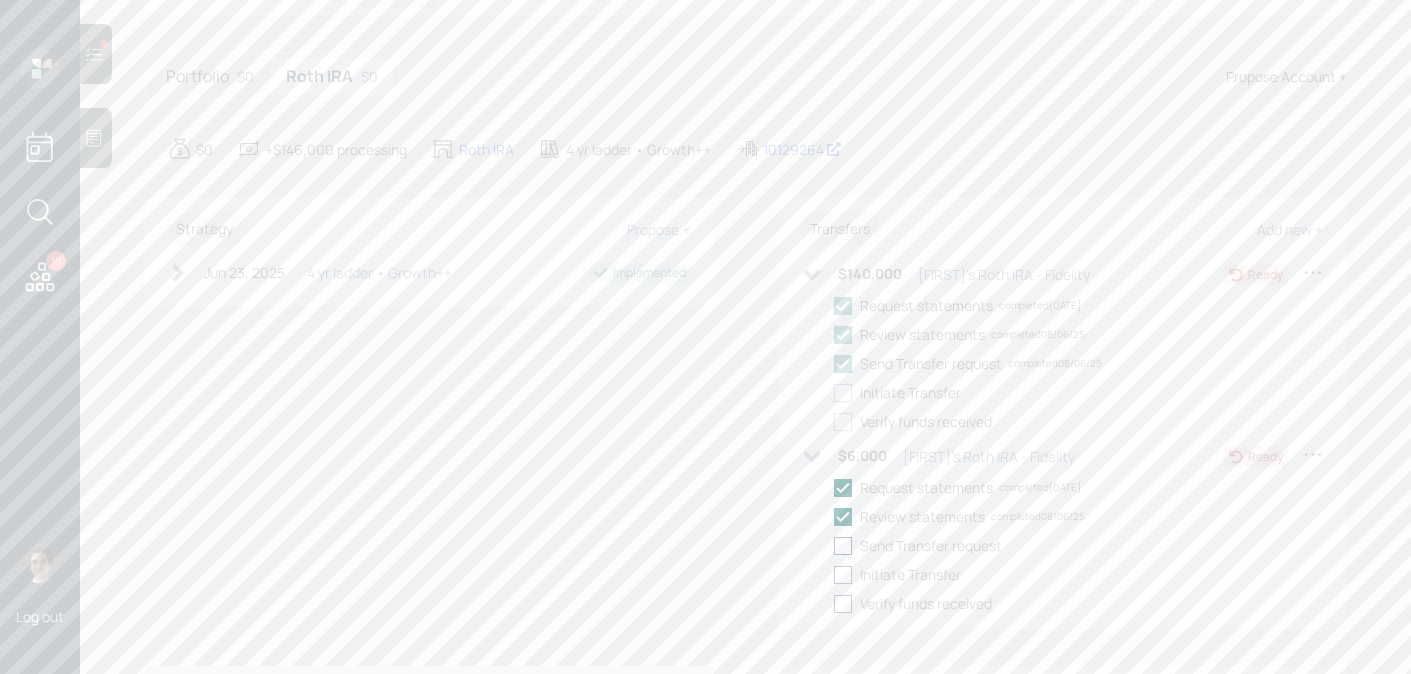 click at bounding box center (843, 546) 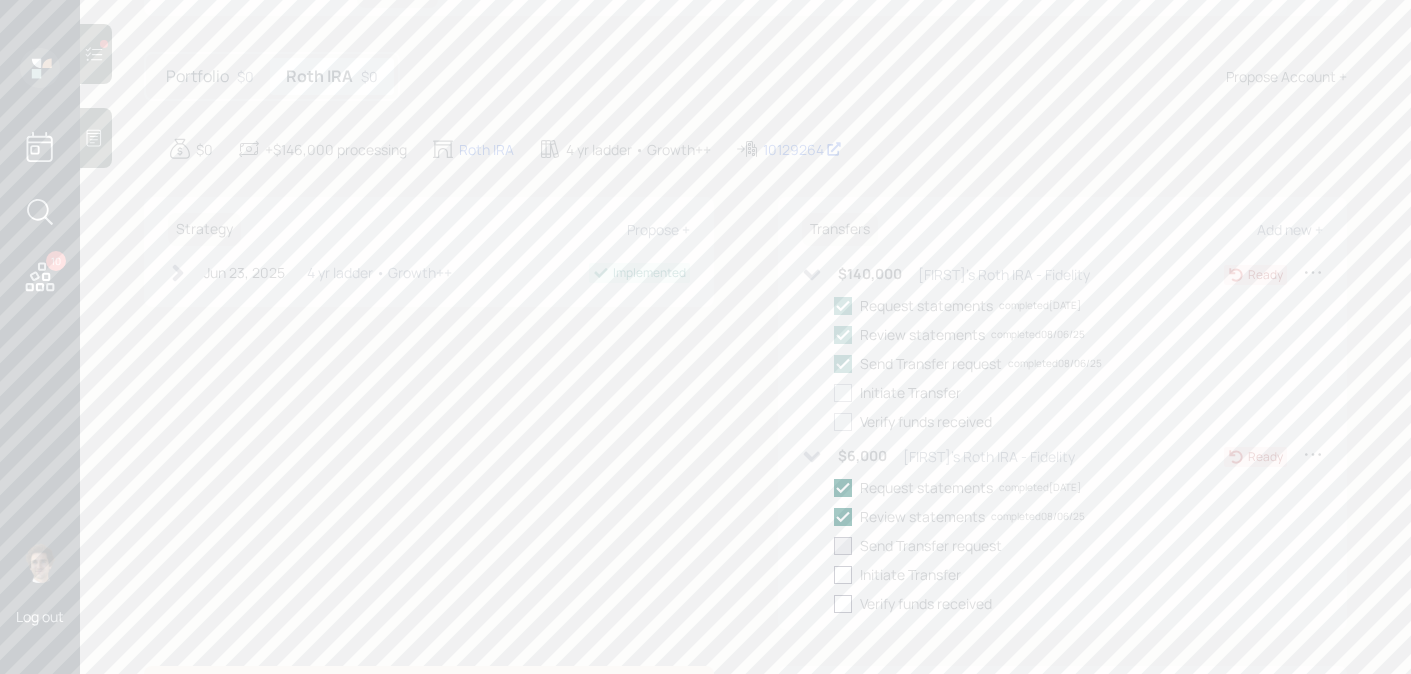 checkbox on "true" 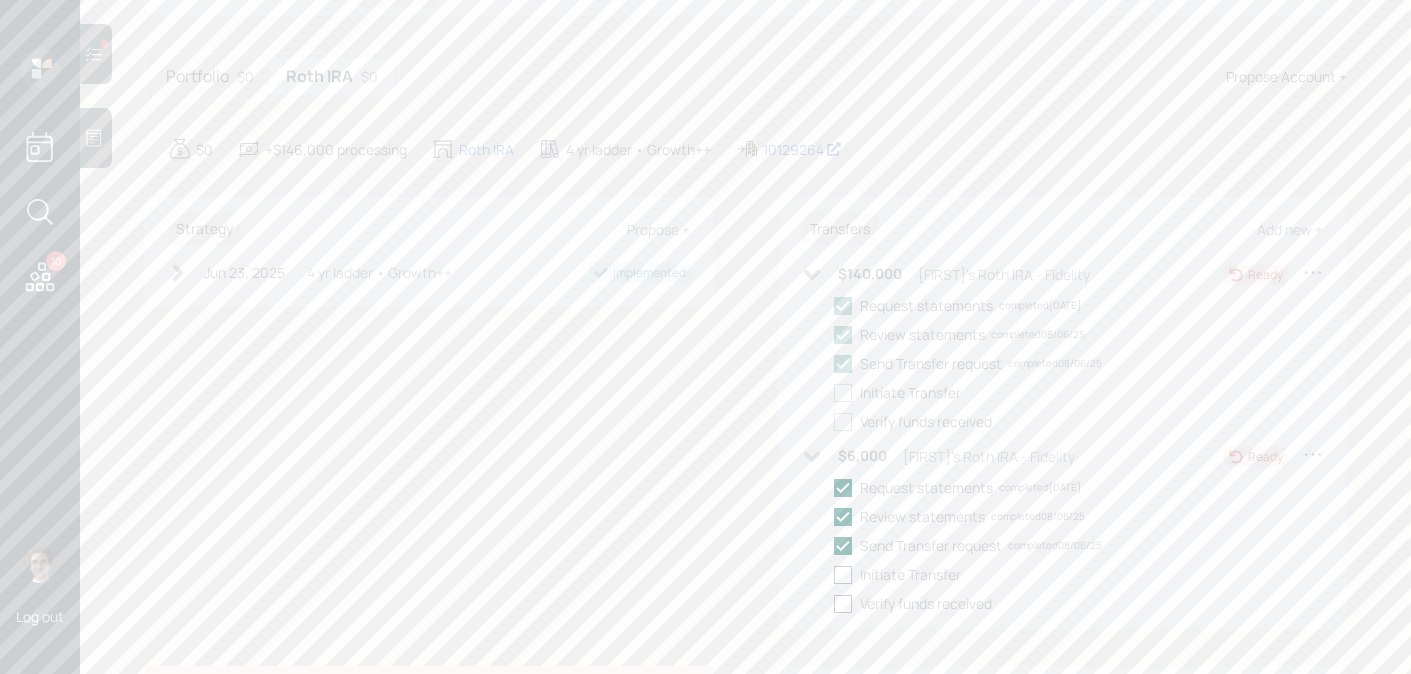 click 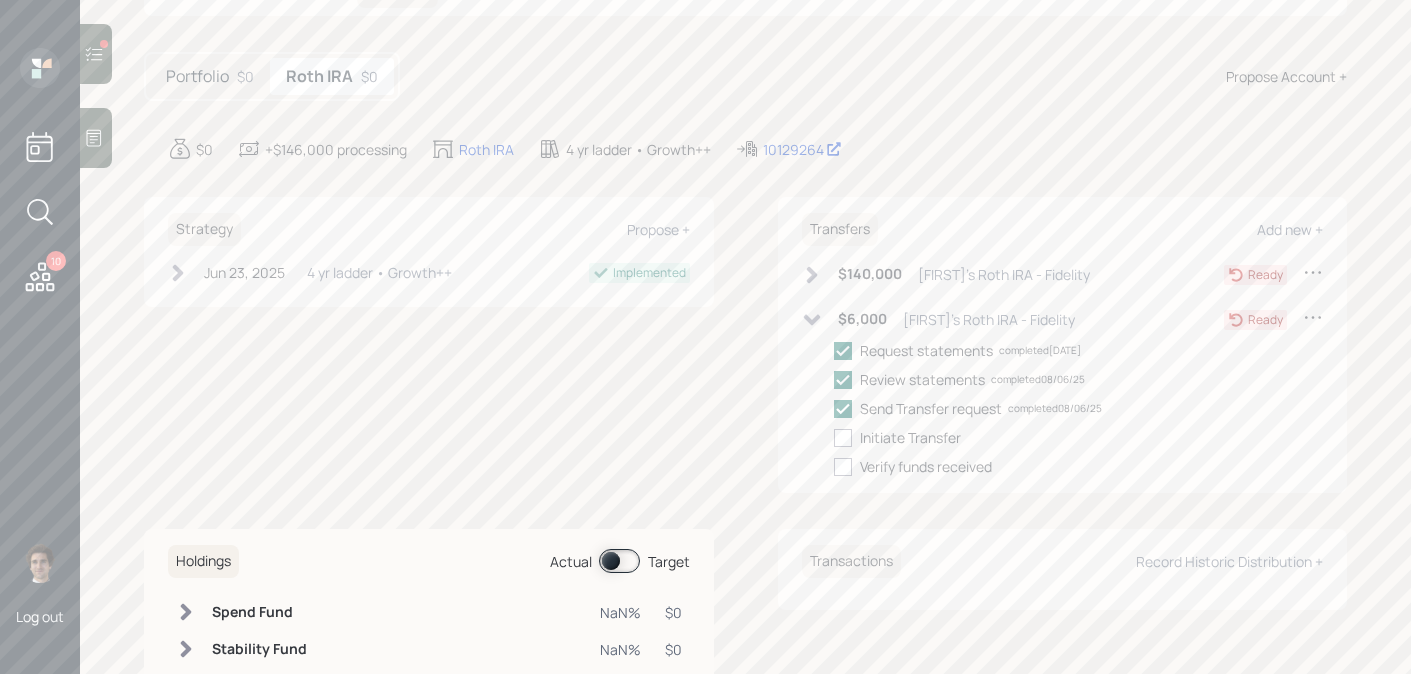 click 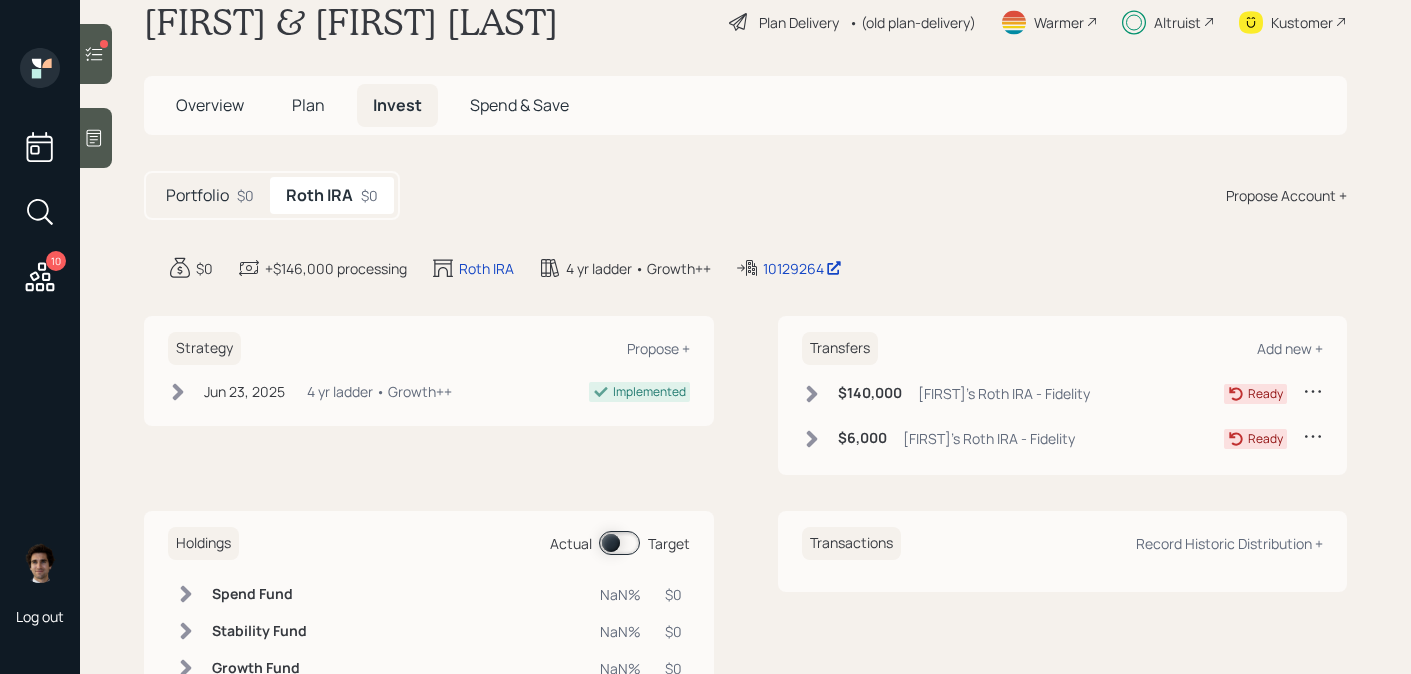 scroll, scrollTop: 0, scrollLeft: 0, axis: both 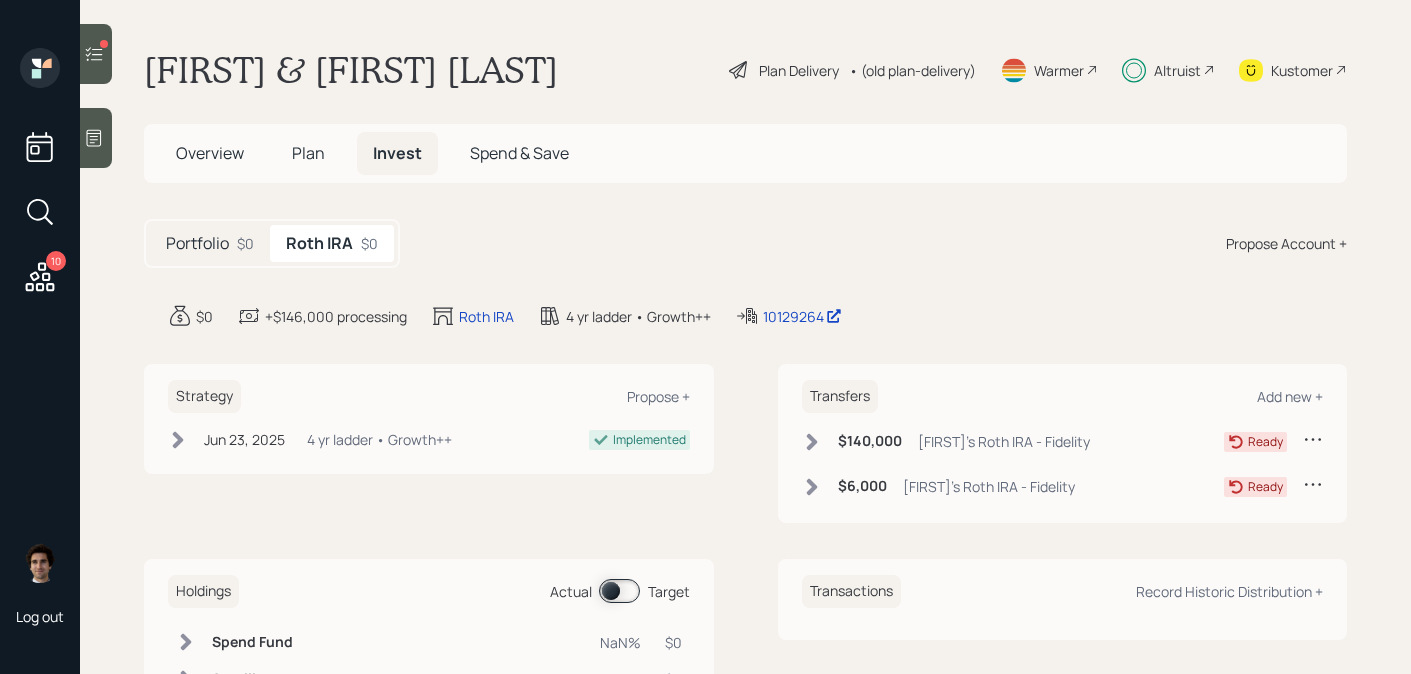 click on "Overview" at bounding box center [210, 153] 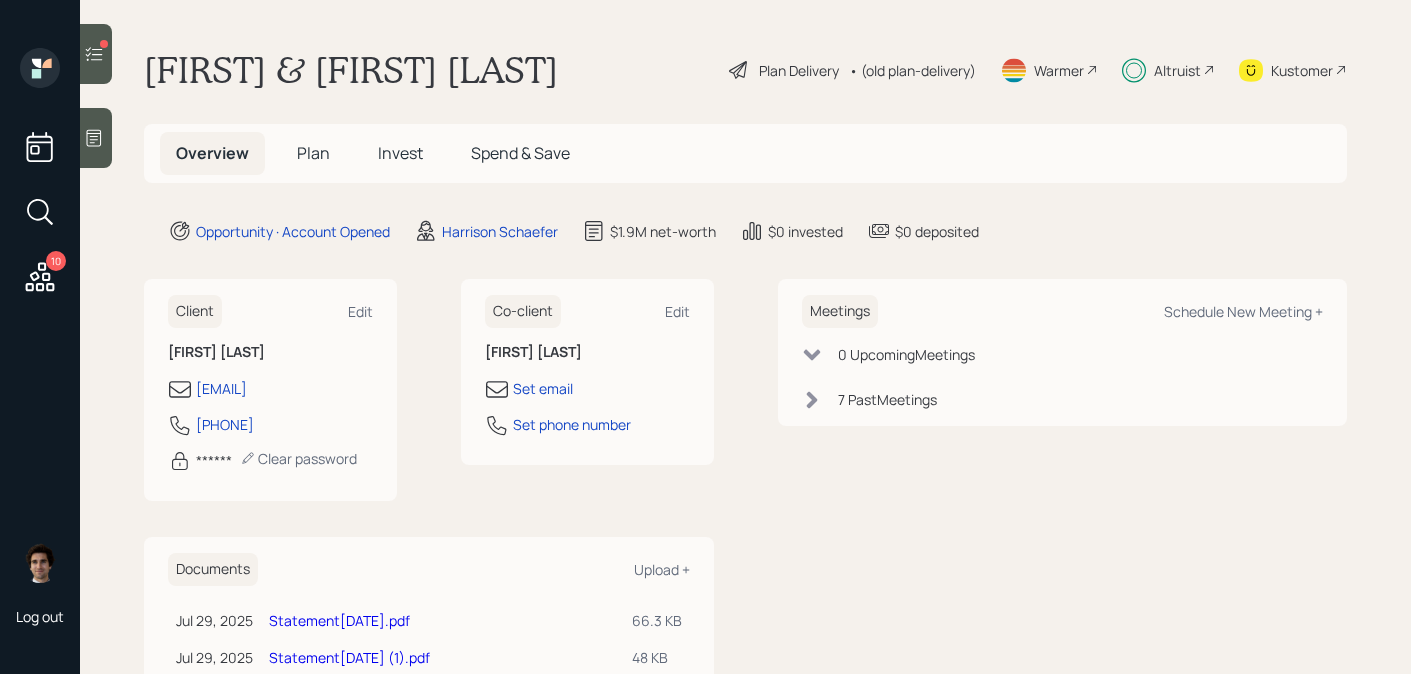 click at bounding box center [96, 54] 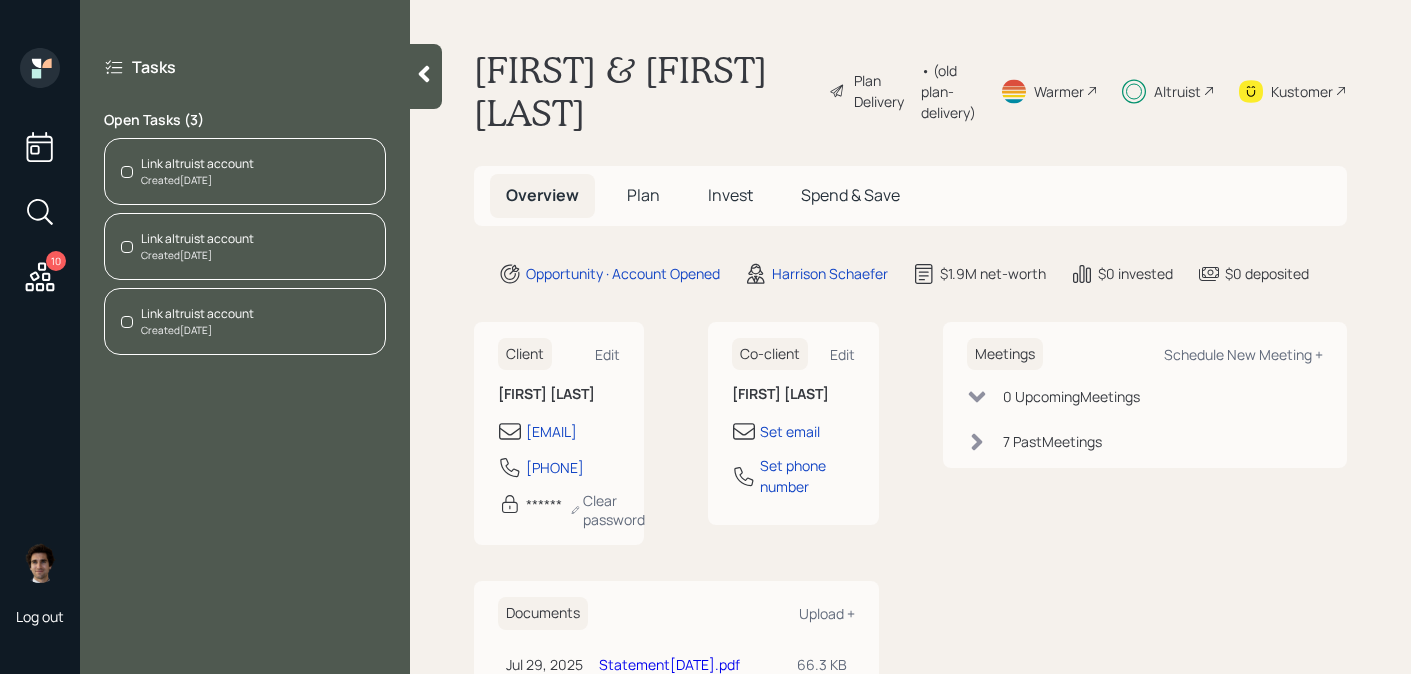 click on "Link altruist account Created  Jul 31, 2025" at bounding box center [245, 246] 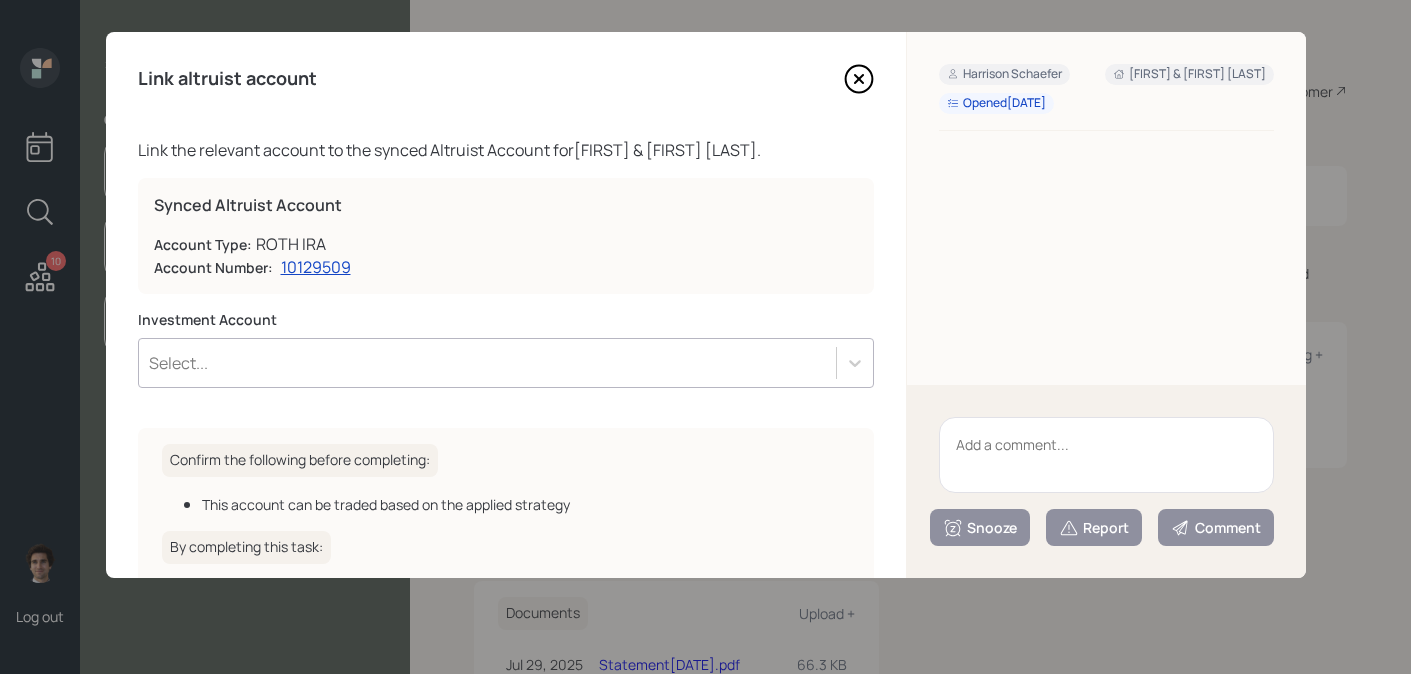 click on "Select..." at bounding box center (506, 363) 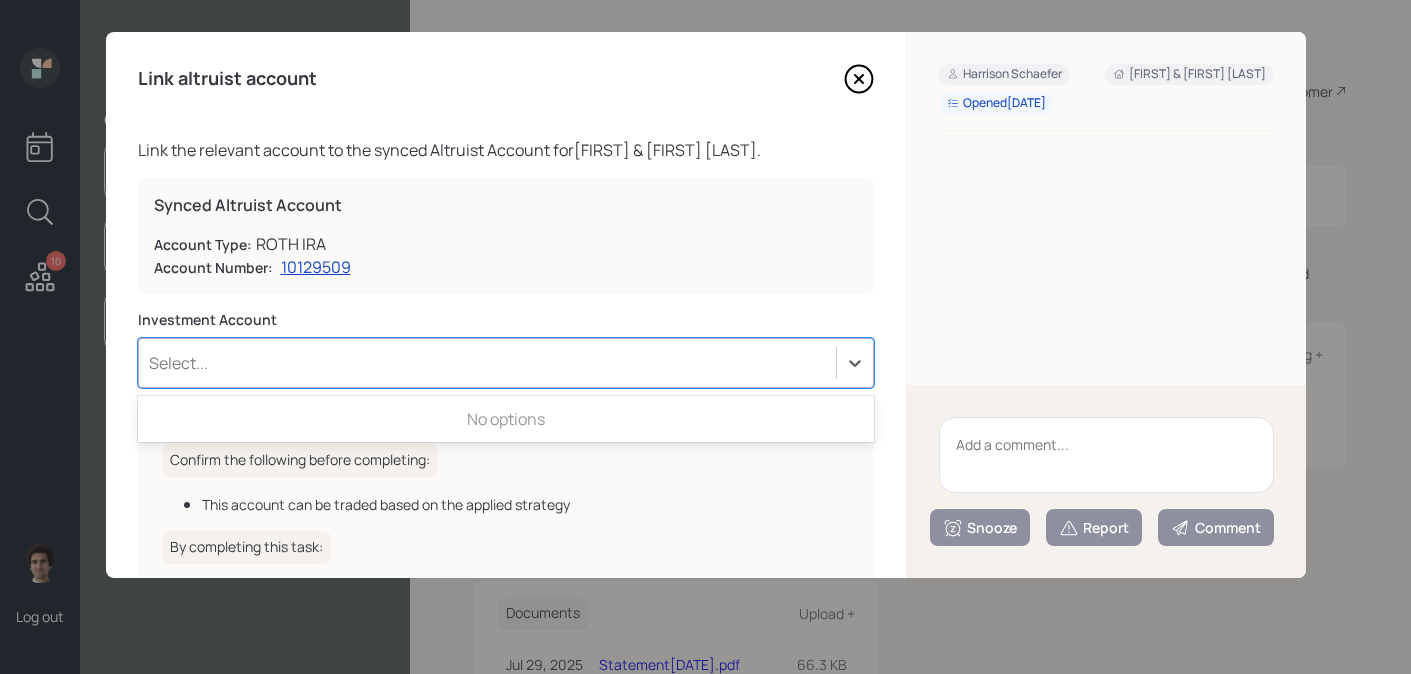 click on "Select..." at bounding box center (487, 363) 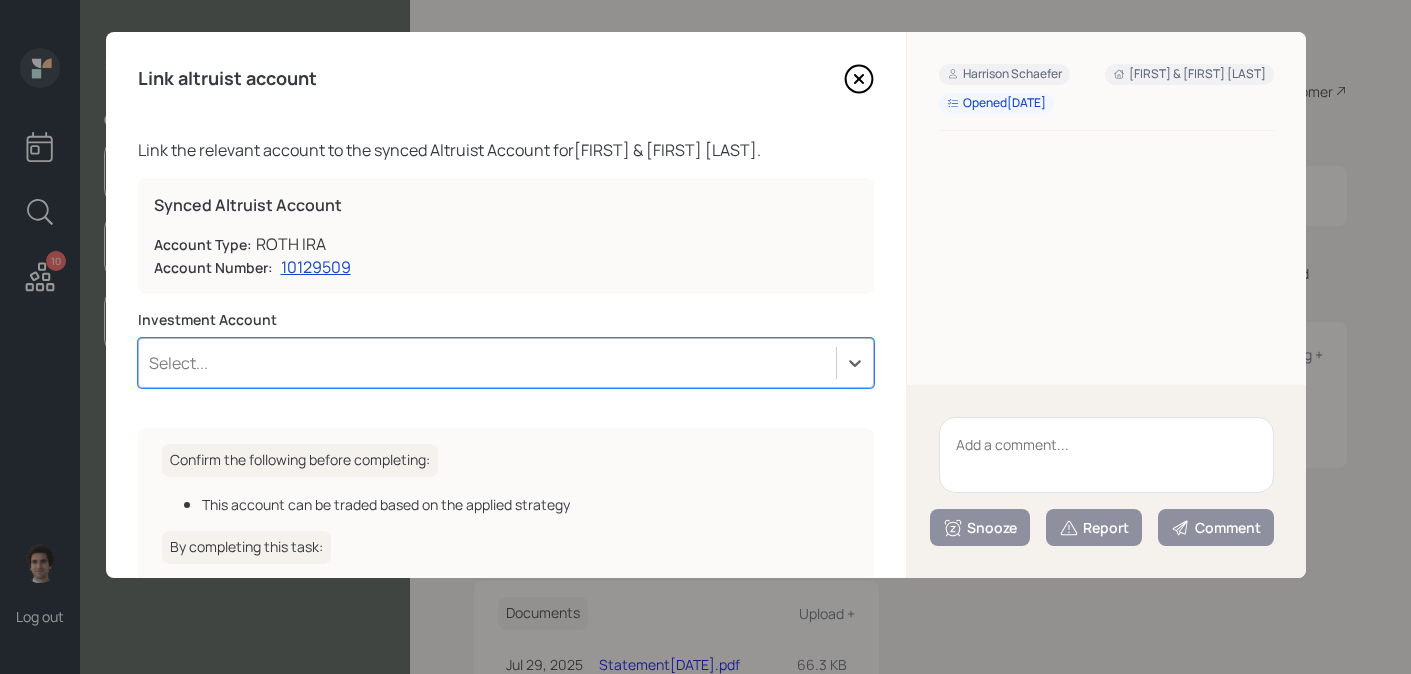 type on "`" 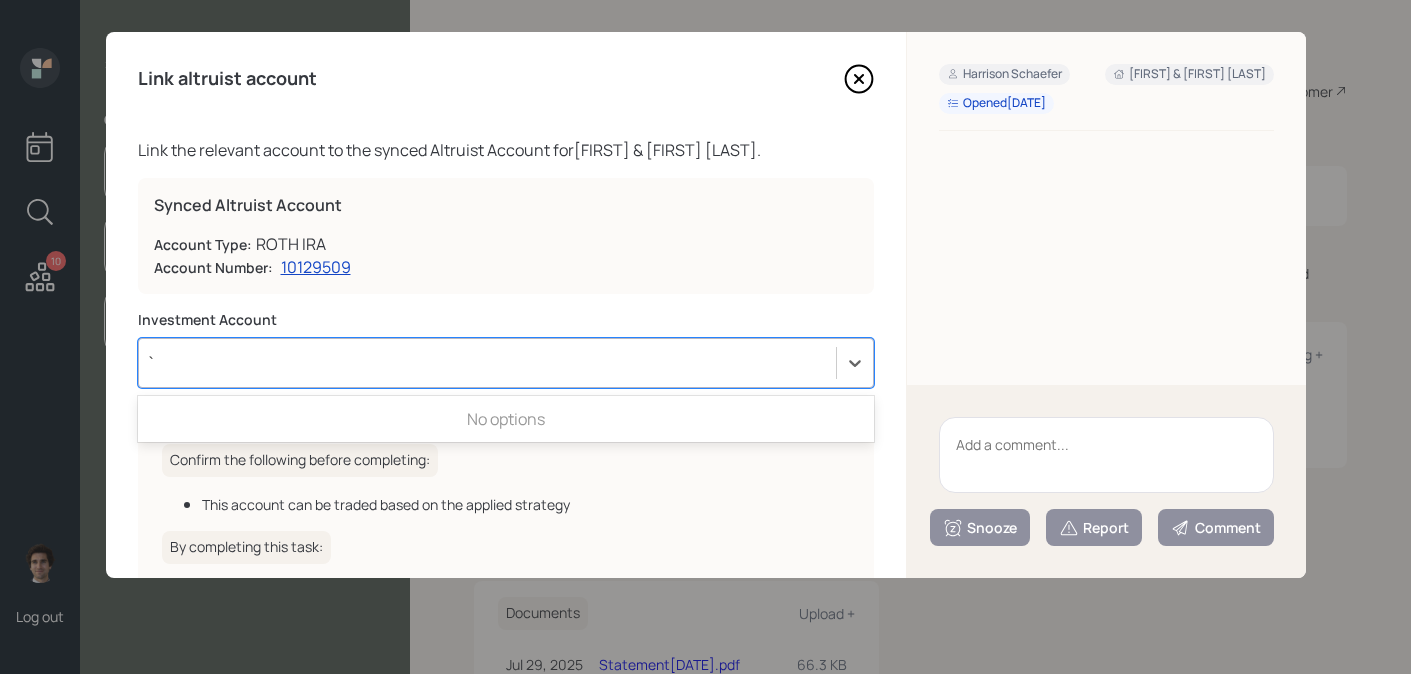 type 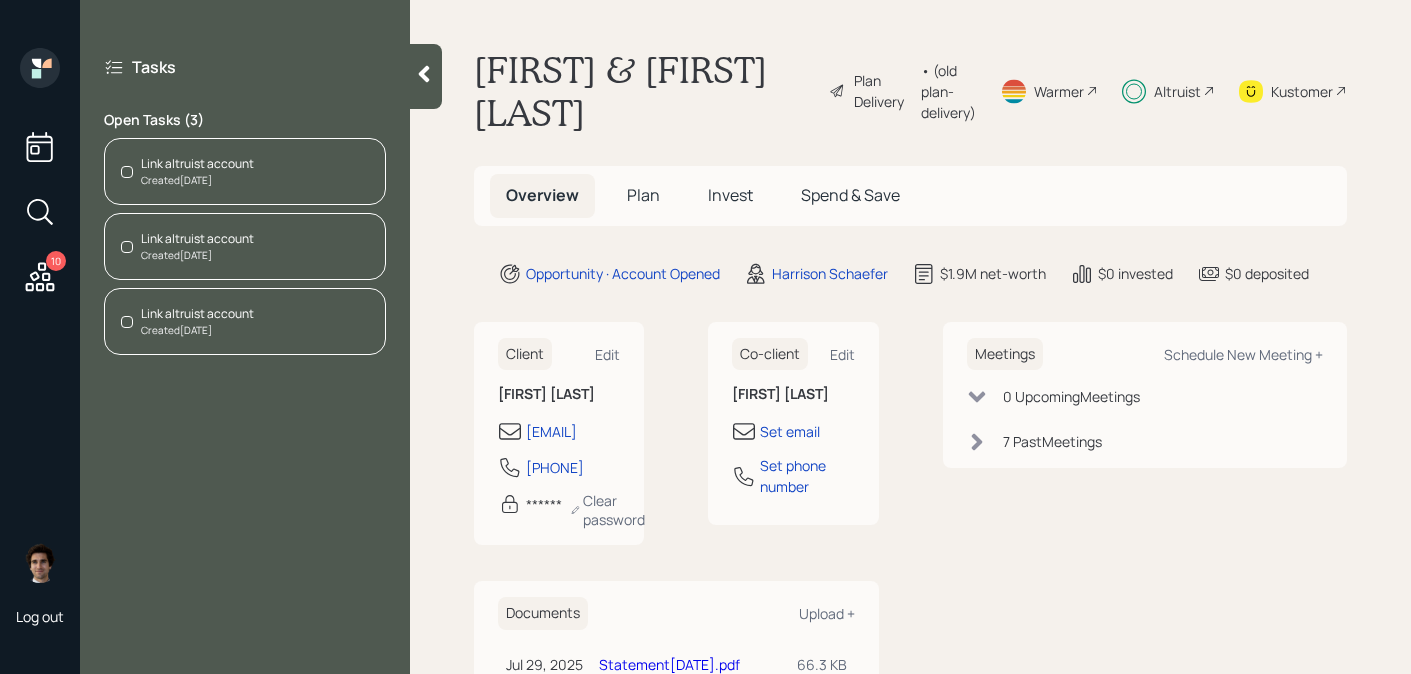 click on "Link altruist account Created  Jul 31, 2025" at bounding box center [245, 321] 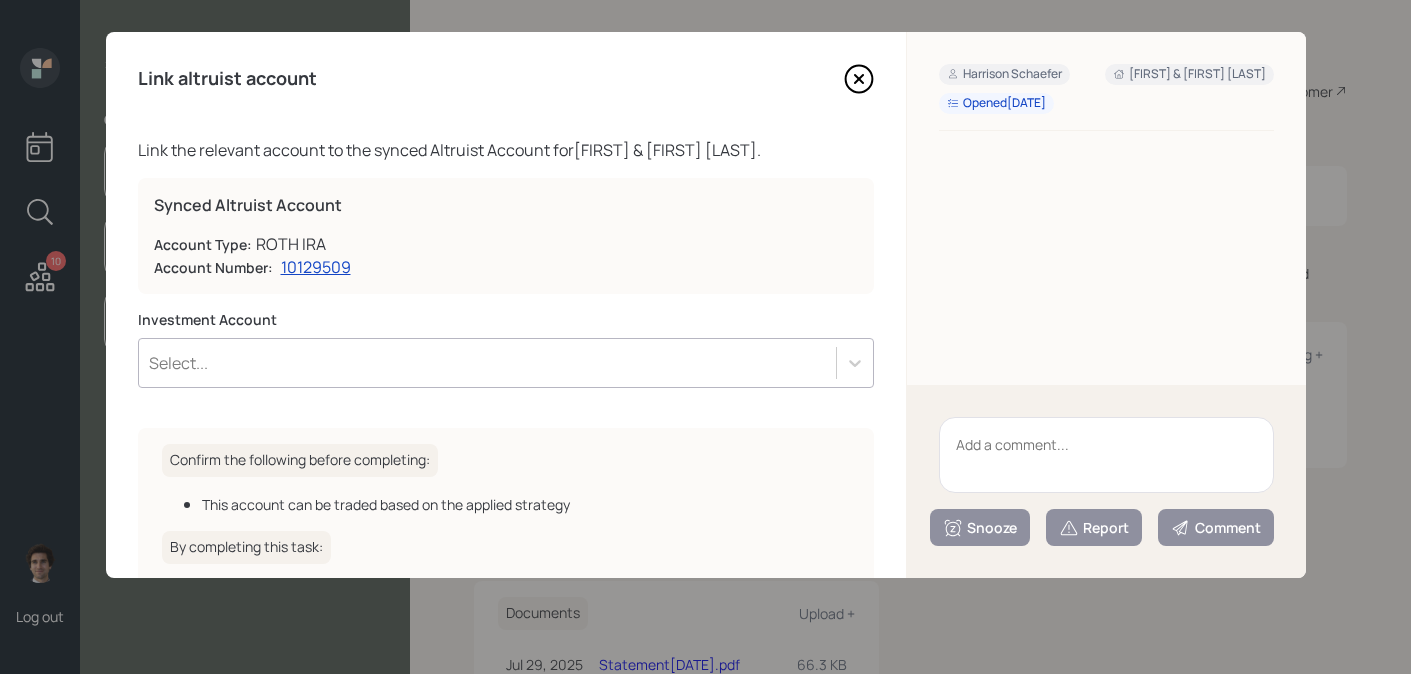 click on "Select..." at bounding box center (487, 363) 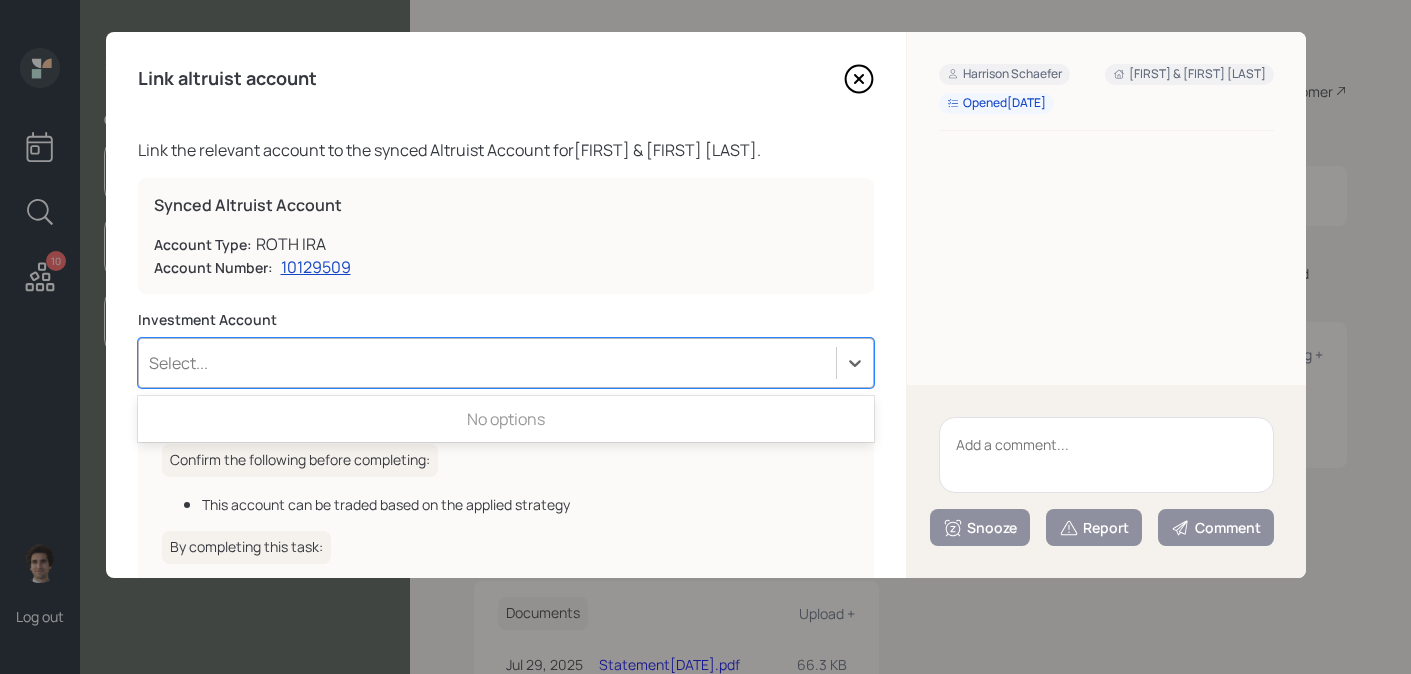 click on "No options" at bounding box center [506, 419] 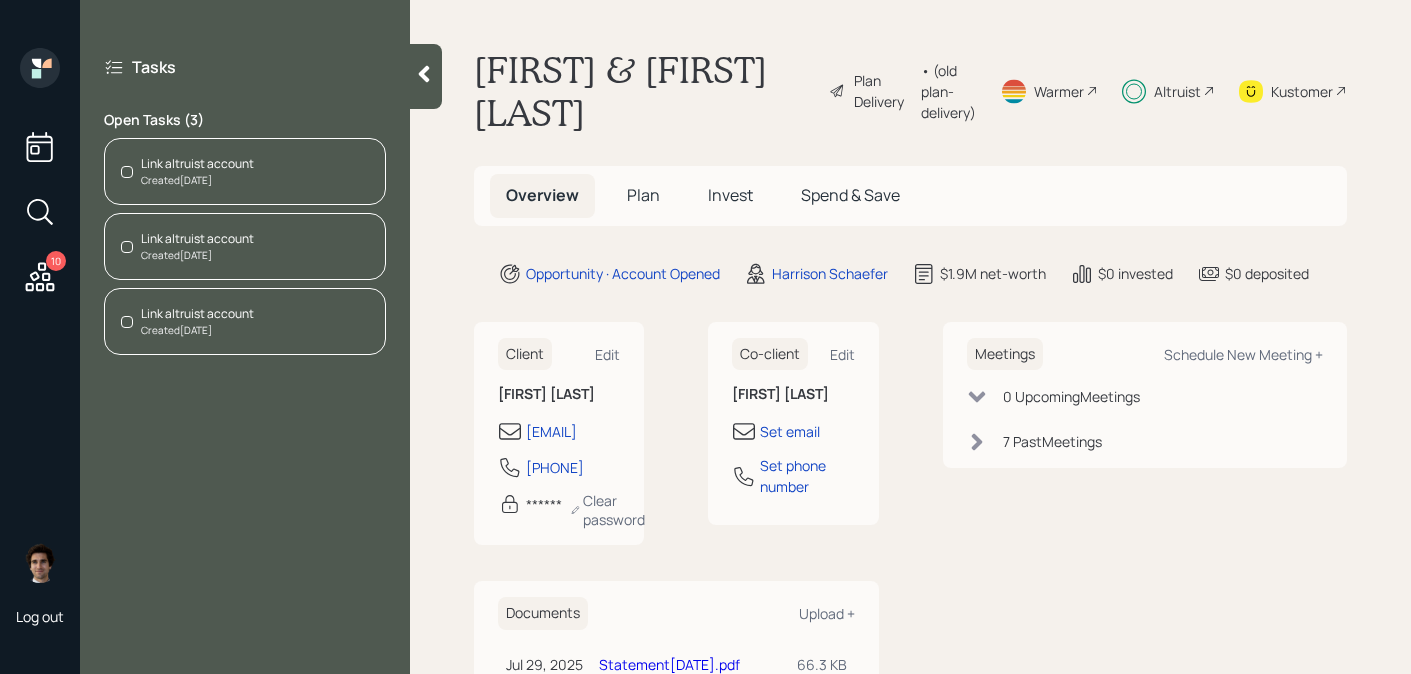 click on "Invest" at bounding box center (730, 195) 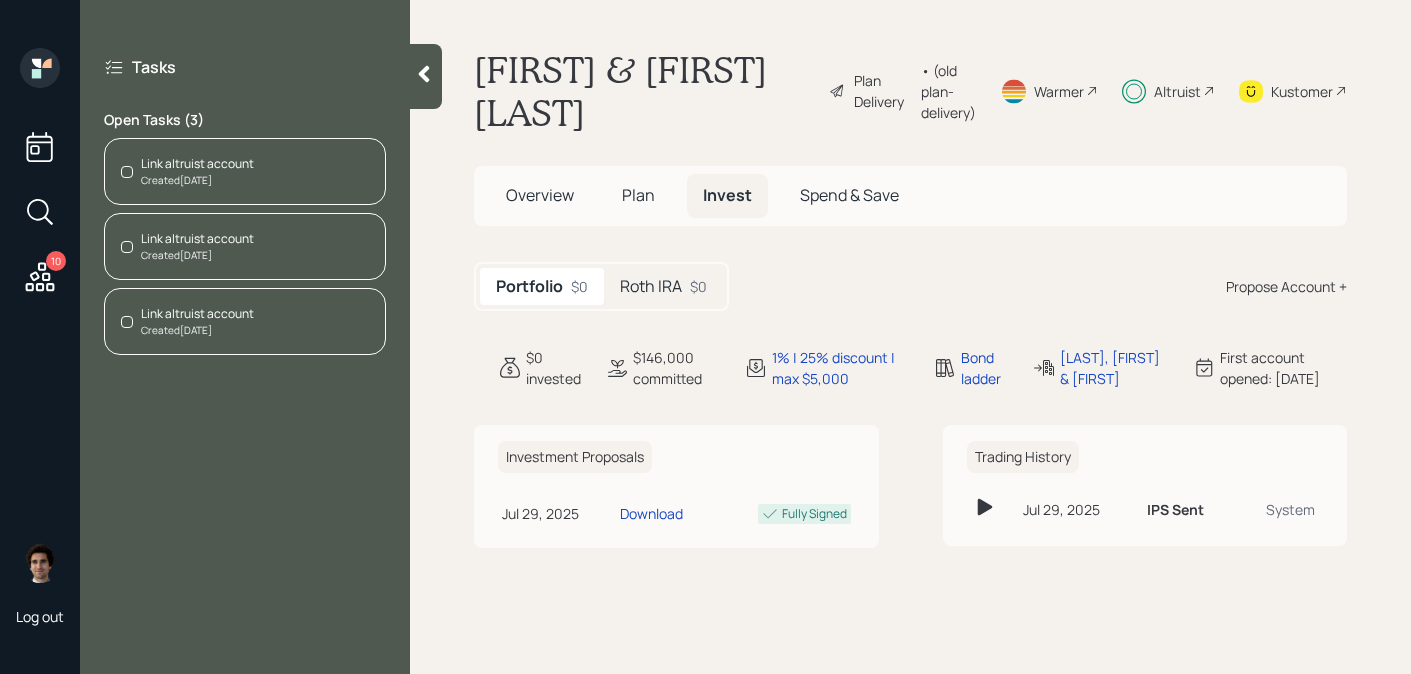 click on "$0" at bounding box center [698, 286] 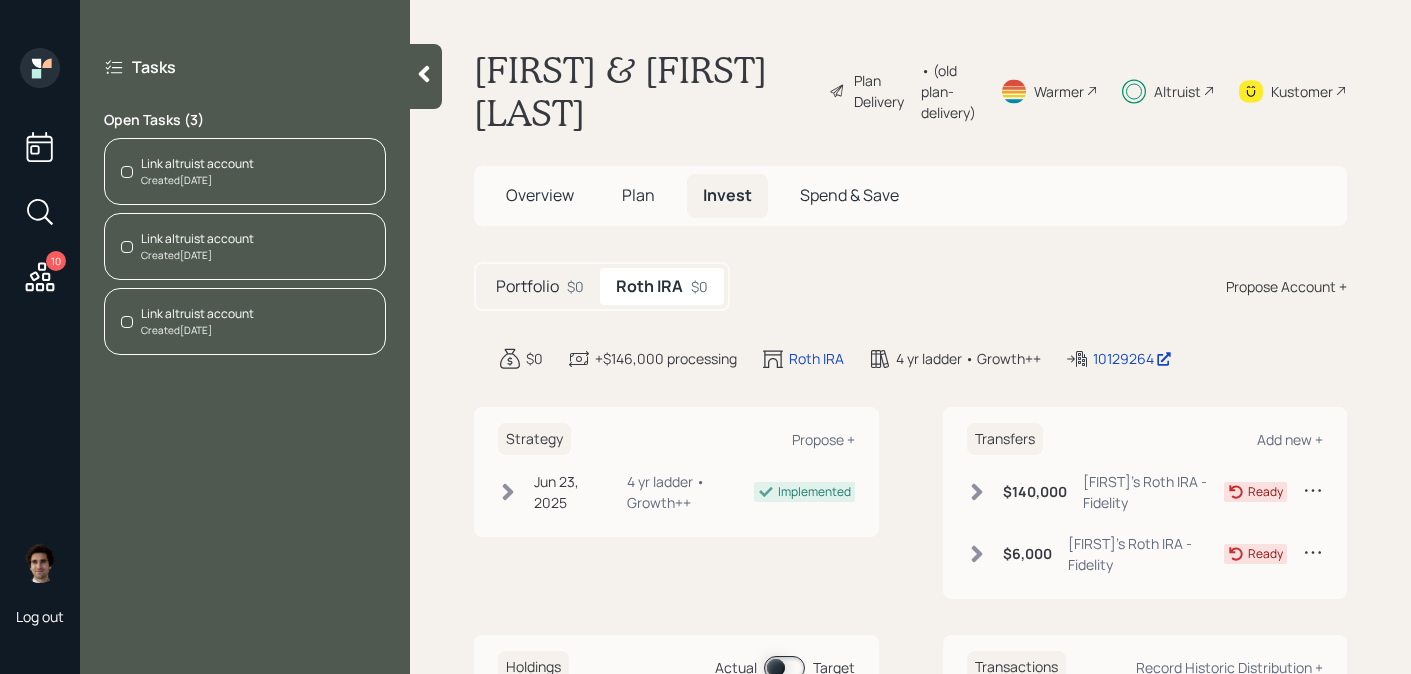 click on "Link altruist account" at bounding box center (197, 239) 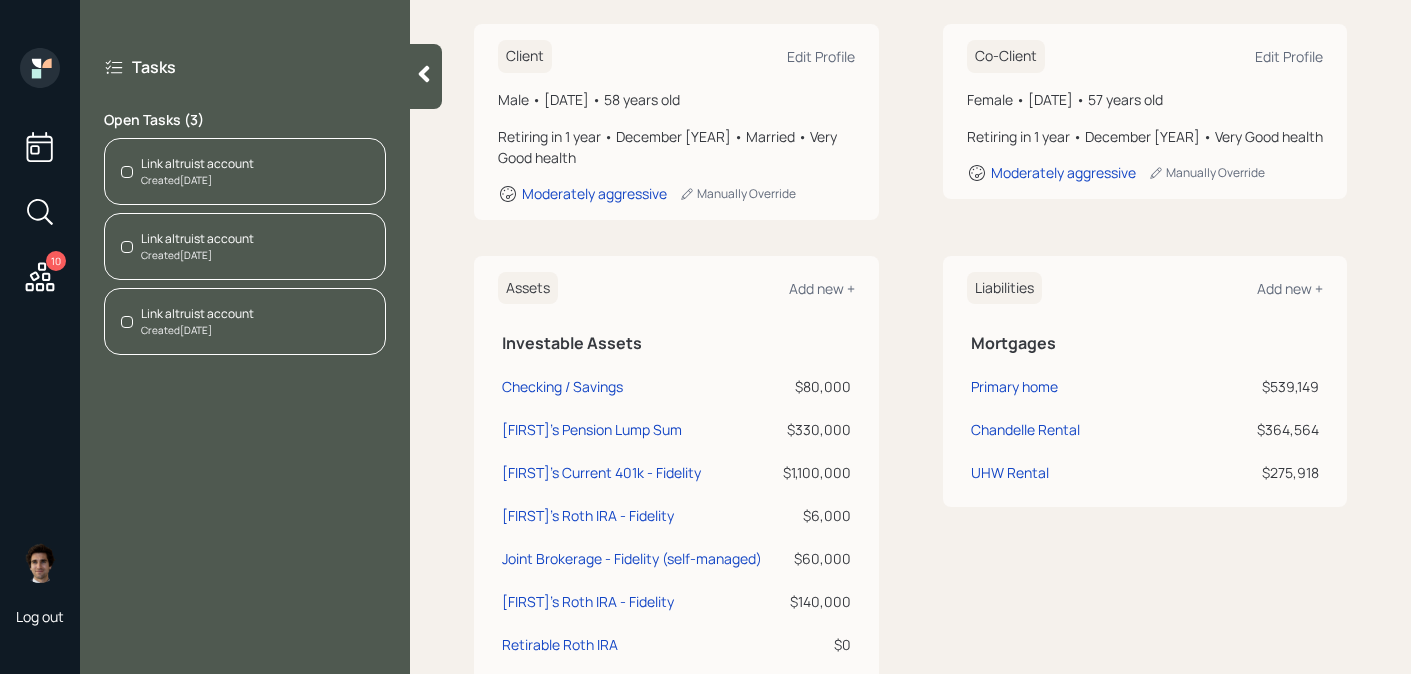 scroll, scrollTop: 0, scrollLeft: 0, axis: both 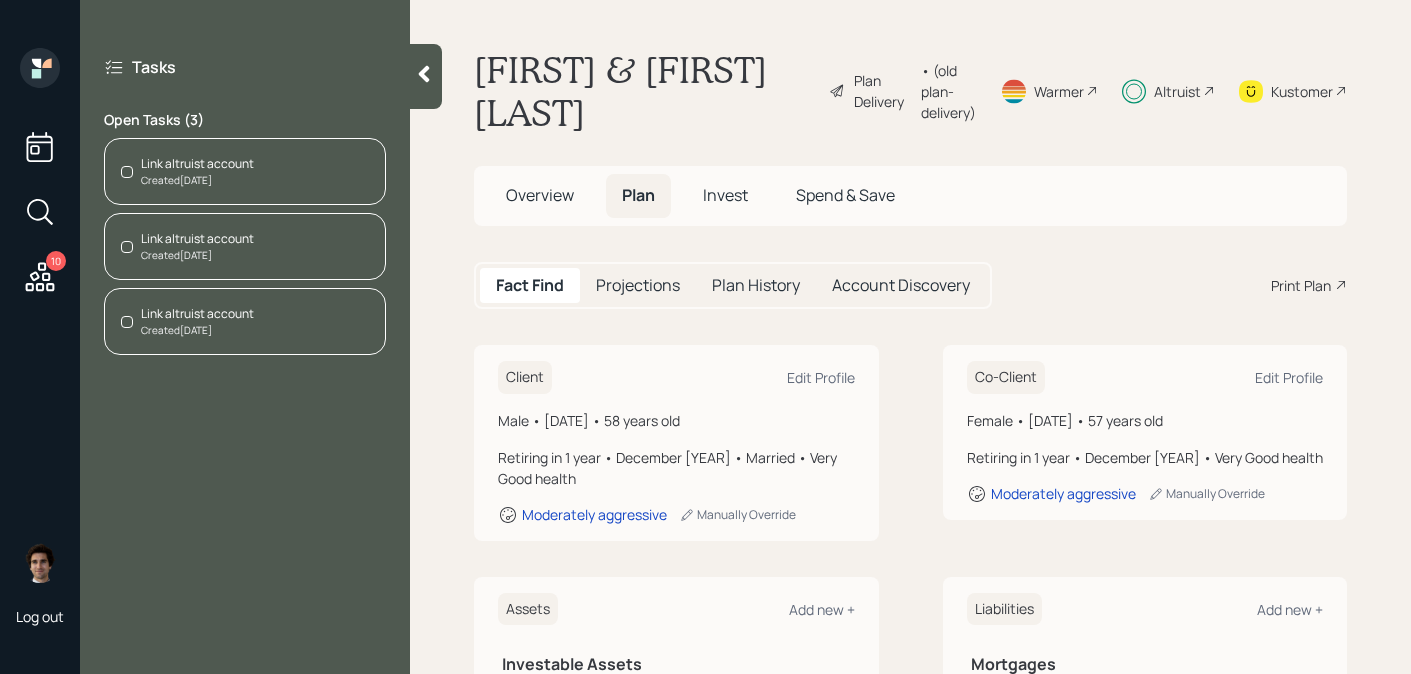 click on "Invest" at bounding box center (725, 195) 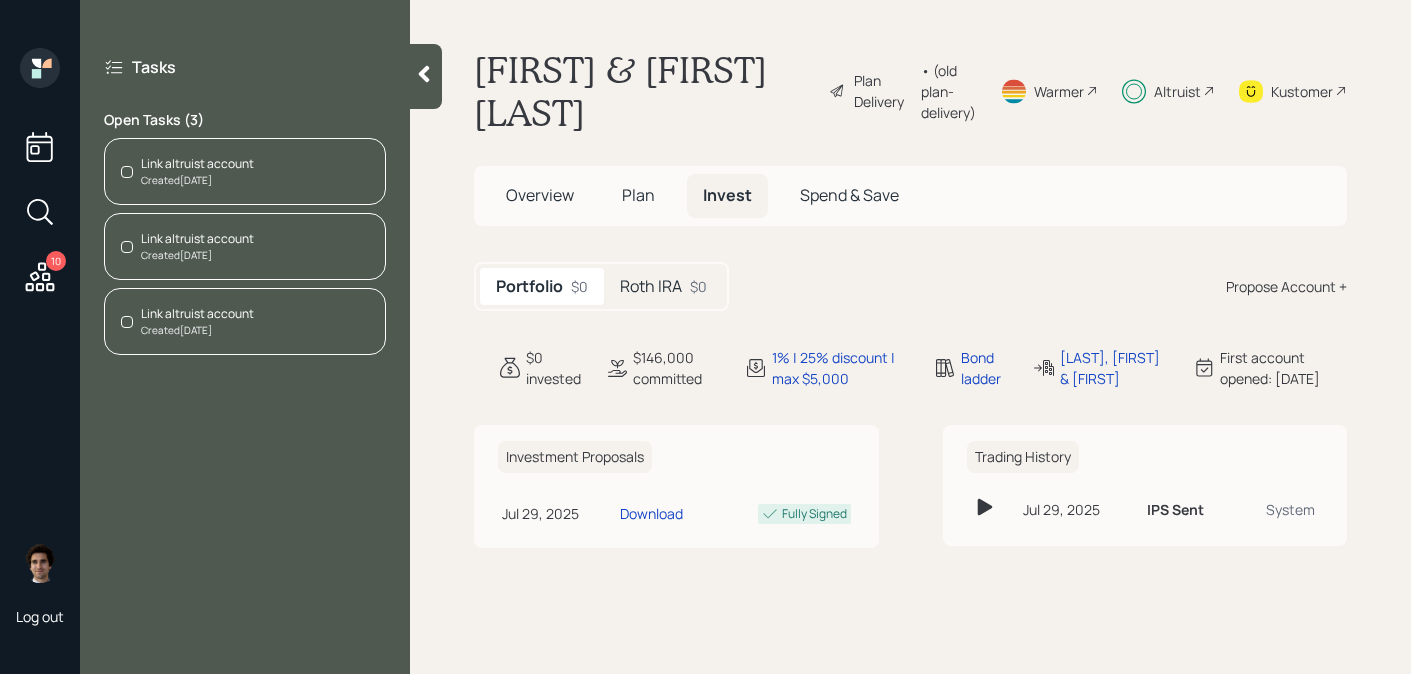 click on "Roth IRA" at bounding box center [651, 286] 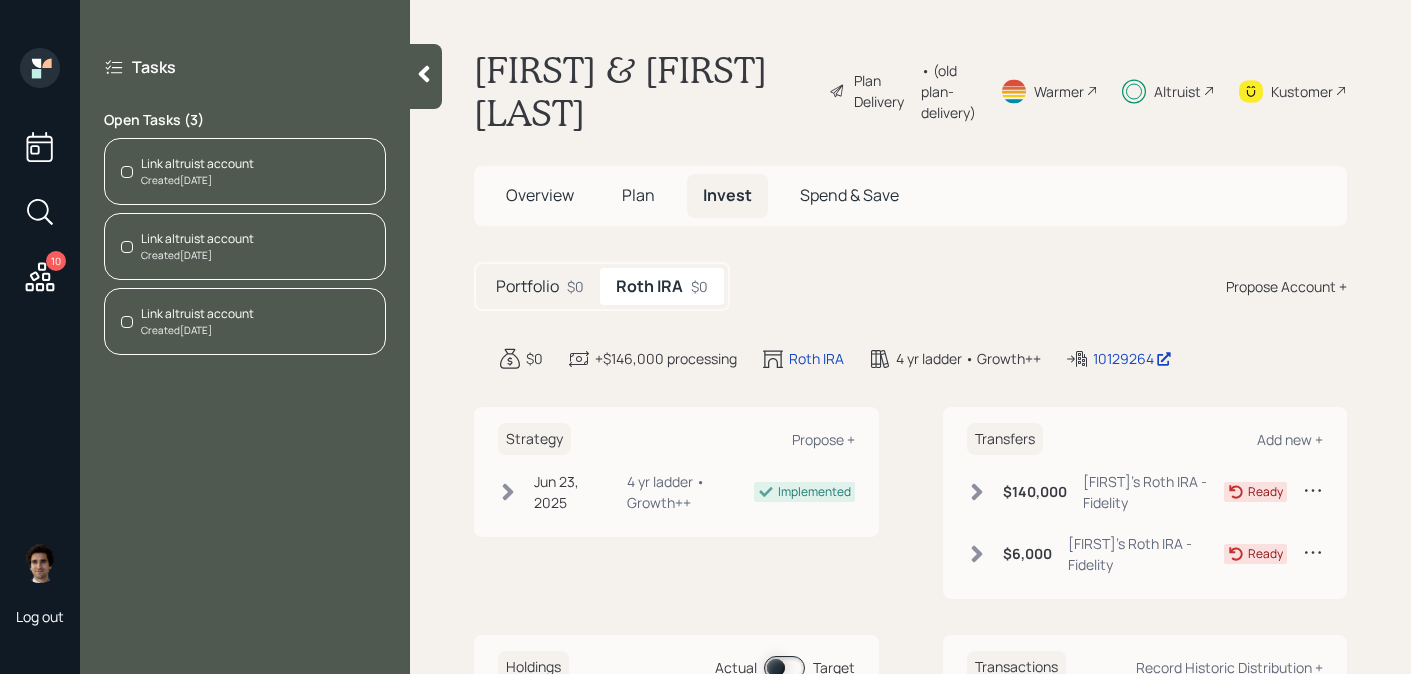 click 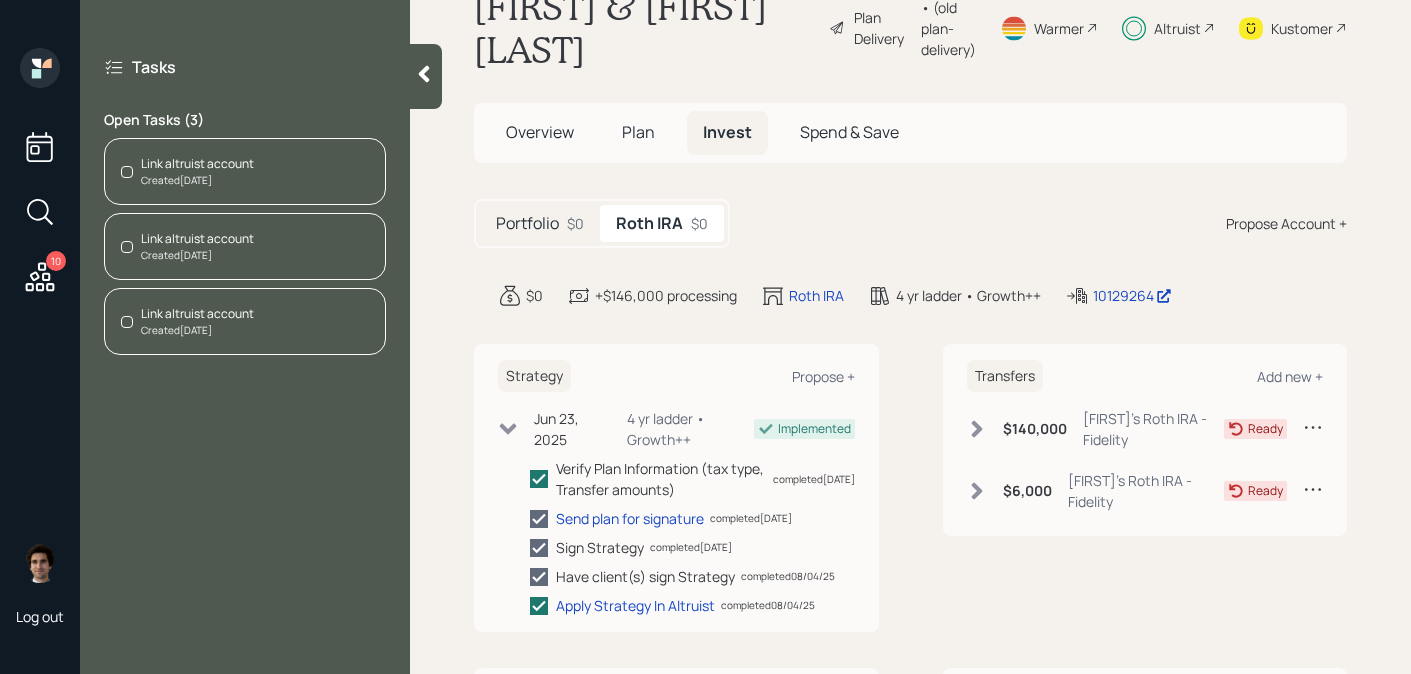 scroll, scrollTop: 61, scrollLeft: 0, axis: vertical 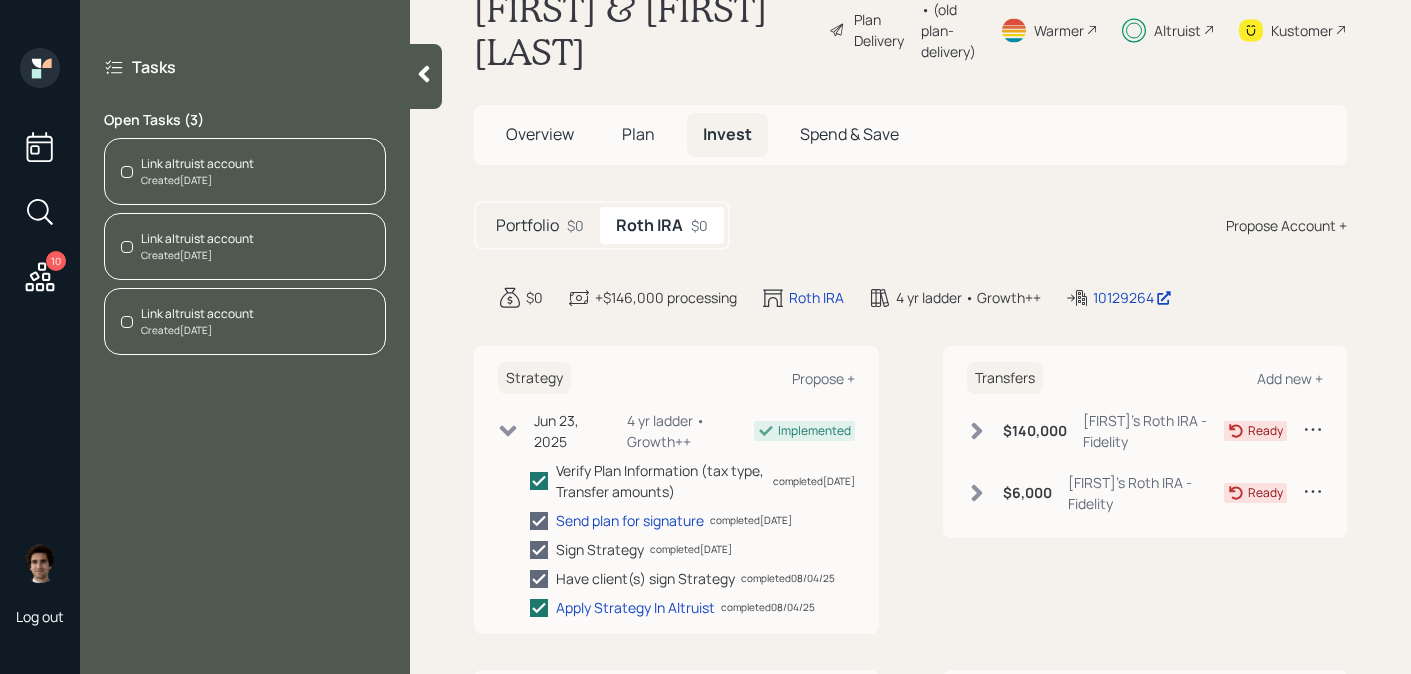 click on "Jun 23, 2025 Monday, June 23, 2025 9:33 AM EDT 4 yr ladder • Growth++" at bounding box center (626, 431) 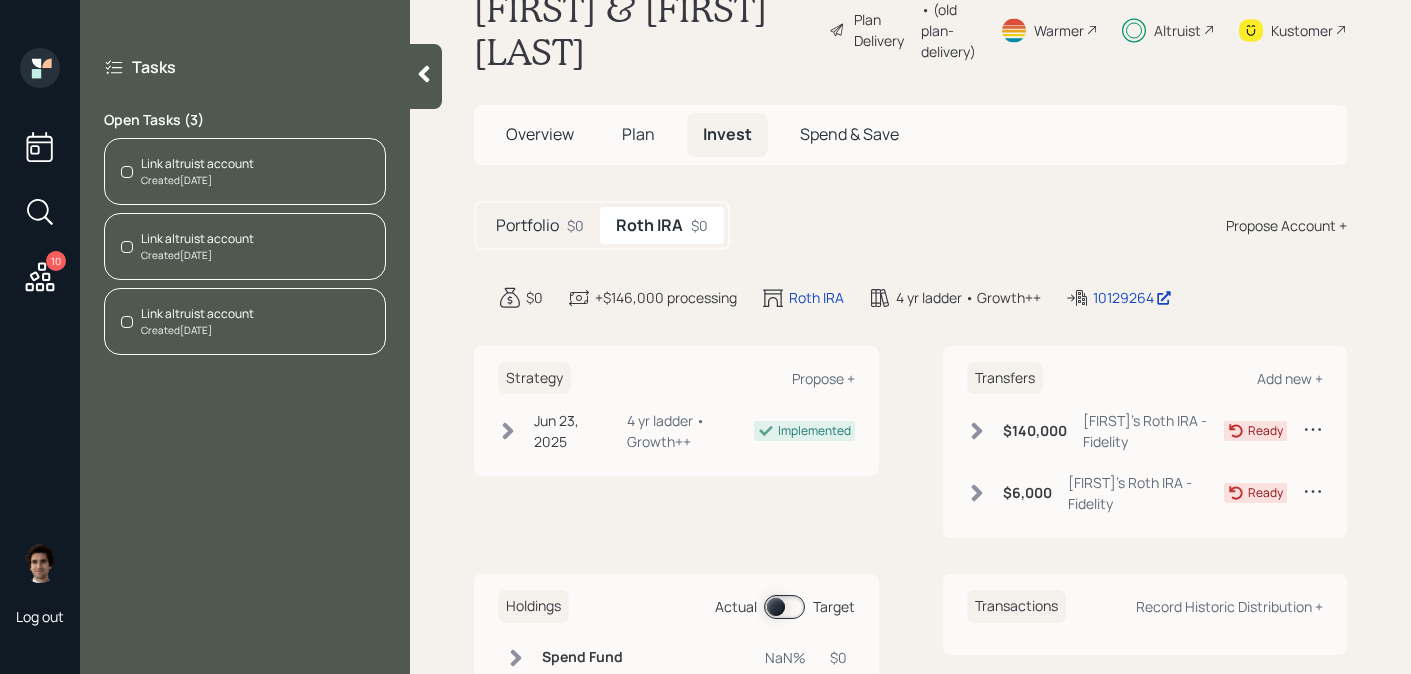 click at bounding box center [426, 76] 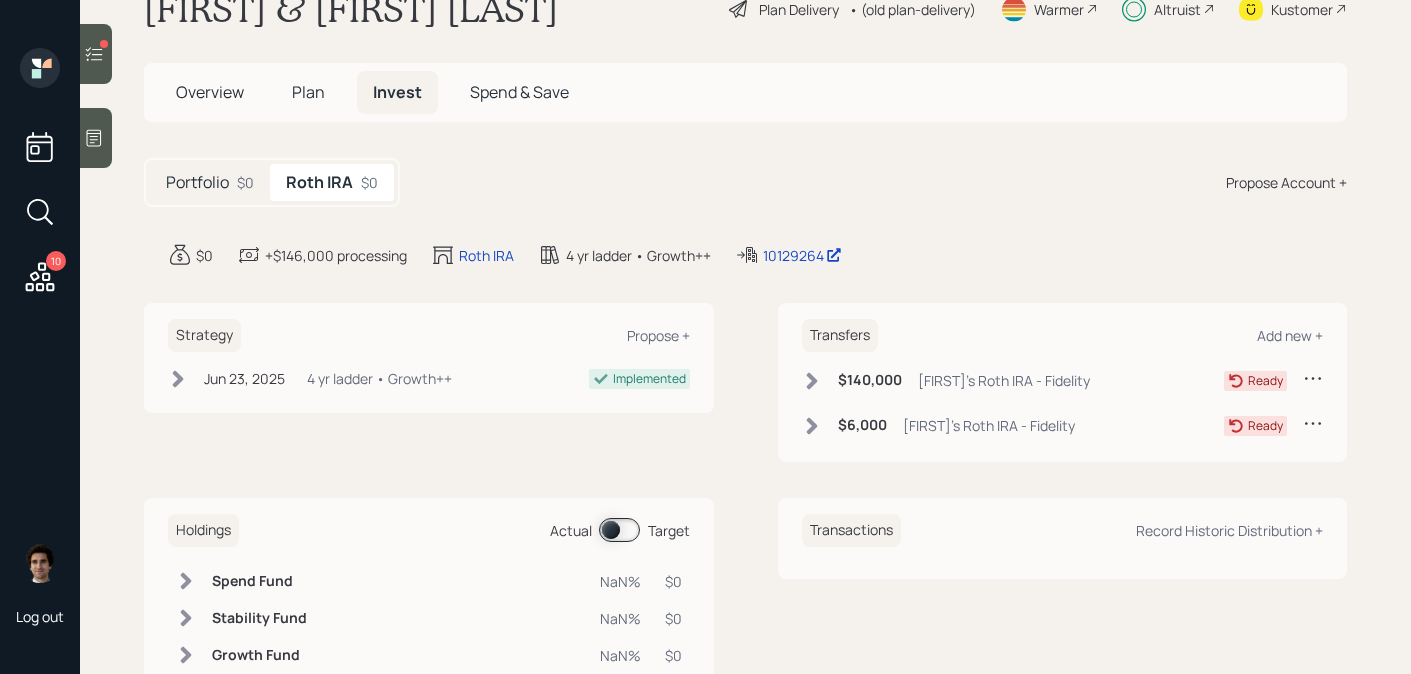 scroll, scrollTop: 0, scrollLeft: 0, axis: both 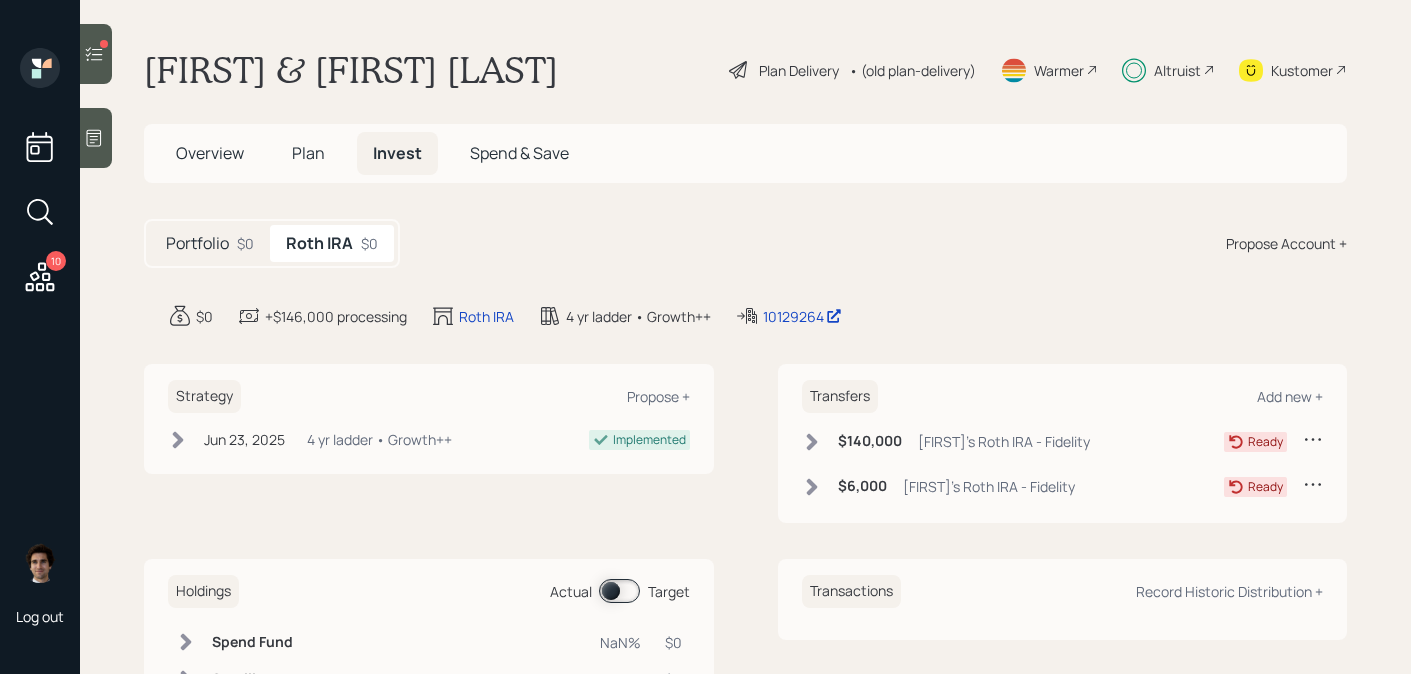 click on "Propose Account +" at bounding box center (1286, 243) 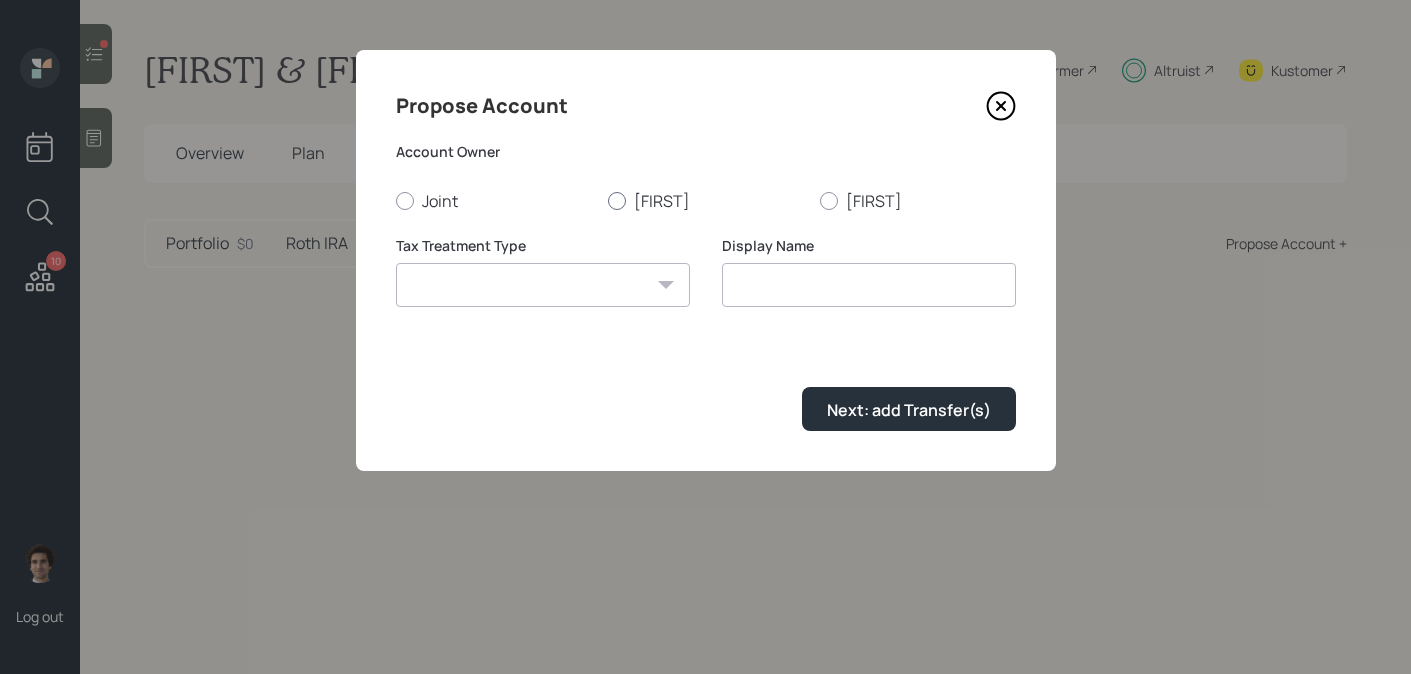 click on "Derek" at bounding box center (706, 201) 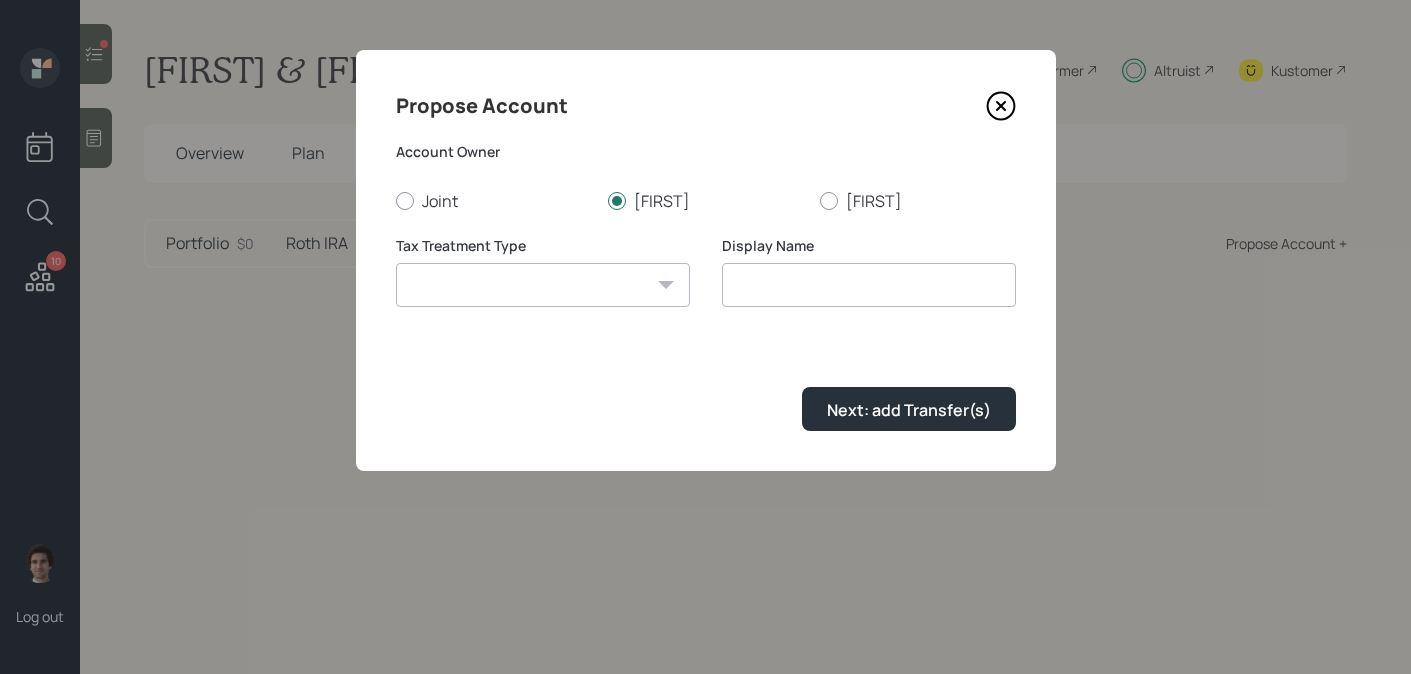 click on "Propose Account" at bounding box center [706, 106] 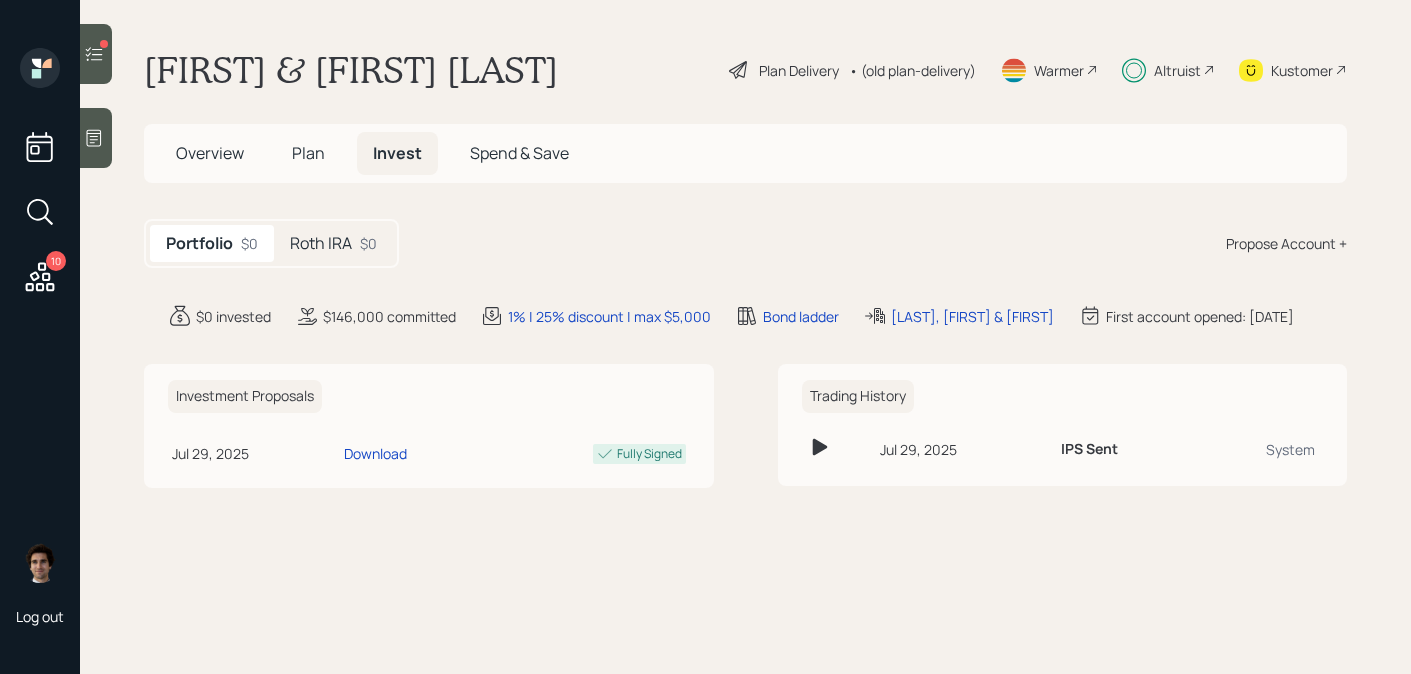 click on "Roth IRA" at bounding box center [321, 243] 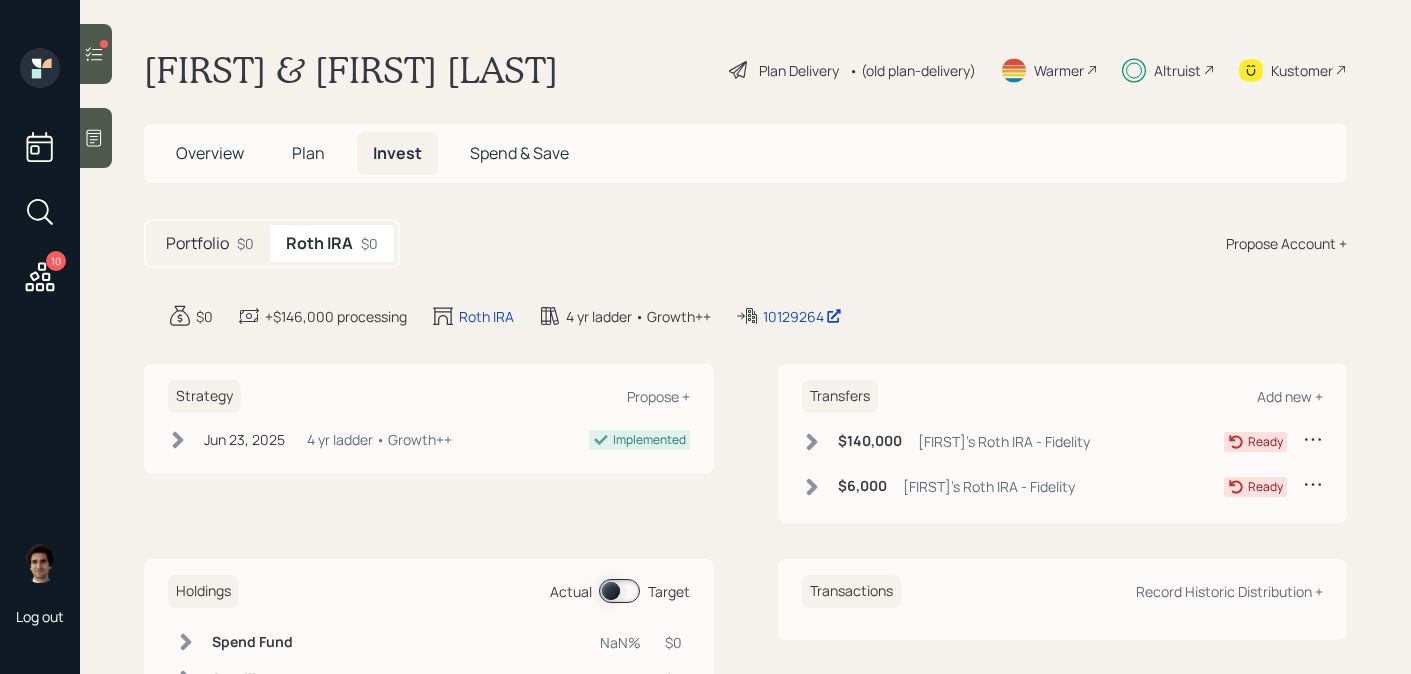 click on "Portfolio $0" at bounding box center [210, 243] 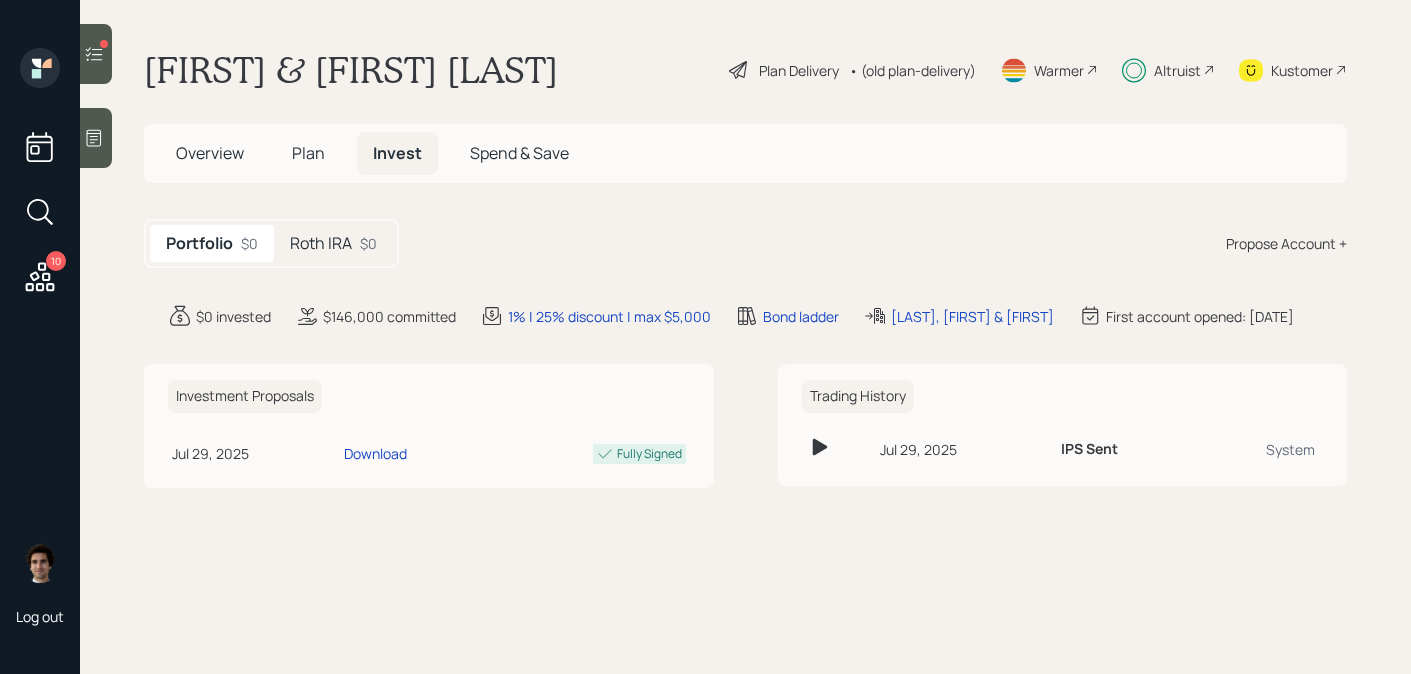 click on "Propose Account +" at bounding box center [1286, 243] 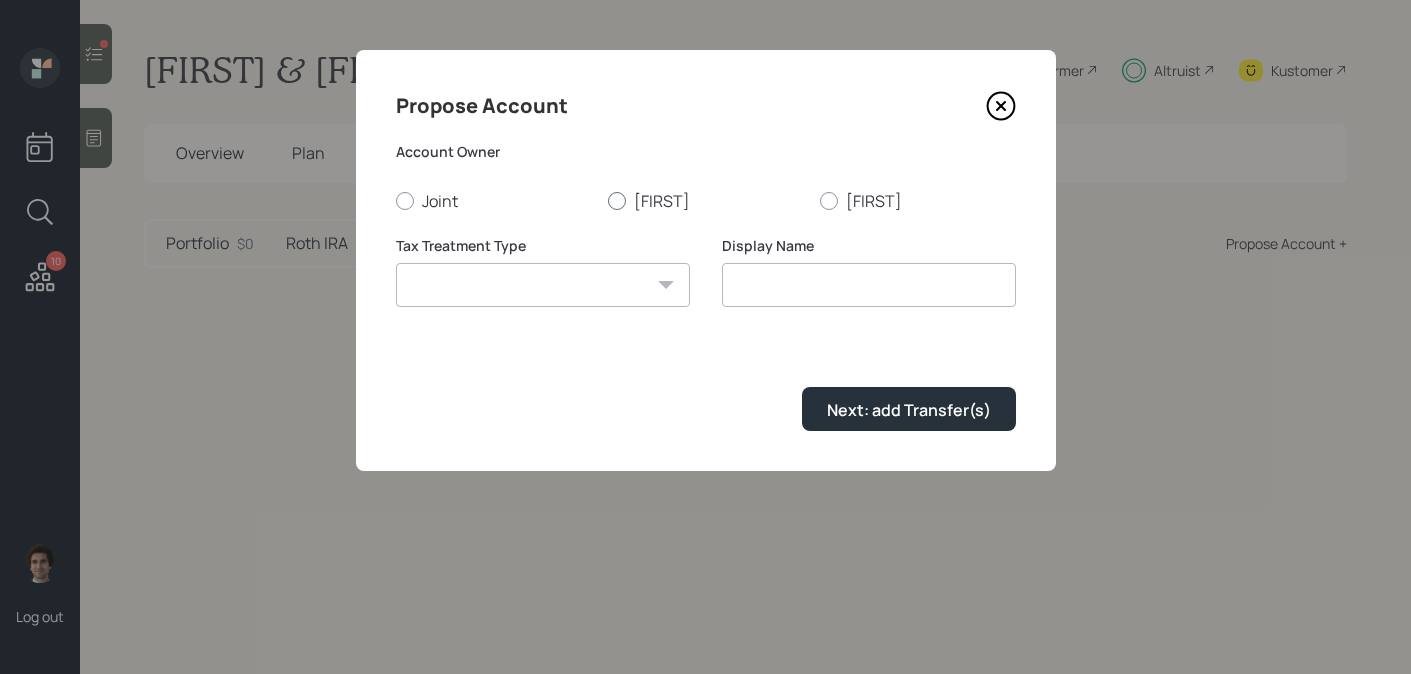 click on "Derek" at bounding box center (706, 201) 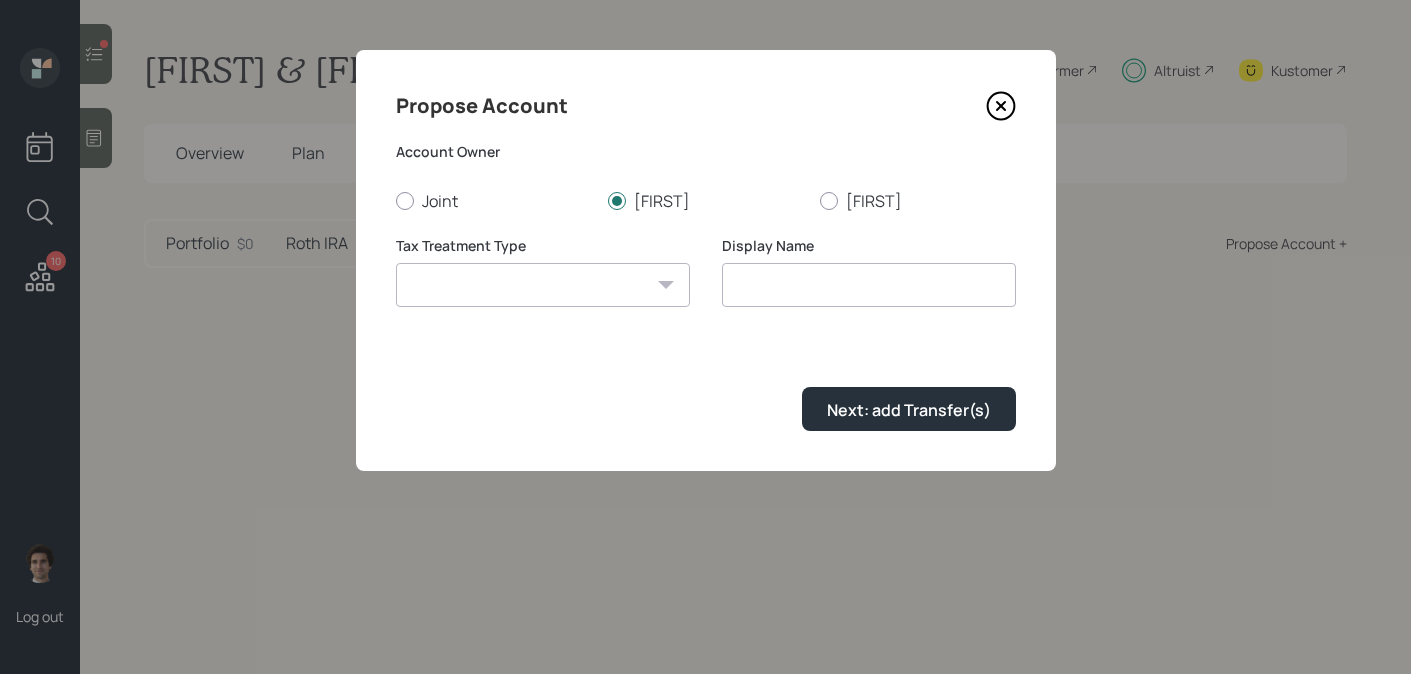 click on "Roth Taxable Traditional" at bounding box center [543, 285] 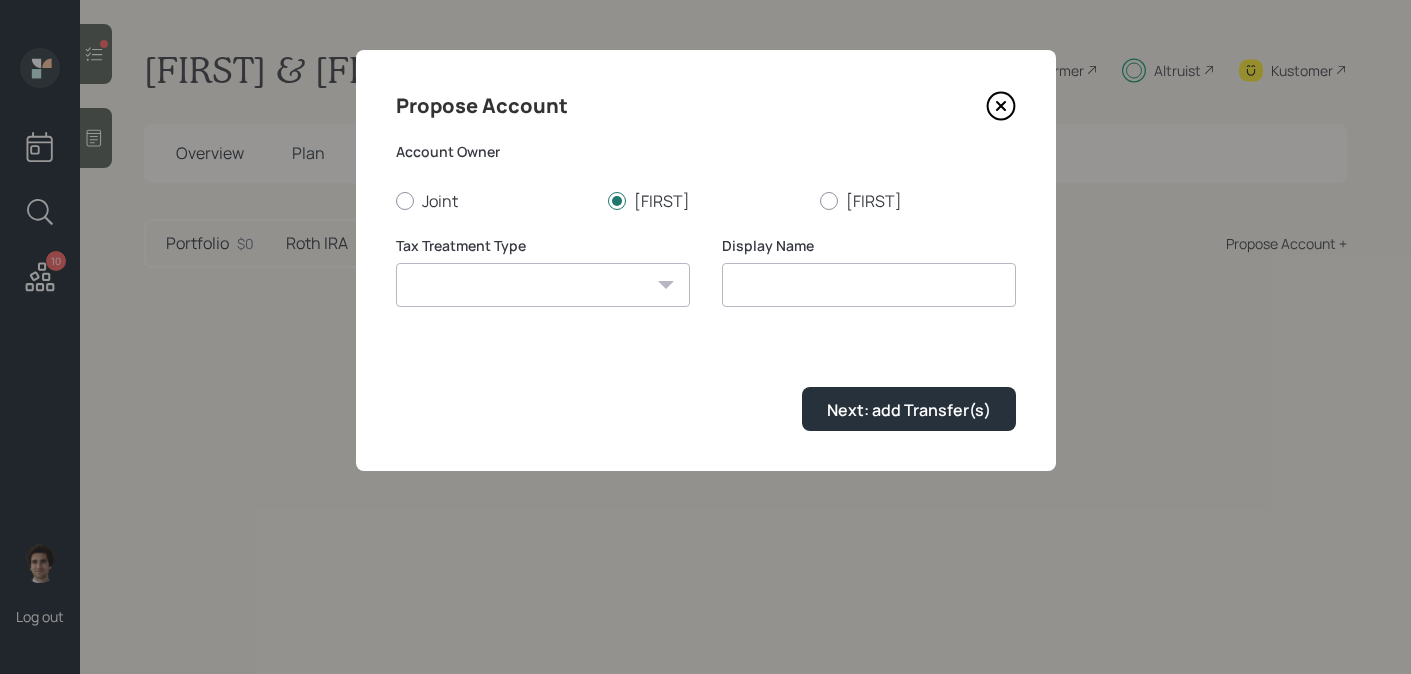 select on "traditional" 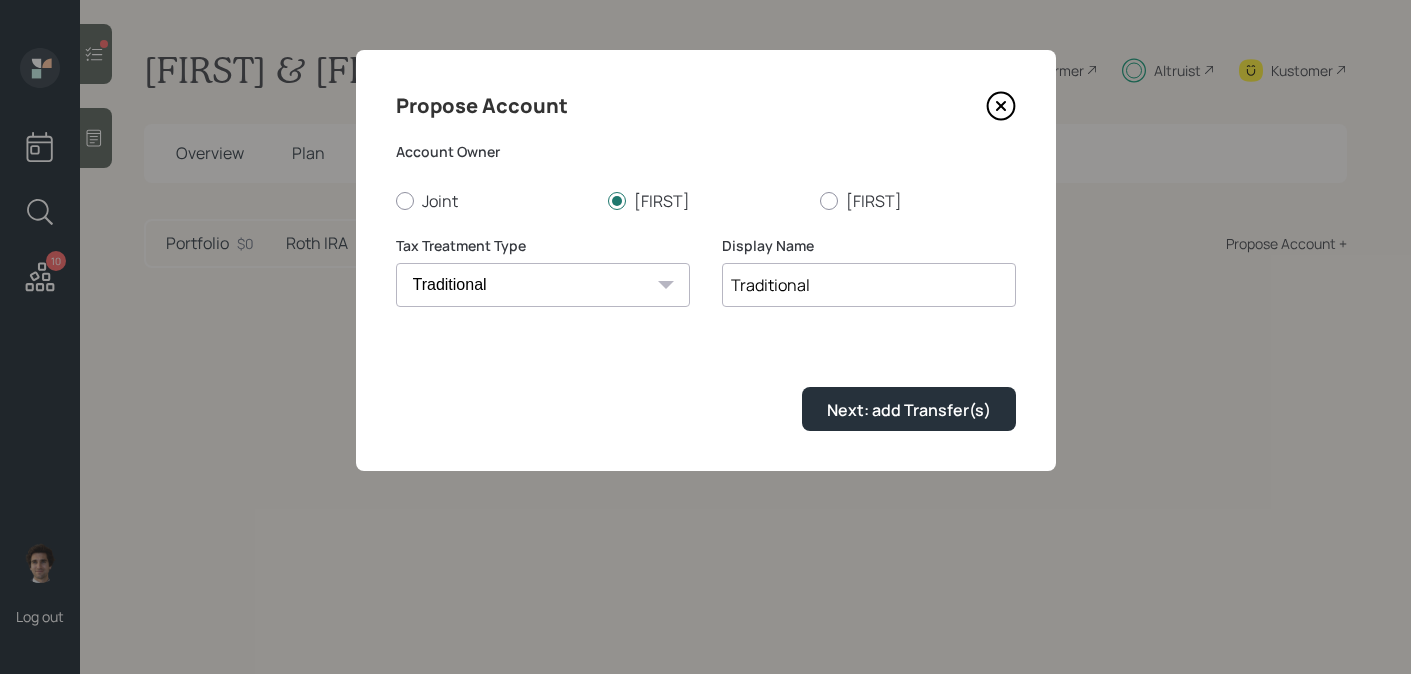 click on "Traditional" at bounding box center (869, 285) 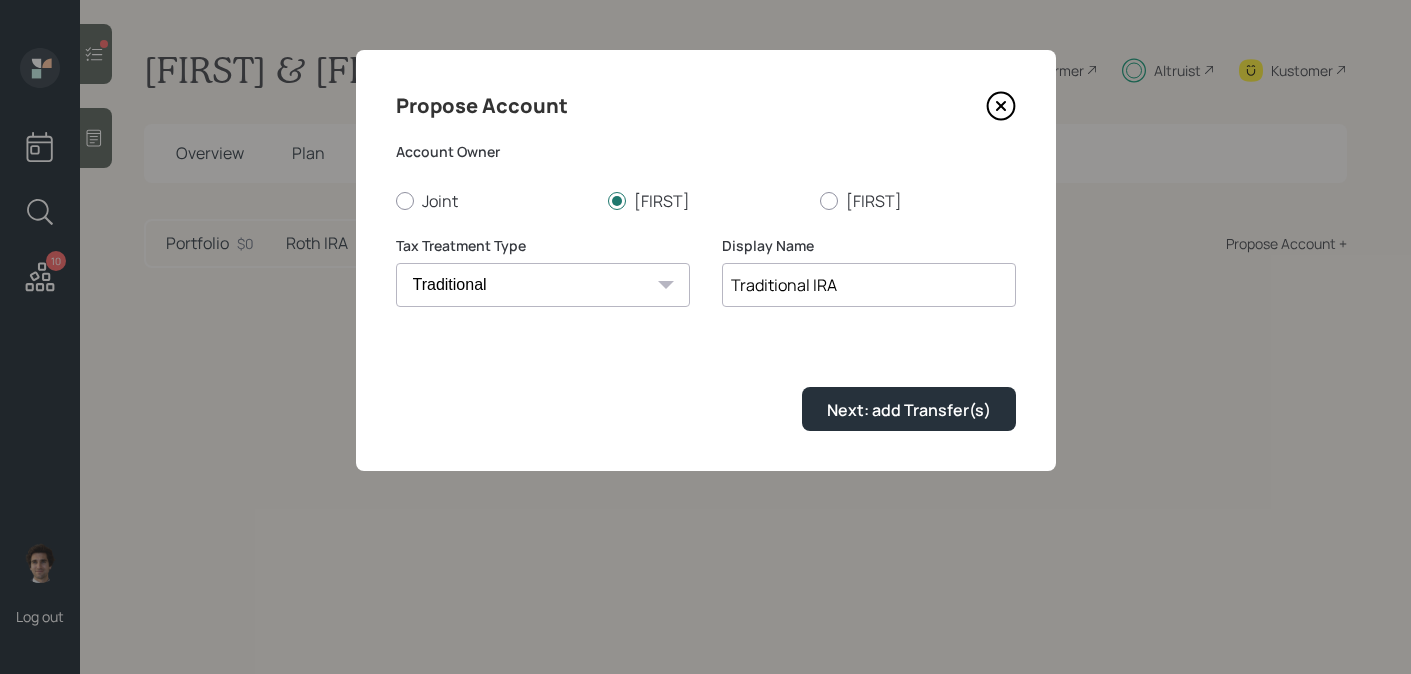 click on "Traditional IRA" at bounding box center [869, 285] 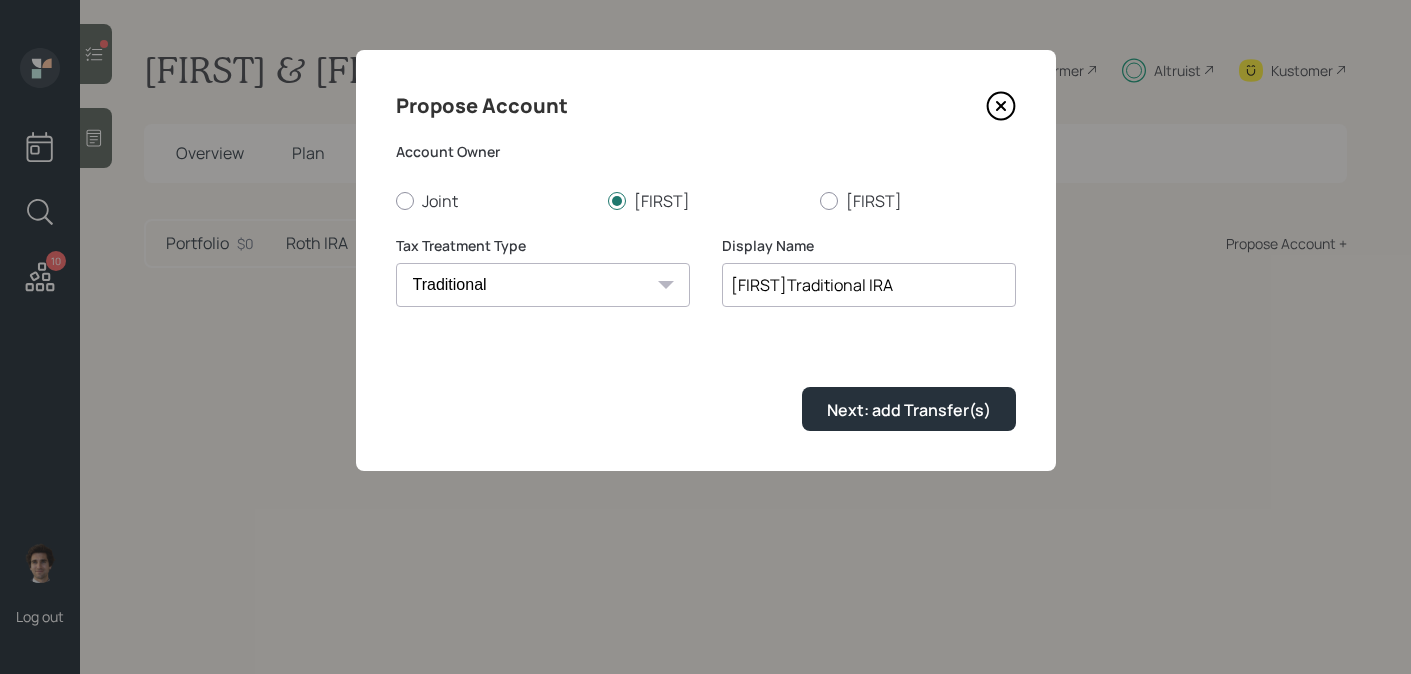 type on "Derek's Traditional IRA" 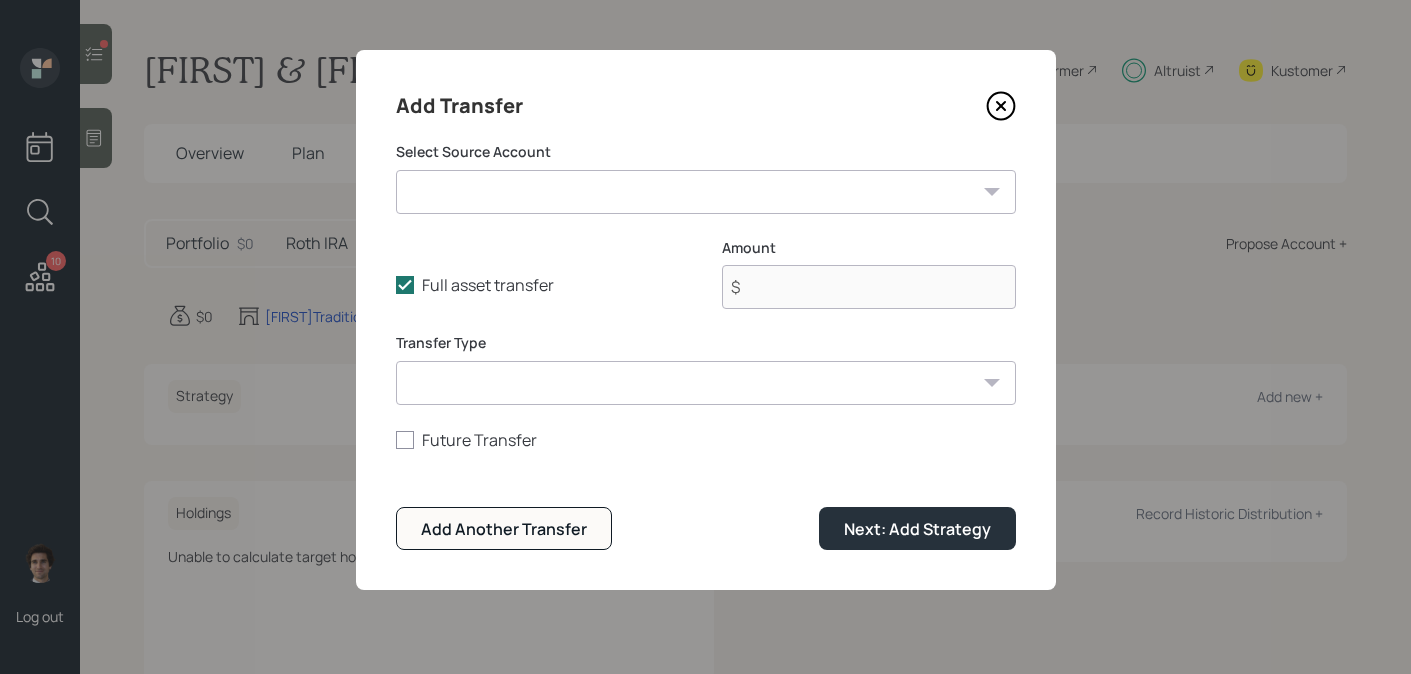 click on "Checking / Savings ($80,000 | Checking / Savings) Derek's Pension Lump Sum ($330,000 | IRA) Derek's Current 401k - Fidelity ($1,100,000 | 401(k)) Derek's Roth IRA - Fidelity ($6,000 | Roth IRA) Joint Brokerage - Fidelity (self-managed) ($60,000 | Taxable Investment) Derek's Roth IRA - Fidelity ($140,000 | Roth IRA) Non-Qualified Annuity - Fidelity ($31,000 | Taxable Investment)" at bounding box center [706, 192] 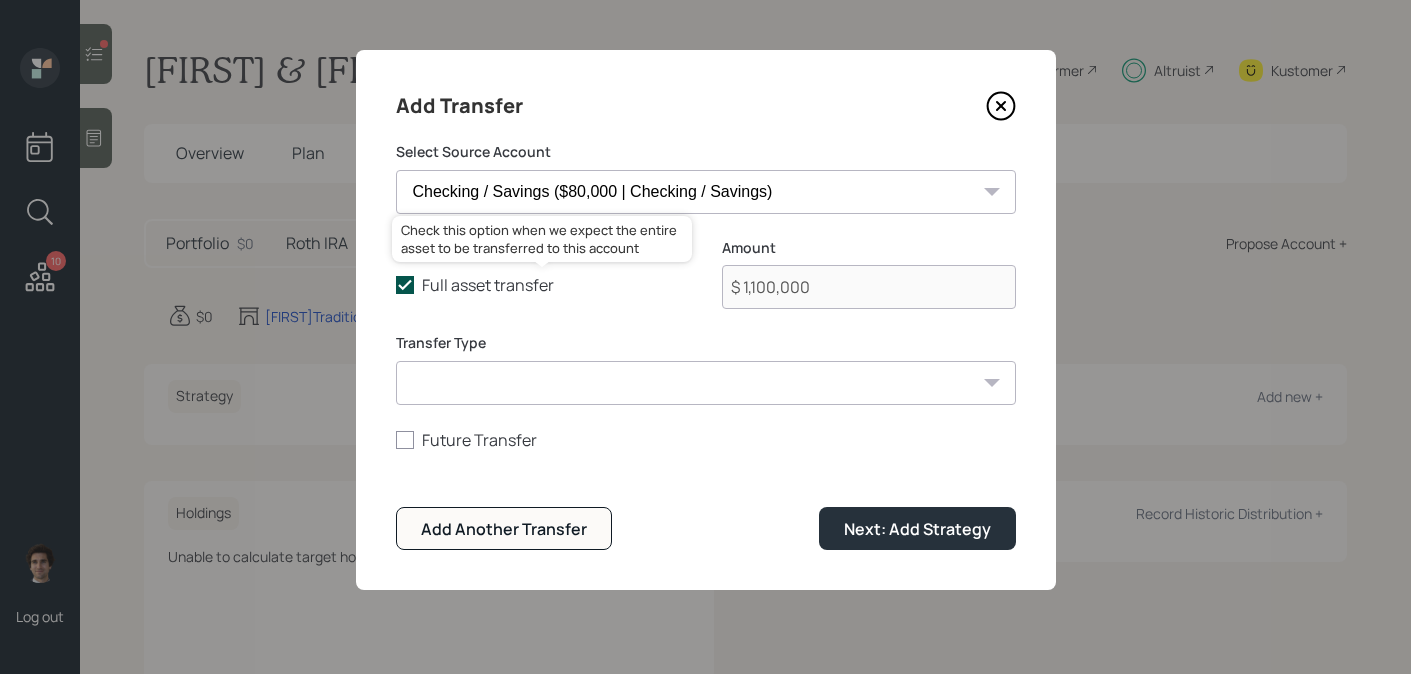click on "Full asset transfer" at bounding box center (543, 285) 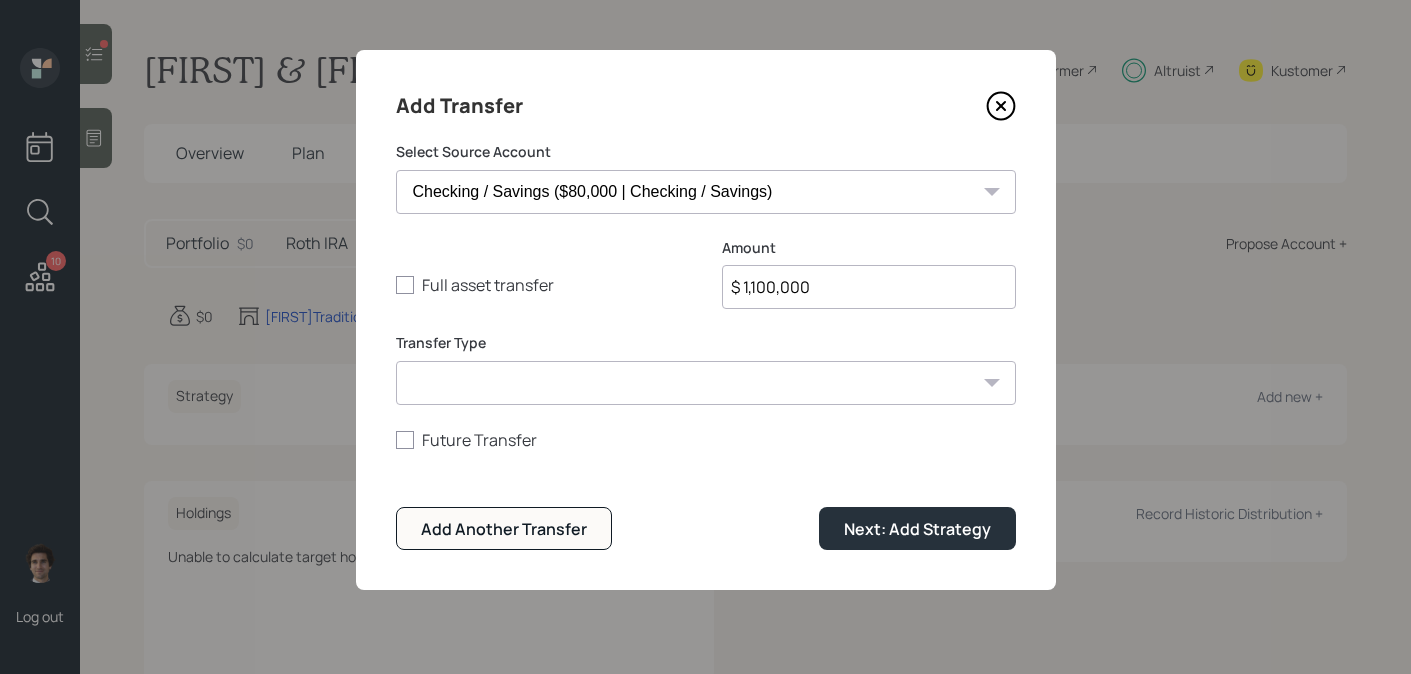 drag, startPoint x: 912, startPoint y: 302, endPoint x: 588, endPoint y: 221, distance: 333.97156 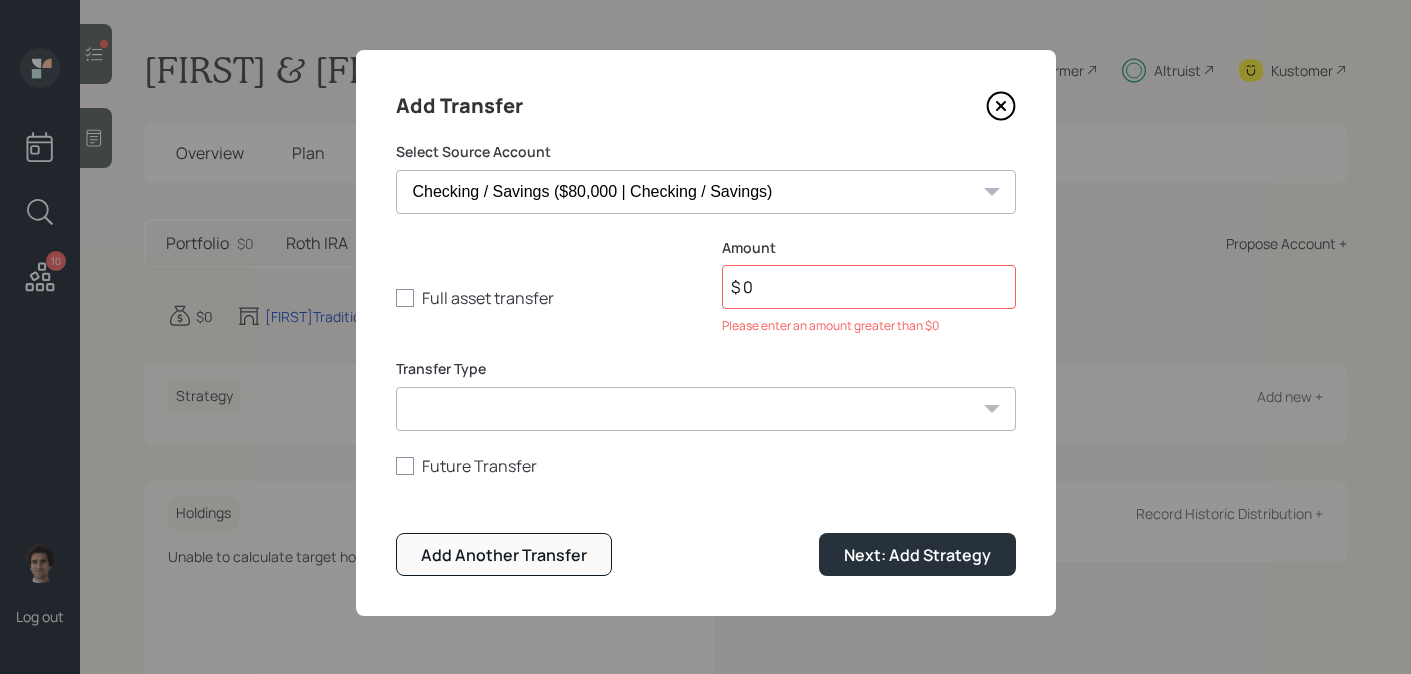 click on "Select Source Account Checking / Savings ($80,000 | Checking / Savings) Derek's Pension Lump Sum ($330,000 | IRA) Derek's Current 401k - Fidelity ($1,100,000 | 401(k)) Derek's Roth IRA - Fidelity ($6,000 | Roth IRA) Joint Brokerage - Fidelity (self-managed) ($60,000 | Taxable Investment) Derek's Roth IRA - Fidelity ($140,000 | Roth IRA) Non-Qualified Annuity - Fidelity ($31,000 | Taxable Investment) Full asset transfer Check this option when we expect the entire asset to be transferred to this account Amount $ 0 Please enter an amount greater than $0 Transfer Type ACAT Transfer Non ACAT Transfer Capitalize Rollover Rollover Deposit Future Transfer Add Another Transfer Next: Add Strategy" at bounding box center [706, 359] 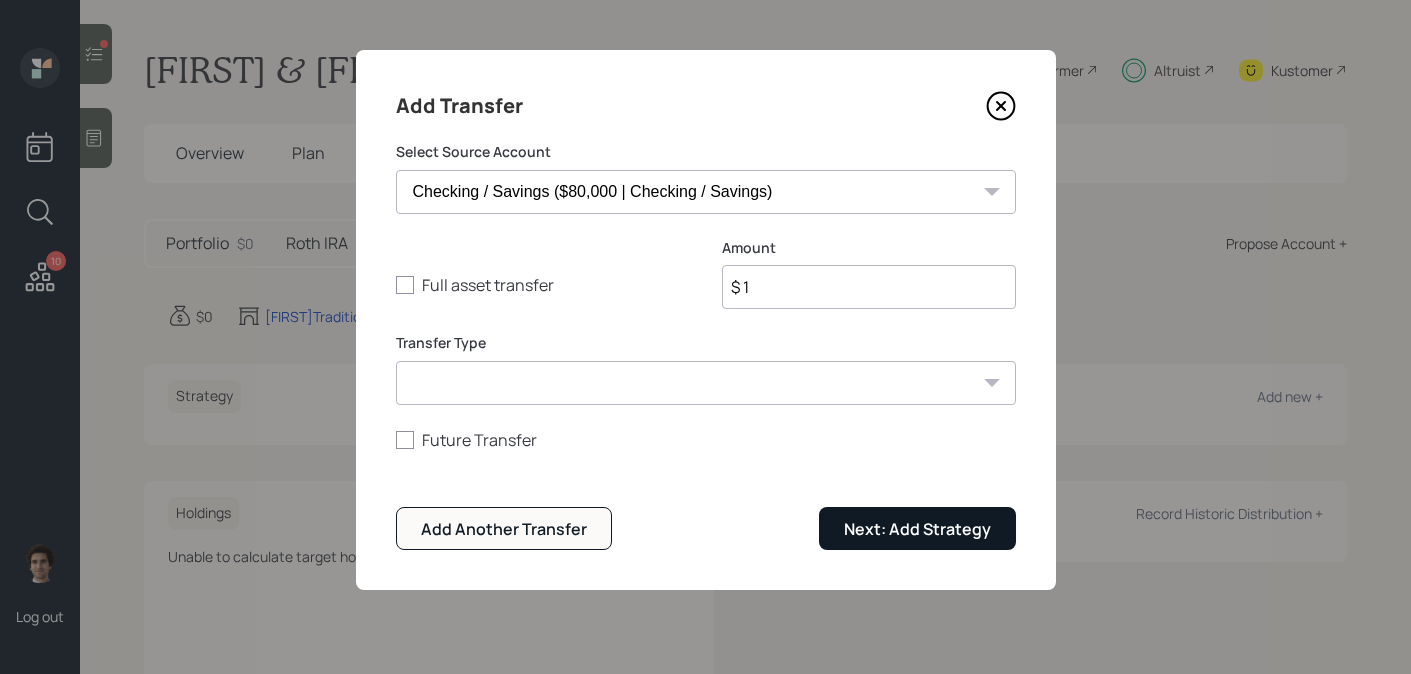 type on "$ 1" 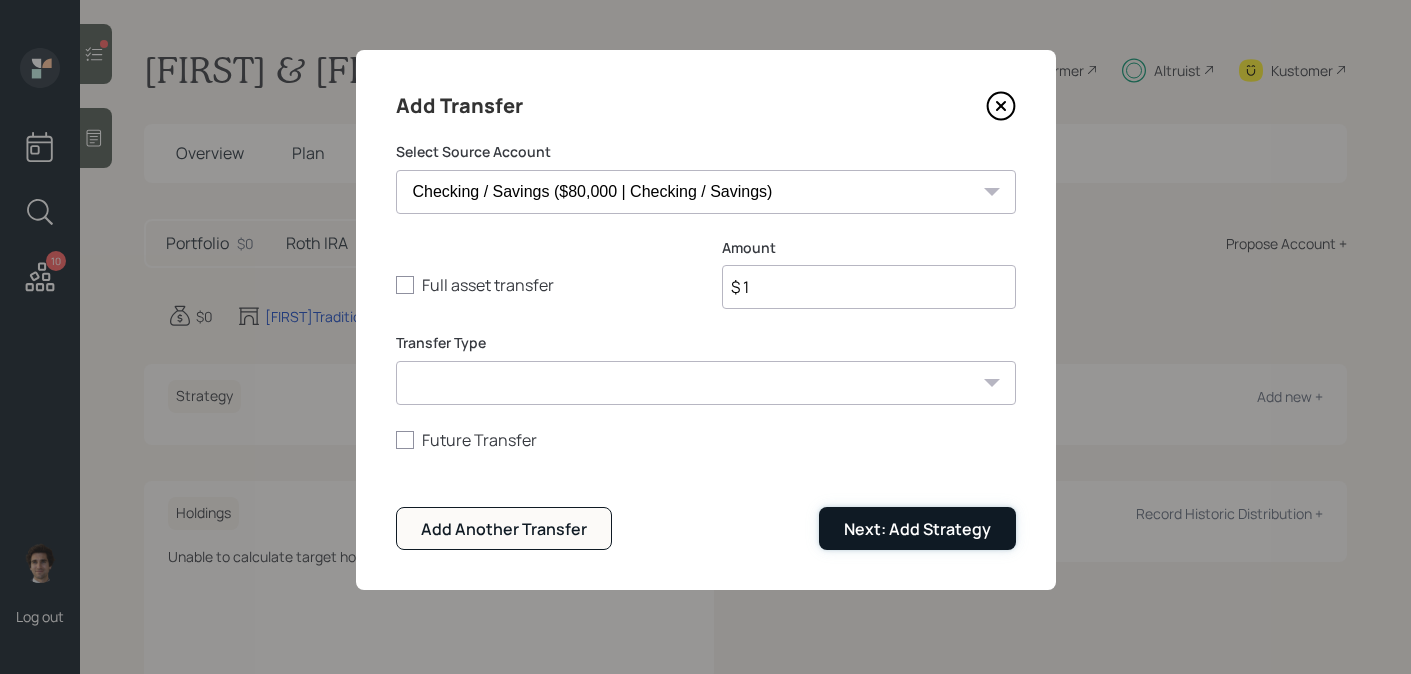 click on "Next: Add Strategy" at bounding box center [917, 528] 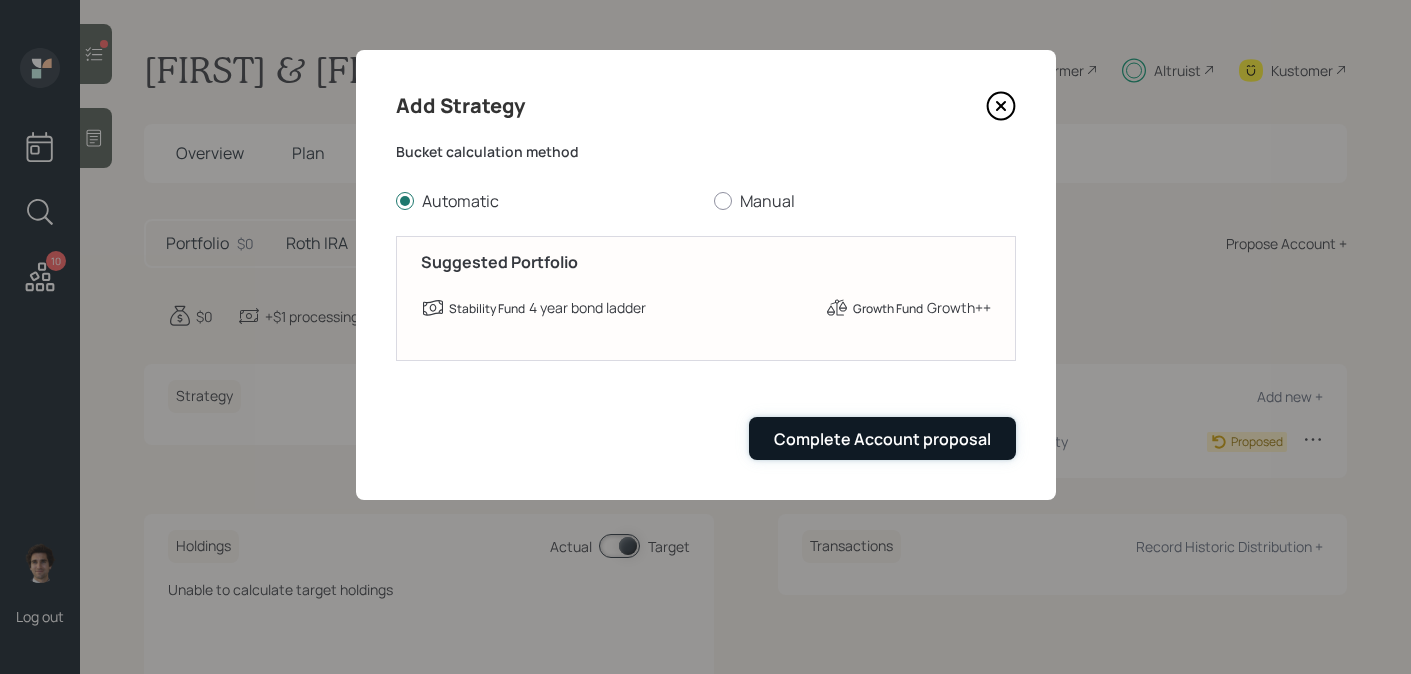 click on "Complete Account proposal" at bounding box center (882, 439) 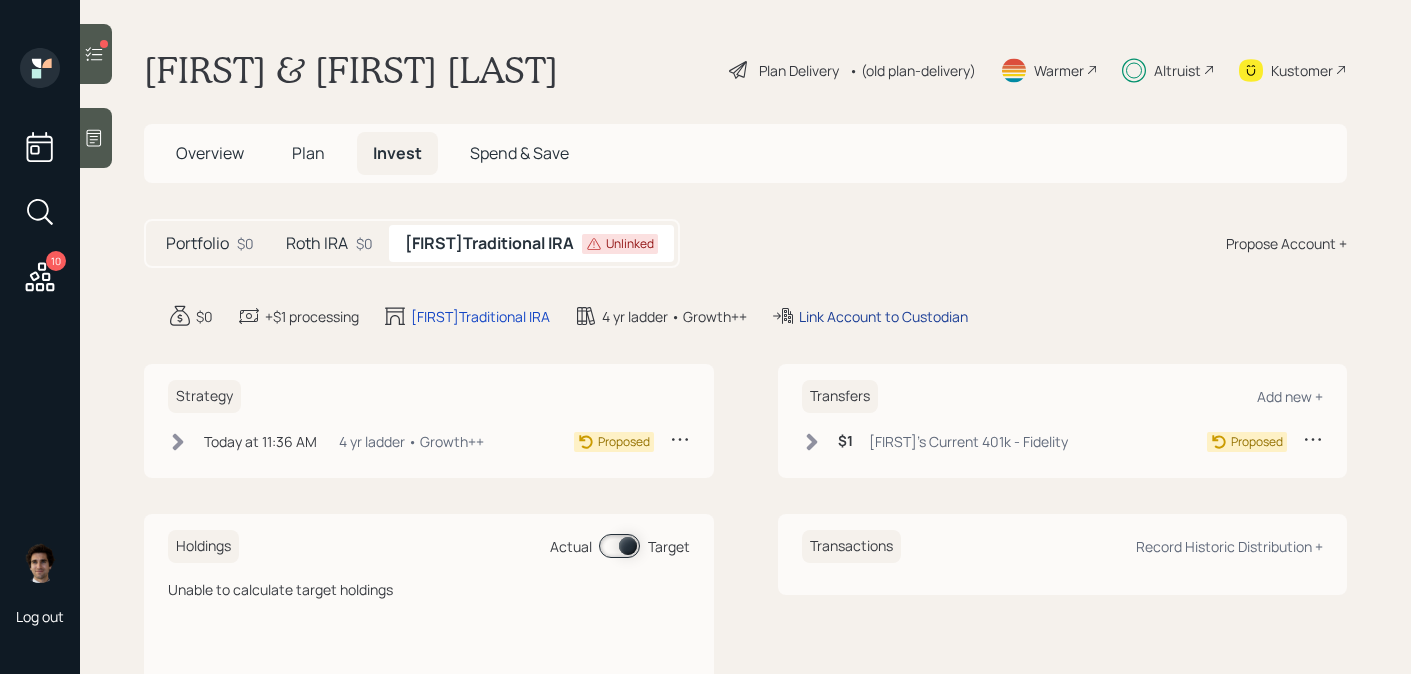 click on "Link Account to Custodian" at bounding box center [883, 316] 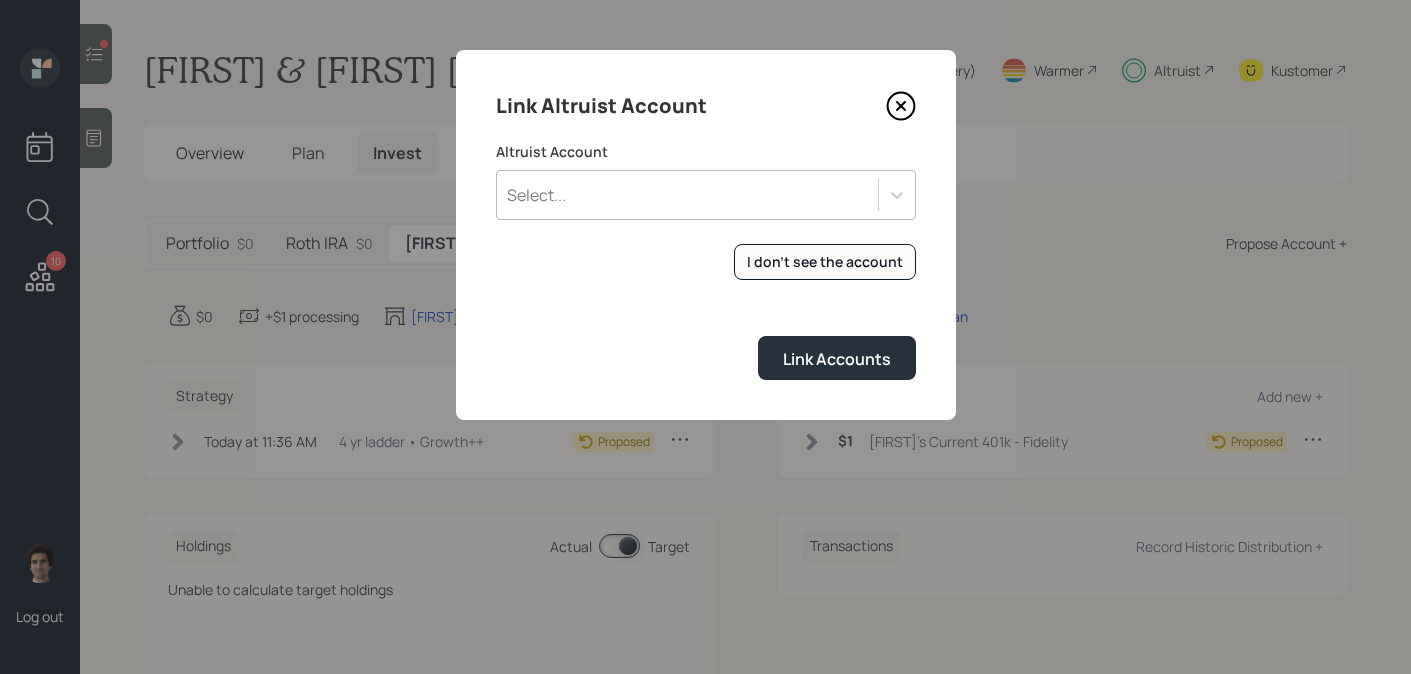 click on "Select..." at bounding box center (687, 195) 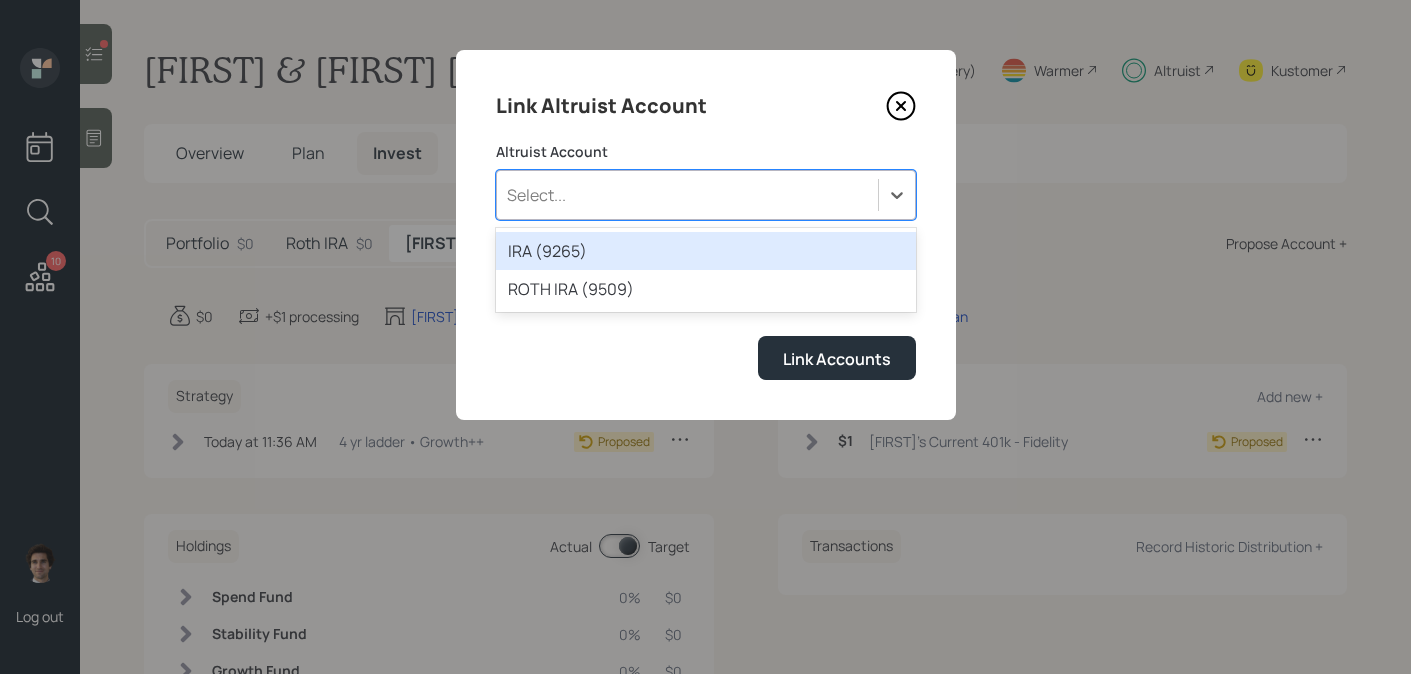 click on "IRA (9265)" at bounding box center (706, 251) 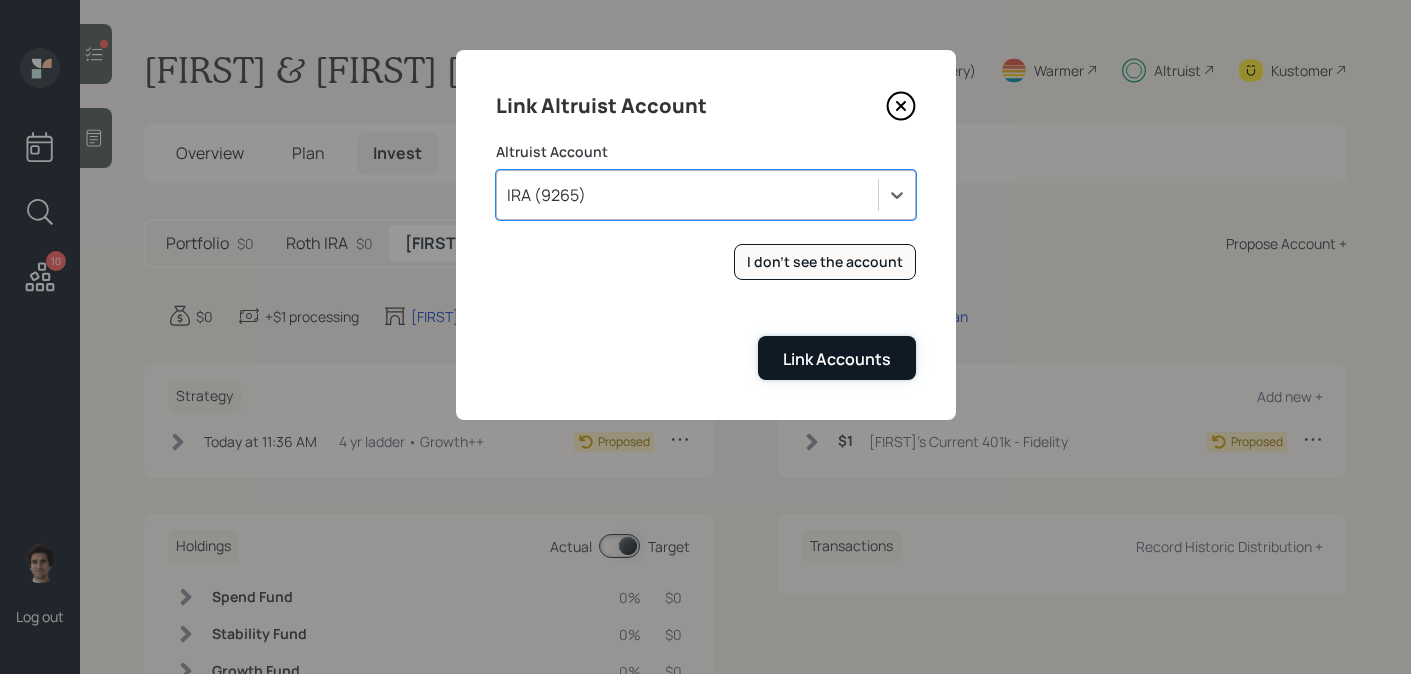 click on "Link Accounts" at bounding box center [837, 359] 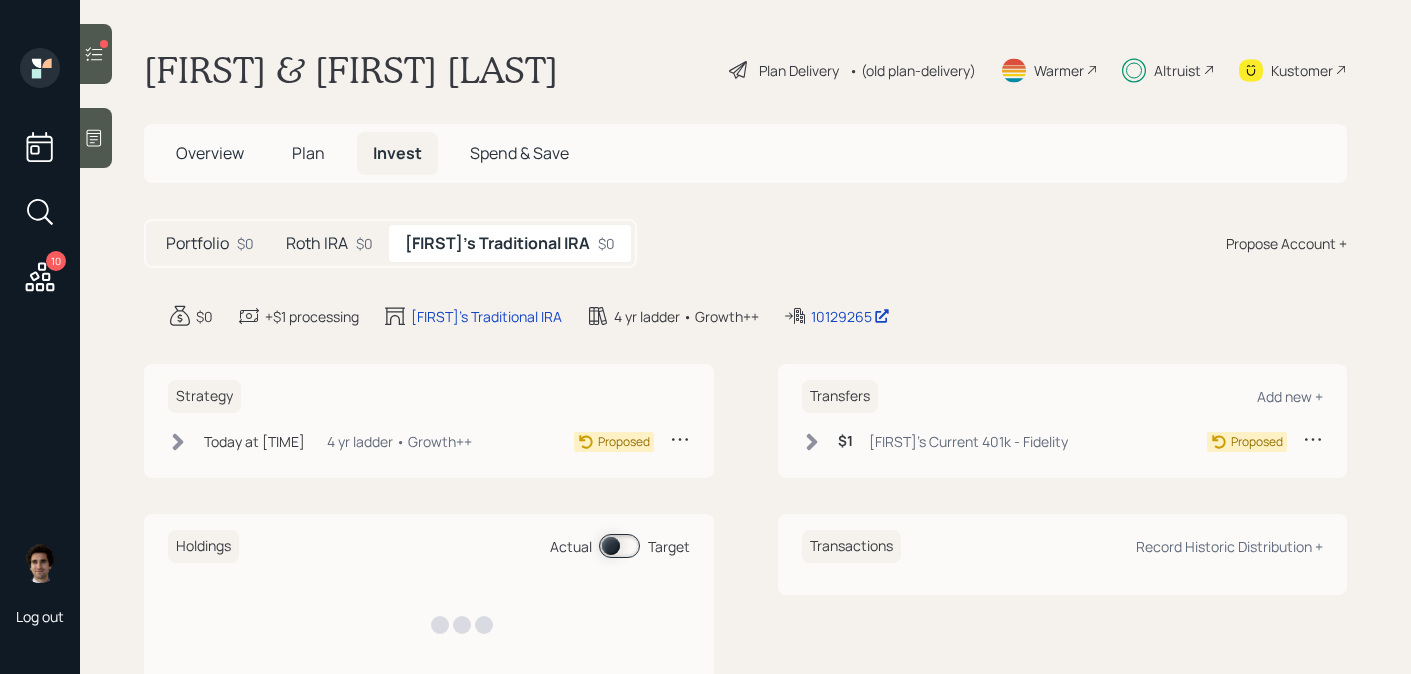 scroll, scrollTop: 0, scrollLeft: 0, axis: both 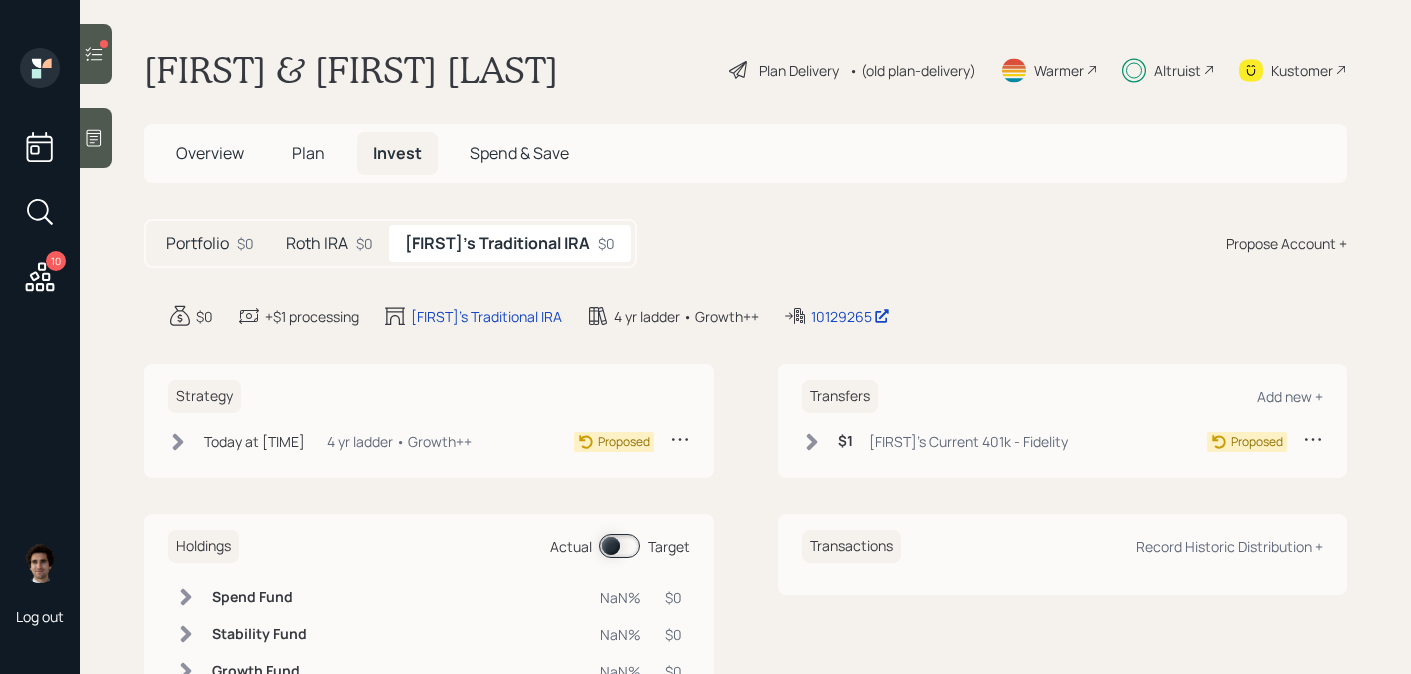 click on "Propose Account +" at bounding box center (1286, 243) 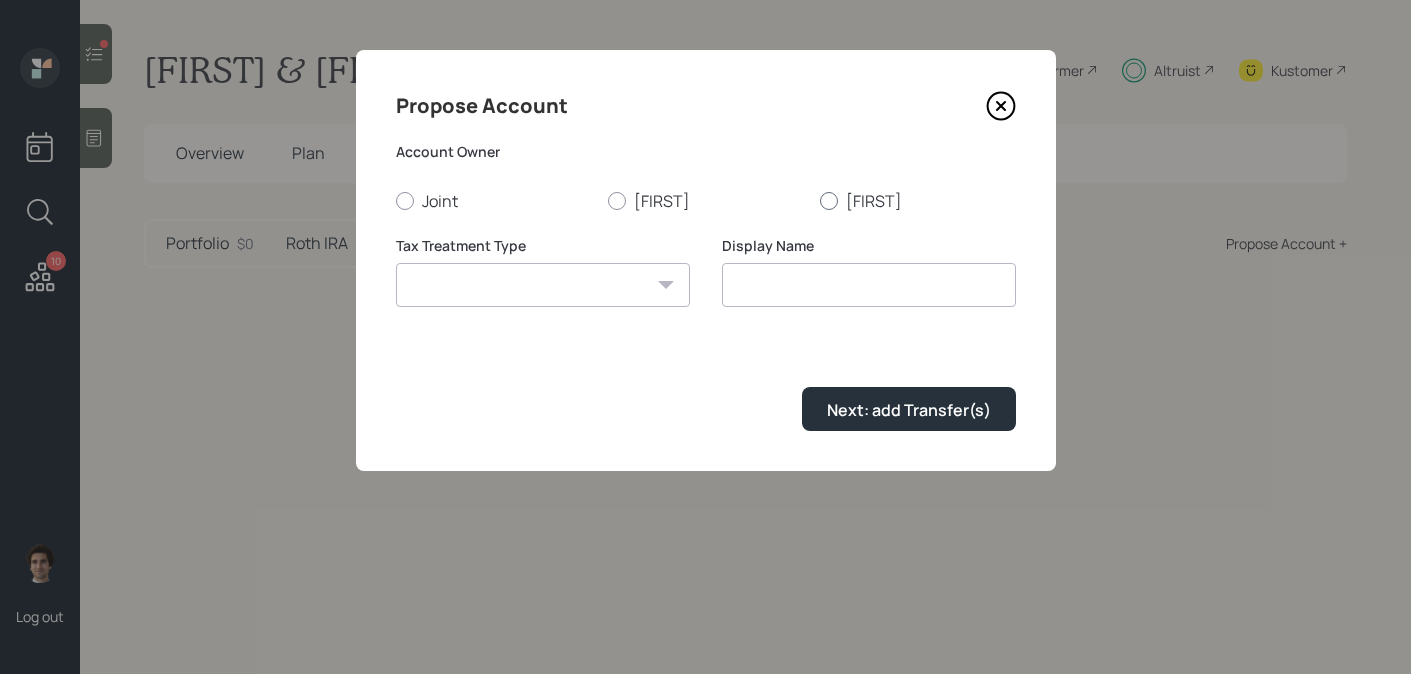 click on "[FIRST]" at bounding box center [918, 201] 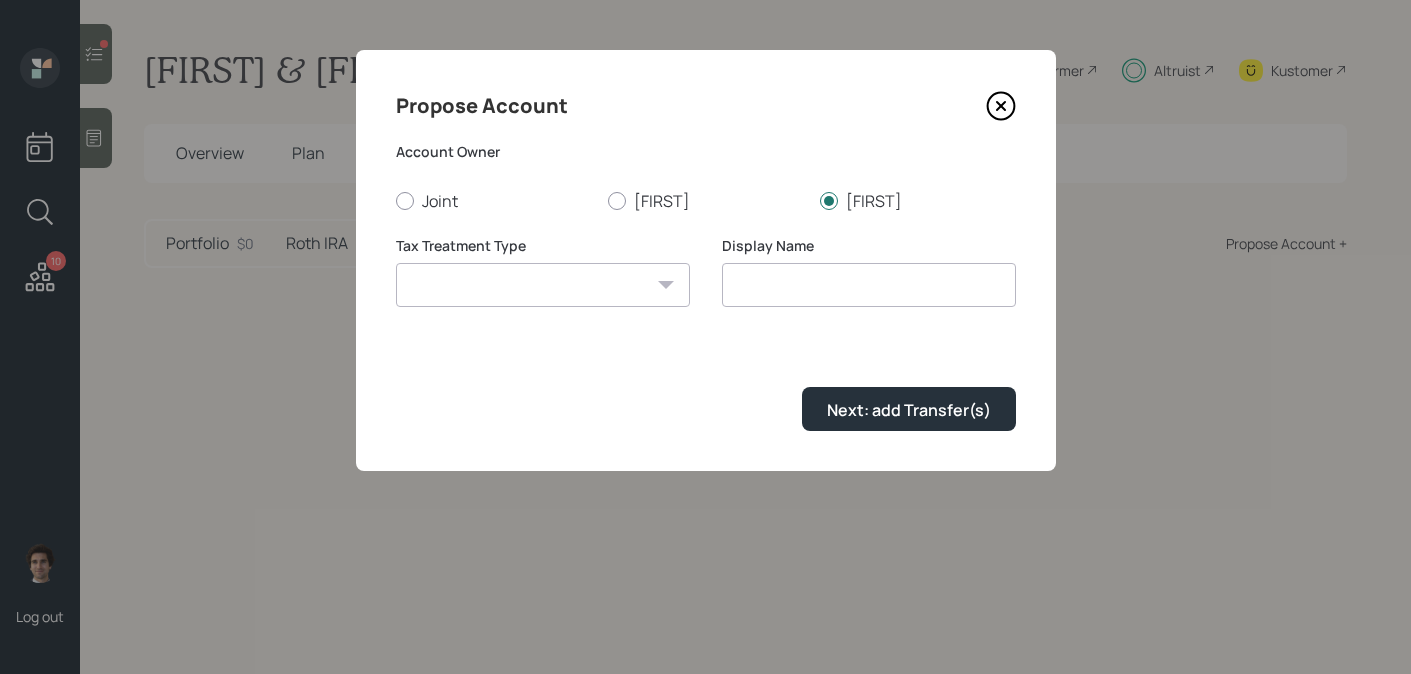 click on "Roth Taxable Traditional" at bounding box center (543, 285) 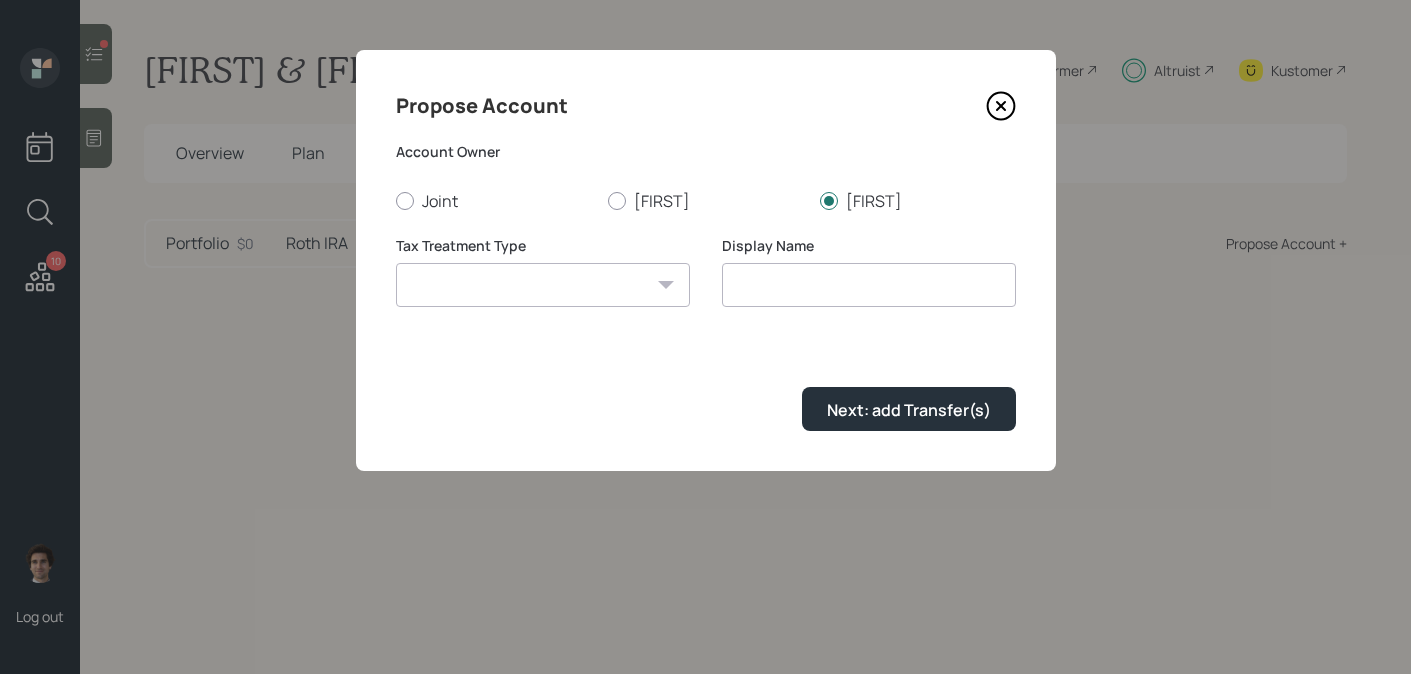 select on "roth" 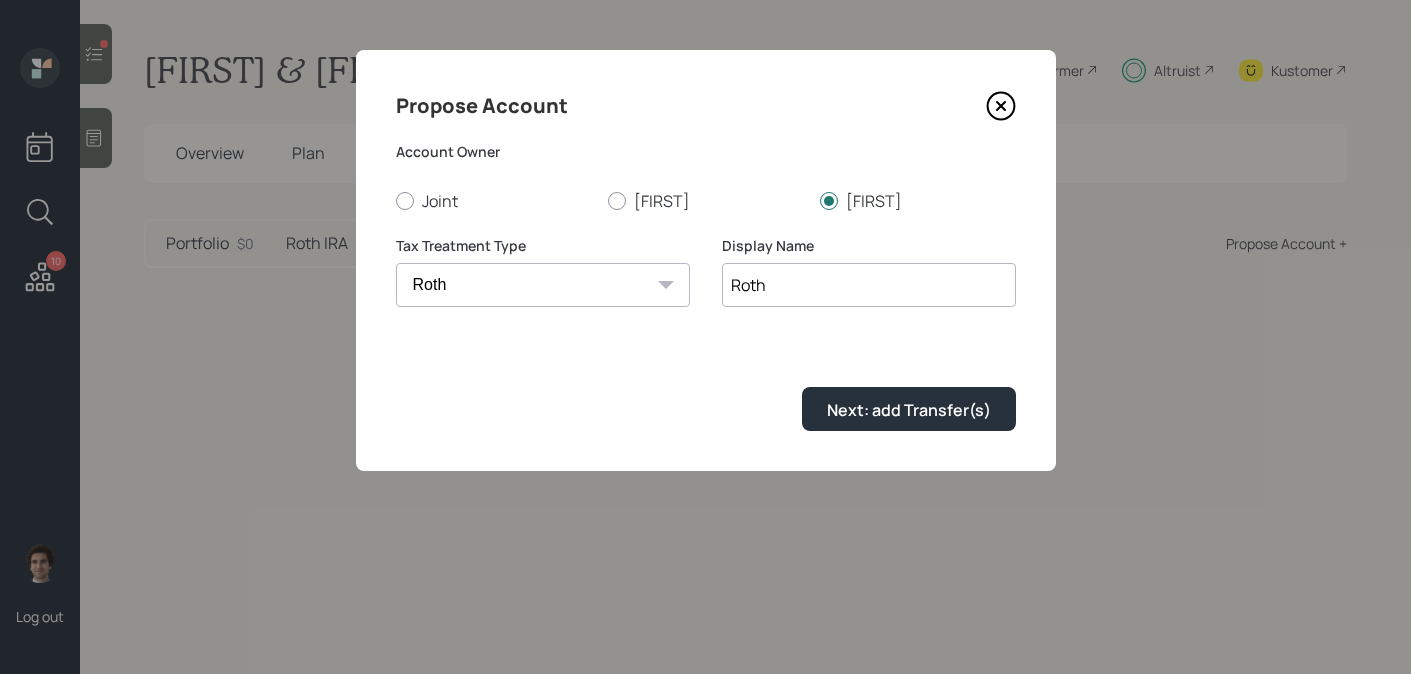 click on "Roth" at bounding box center (869, 285) 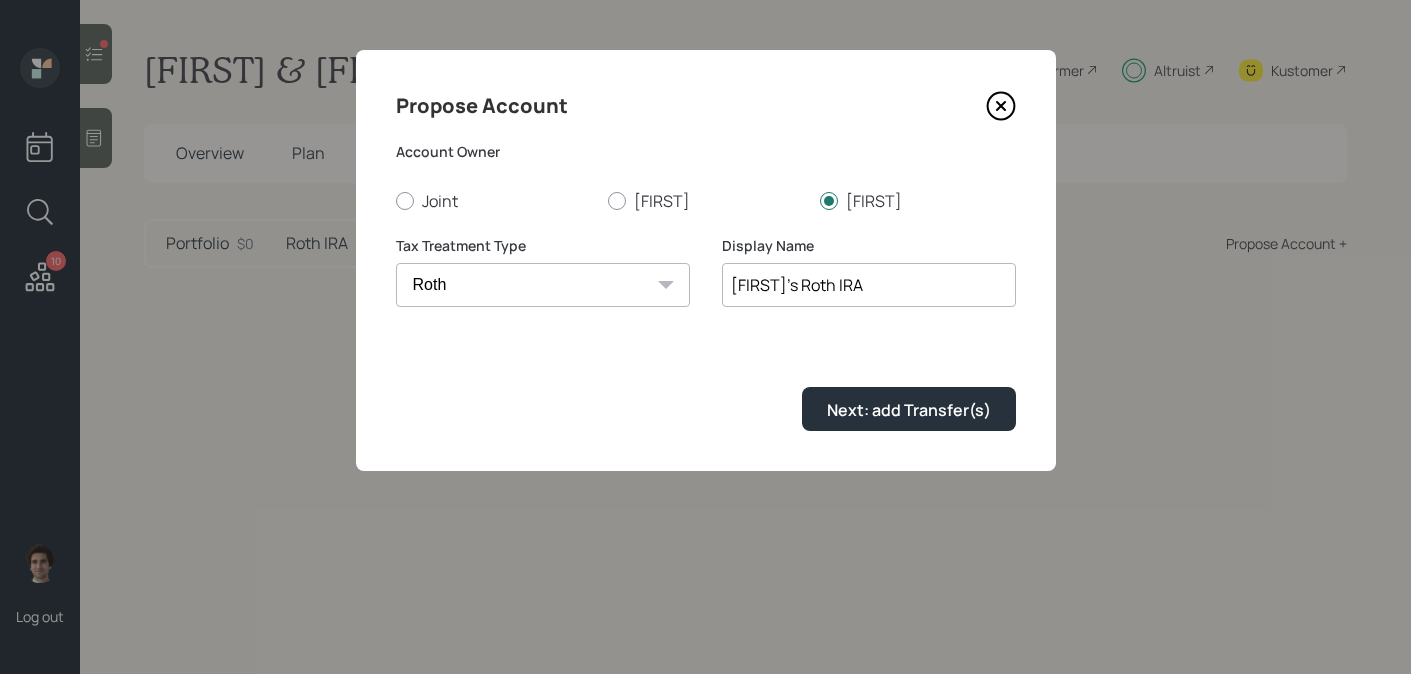 type on "Kristie's Roth IRA" 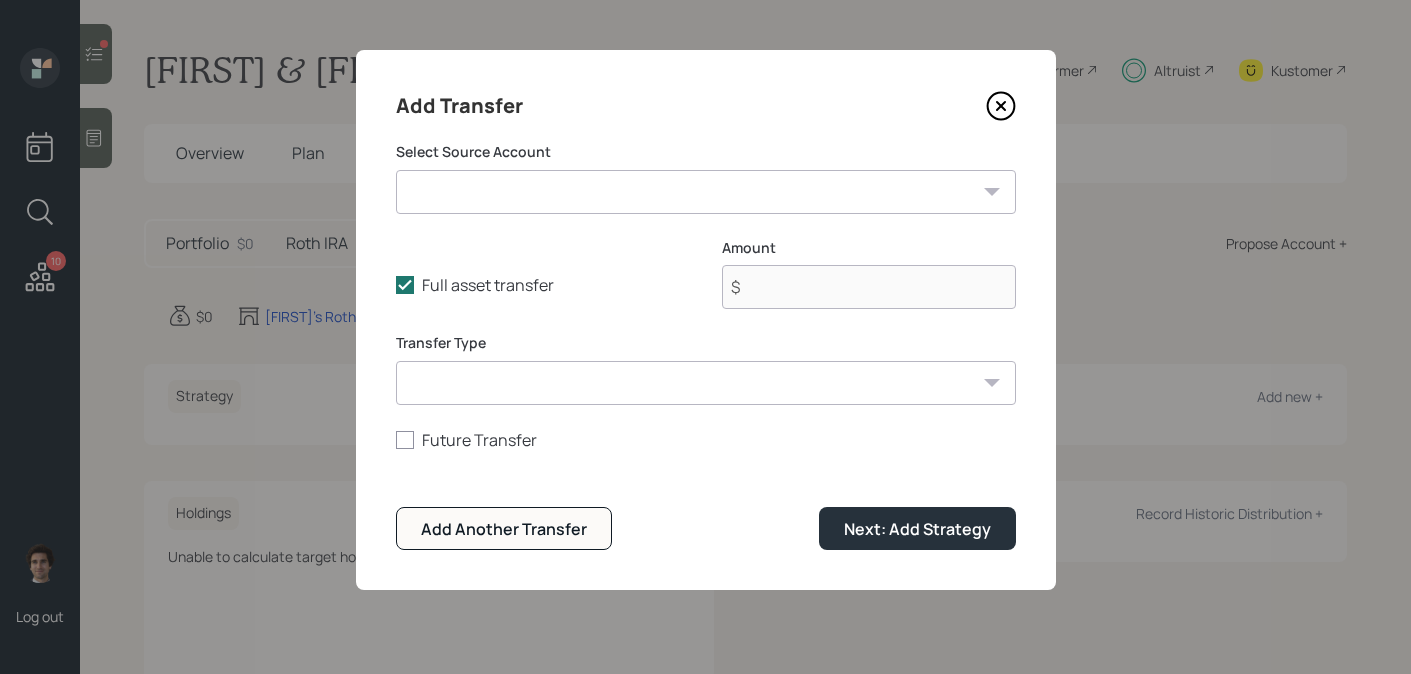 click on "Checking / Savings ($80,000 | Checking / Savings) Derek's Pension Lump Sum ($330,000 | IRA) Derek's Current 401k - Fidelity ($1,100,000 | 401(k)) Derek's Roth IRA - Fidelity ($6,000 | Roth IRA) Joint Brokerage - Fidelity (self-managed) ($60,000 | Taxable Investment) Derek's Roth IRA - Fidelity ($140,000 | Roth IRA) Non-Qualified Annuity - Fidelity ($31,000 | Taxable Investment)" at bounding box center (706, 192) 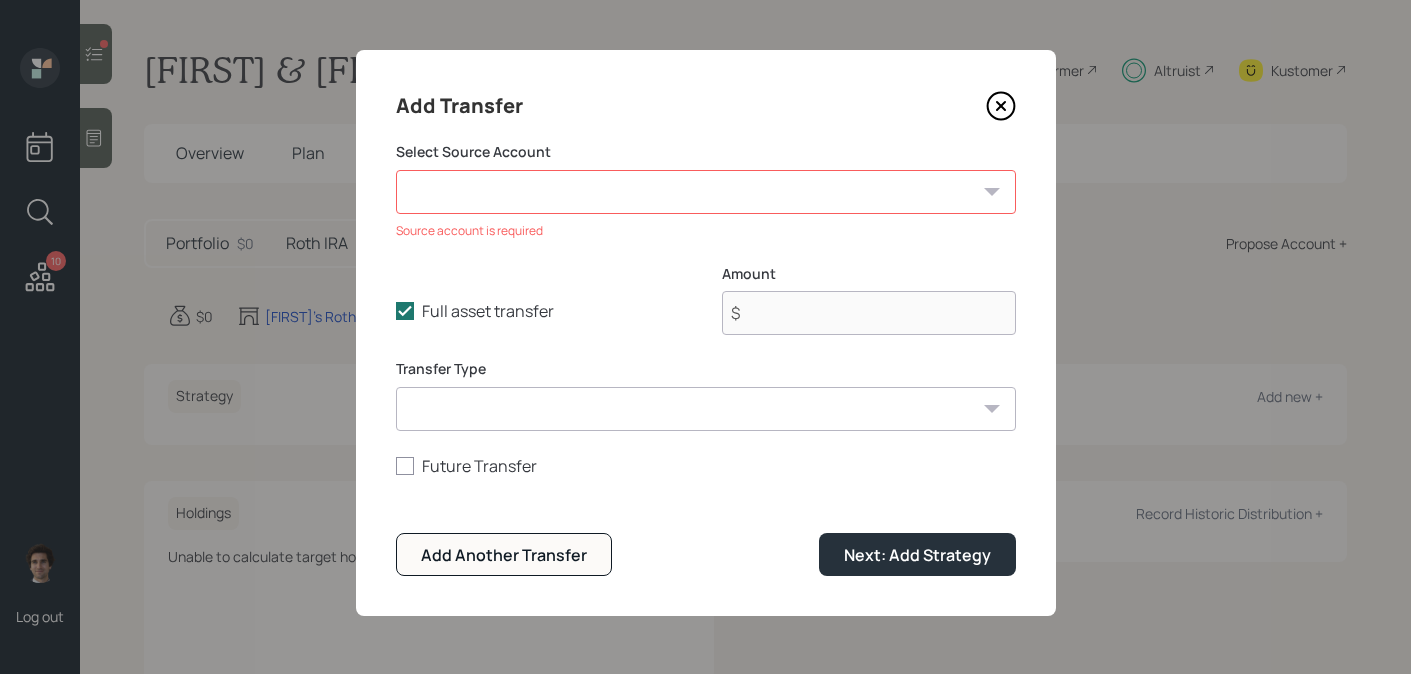 click 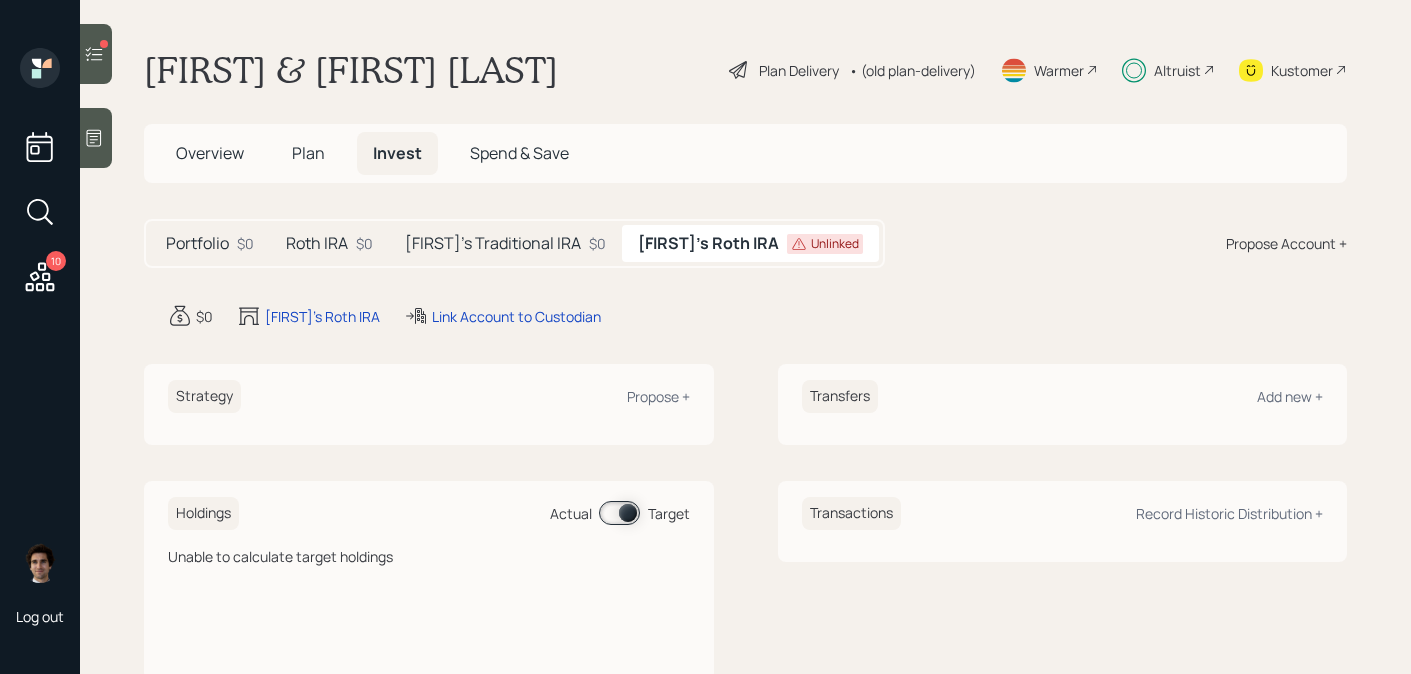 click on "Plan" at bounding box center (308, 153) 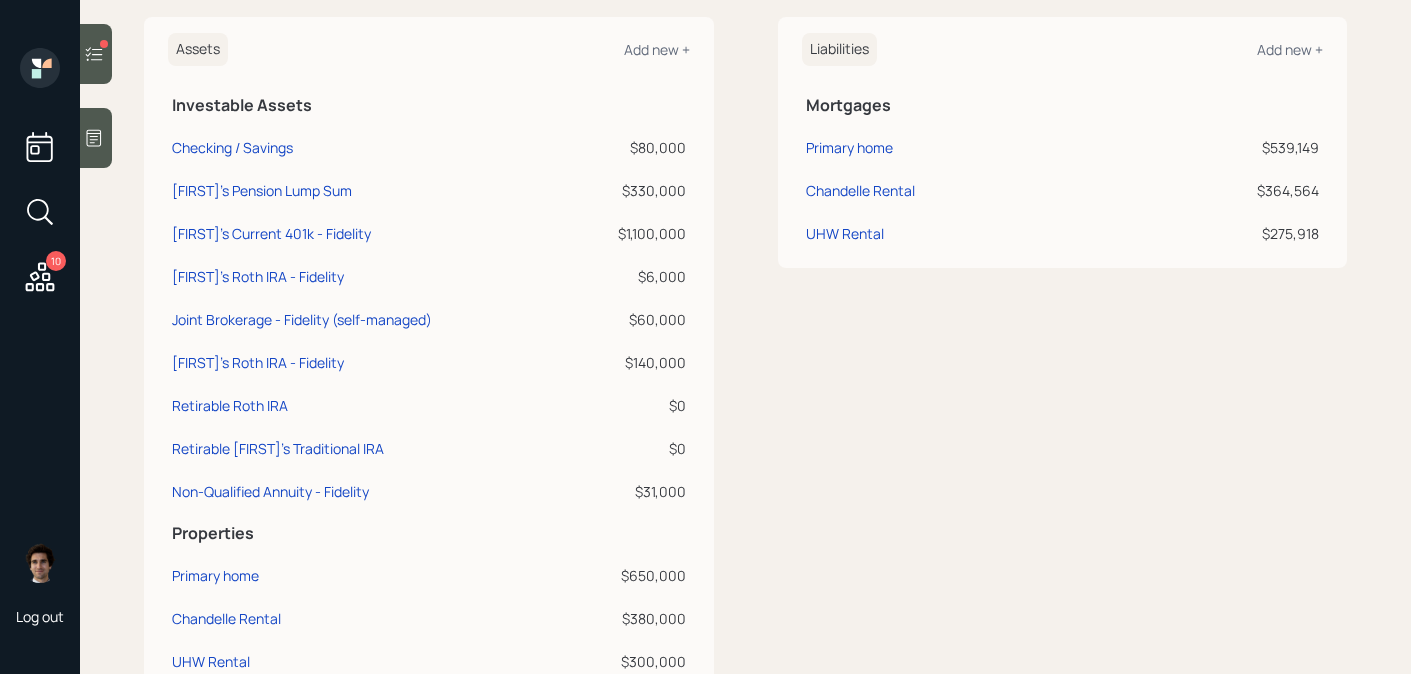 scroll, scrollTop: 463, scrollLeft: 0, axis: vertical 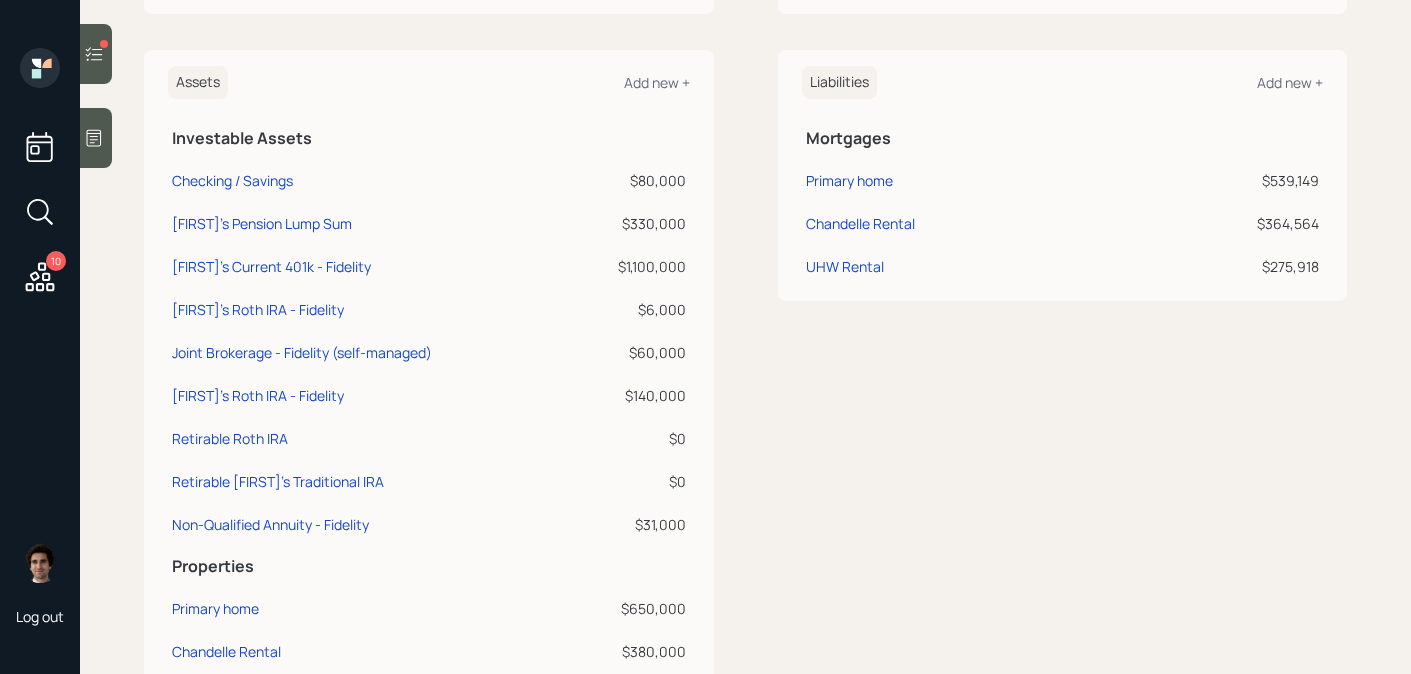 click on "Assets Add new + Investable Assets Checking / Savings $80,000 Derek's Pension Lump Sum $330,000 Derek's Current 401k - Fidelity $1,100,000 Derek's Roth IRA - Fidelity $6,000 Joint Brokerage - Fidelity (self-managed) $60,000 Derek's Roth IRA - Fidelity $140,000 Retirable Roth IRA $0 Retirable Derek's Traditional IRA $0 Non-Qualified Annuity - Fidelity $31,000 Properties Primary home $650,000 Chandelle Rental $380,000 UHW Rental $300,000" at bounding box center [429, 389] 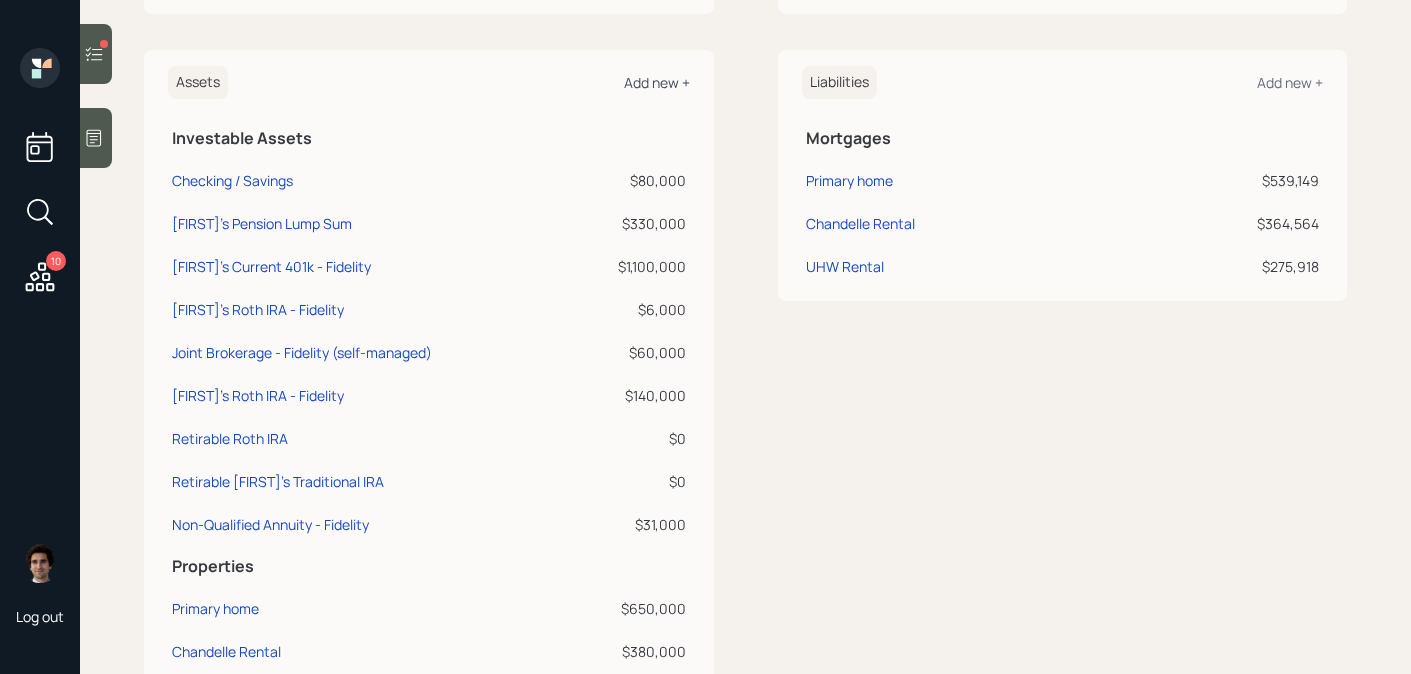 click on "Add new +" at bounding box center (657, 82) 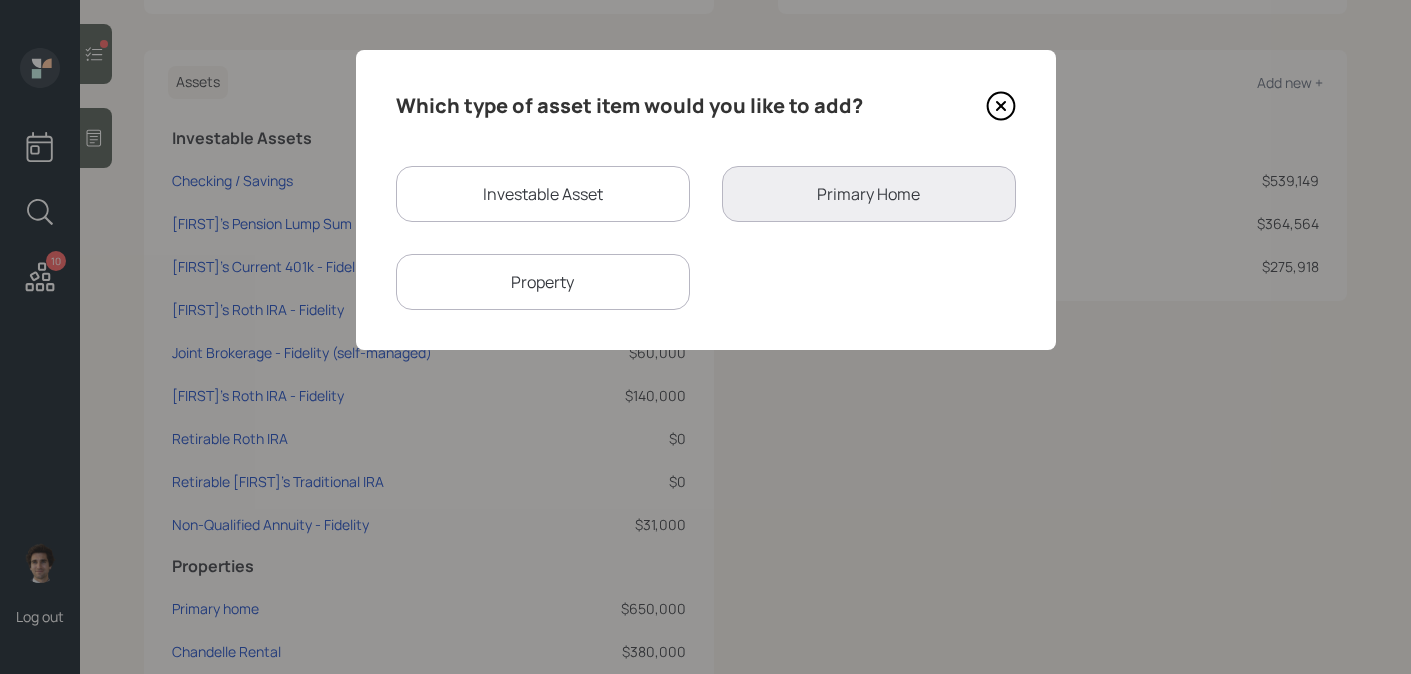 click on "Investable Asset" at bounding box center [543, 194] 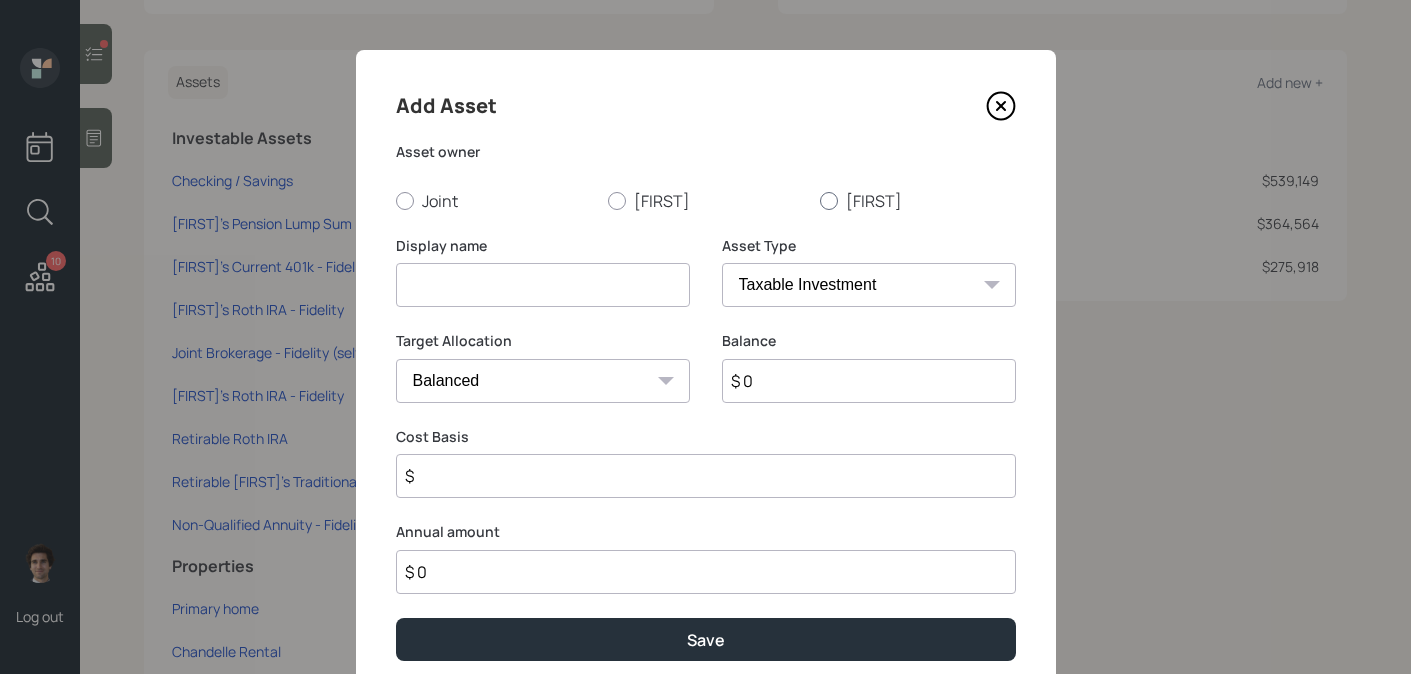 click on "Kristie" at bounding box center [918, 201] 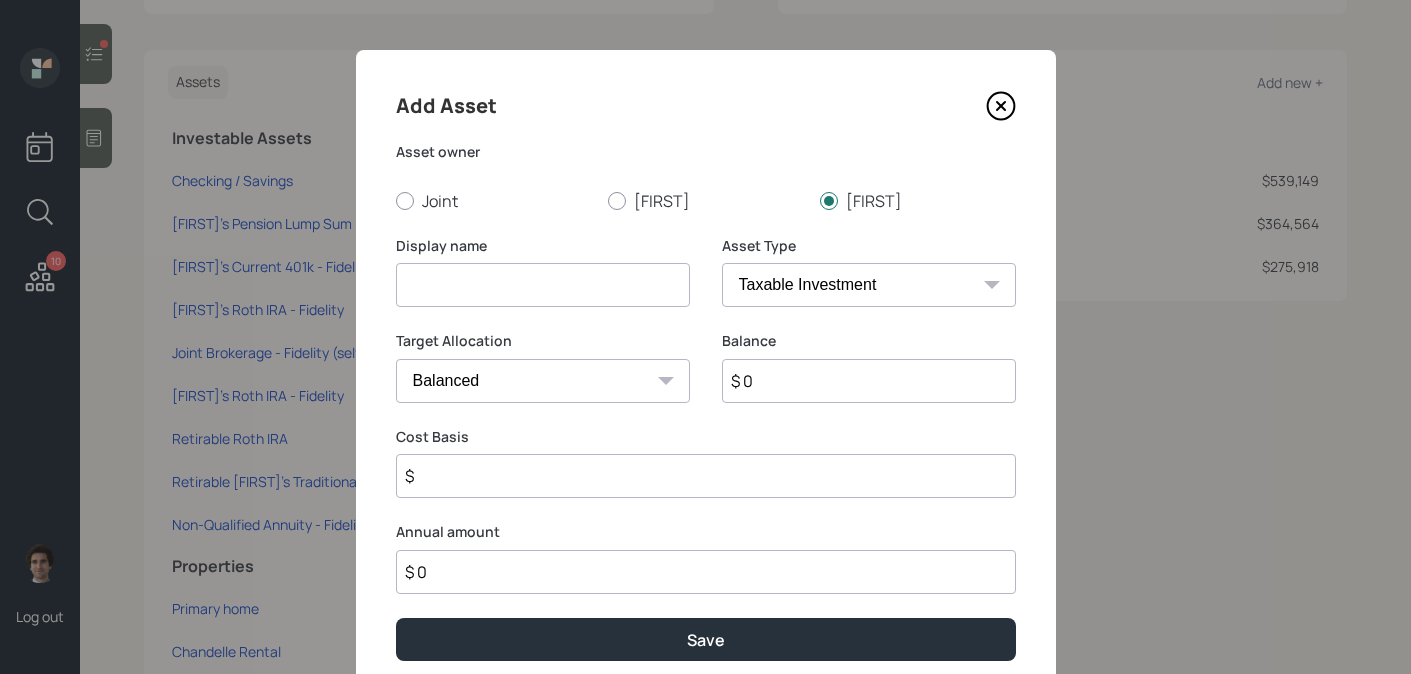 click on "SEP IRA IRA Roth IRA 401(k) Roth 401(k) 403(b) Roth 403(b) 457(b) Roth 457(b) Health Savings Account 529 Taxable Investment Checking / Savings Emergency Fund" at bounding box center [869, 285] 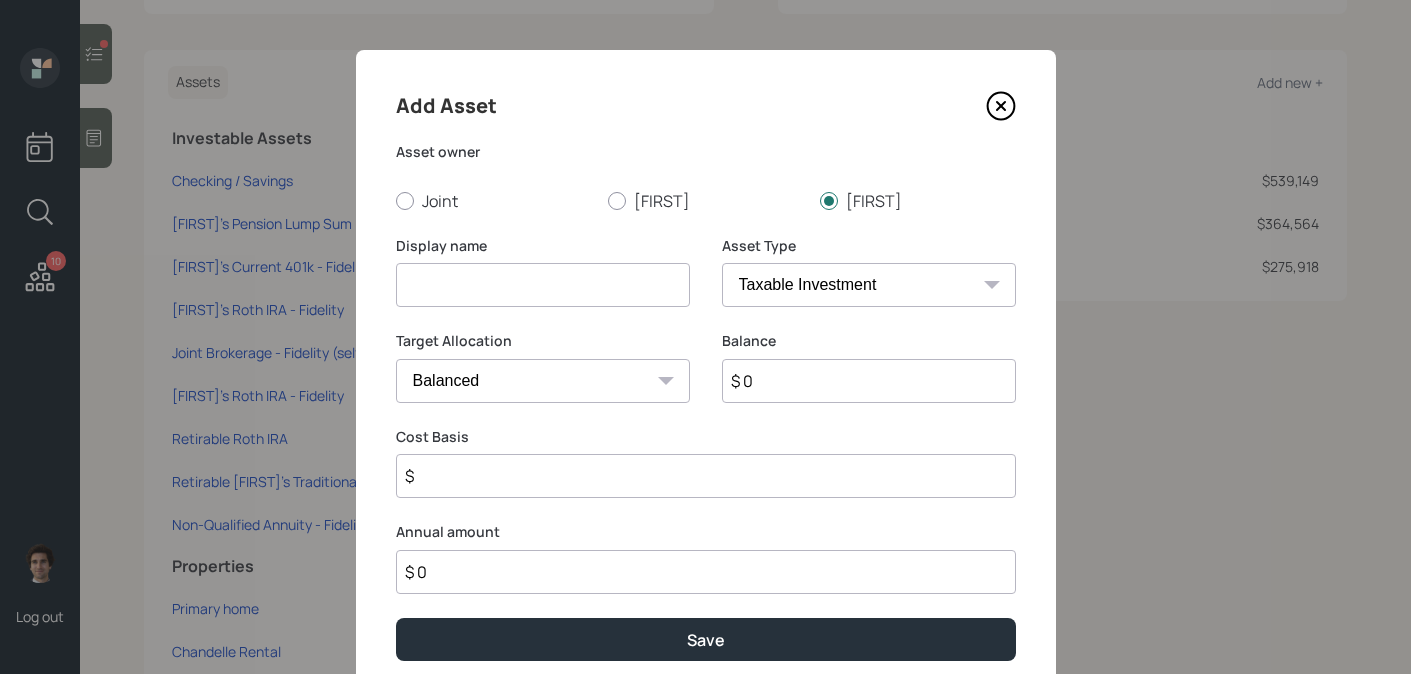 select on "roth_ira" 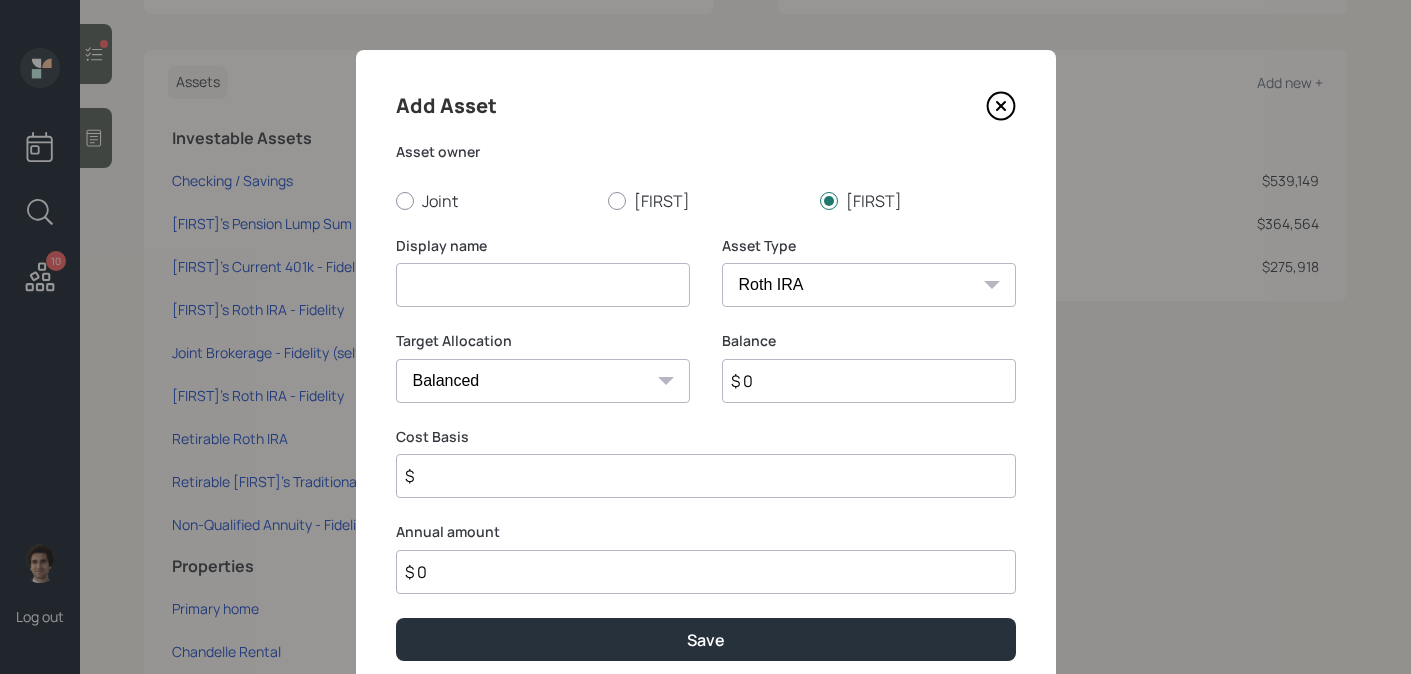 type on "$" 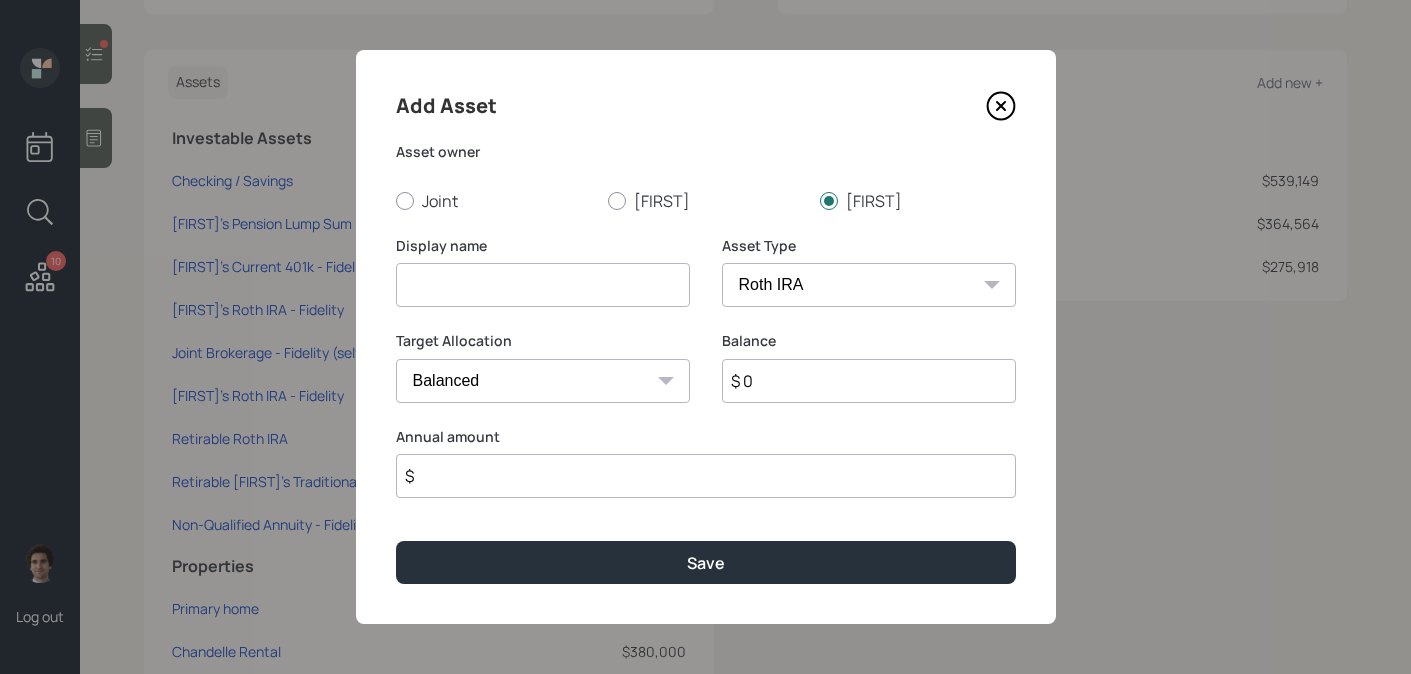 click at bounding box center [543, 285] 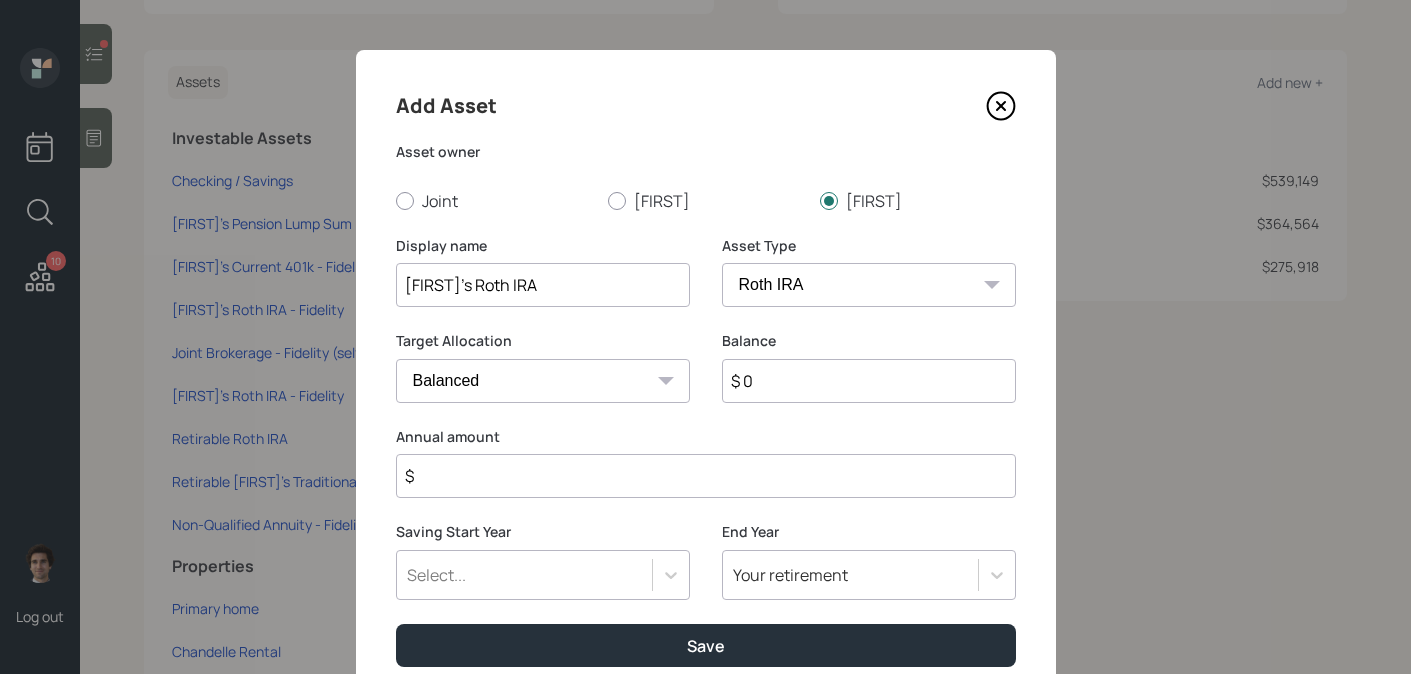 type on "Kristie's Roth IRA" 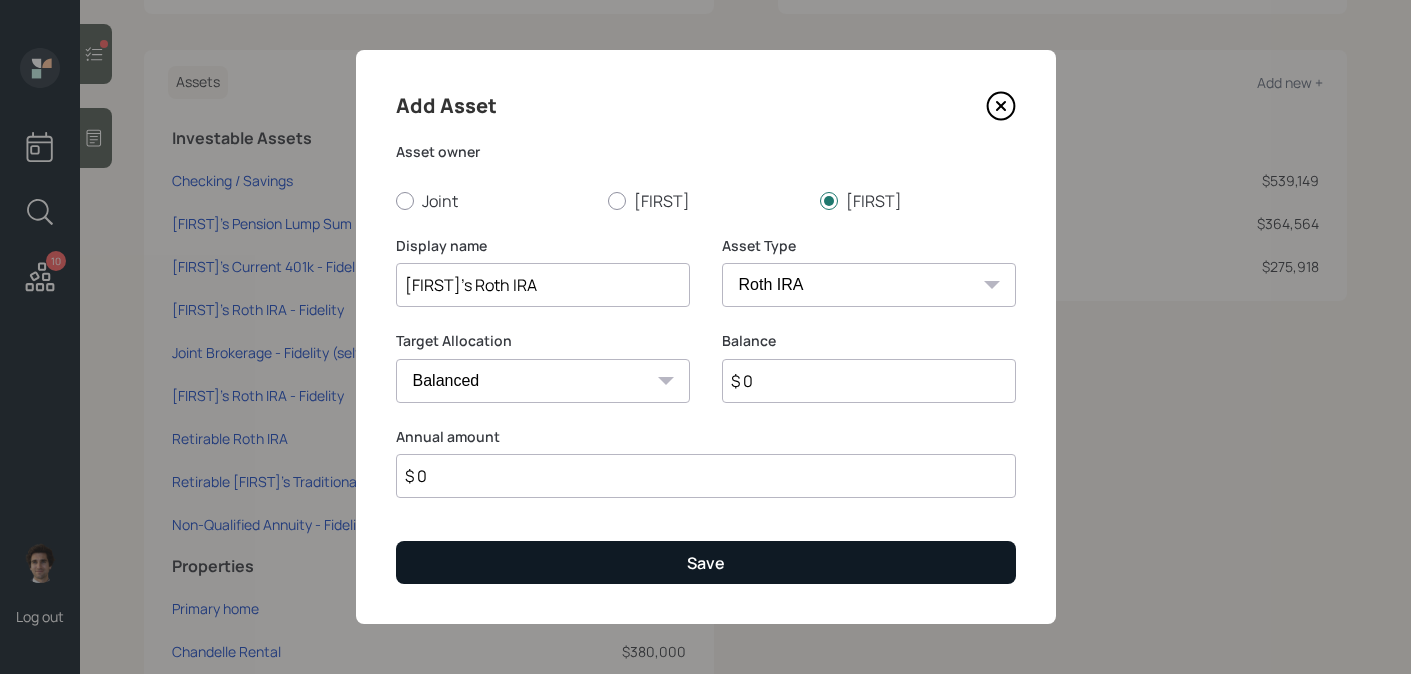 type on "$ 0" 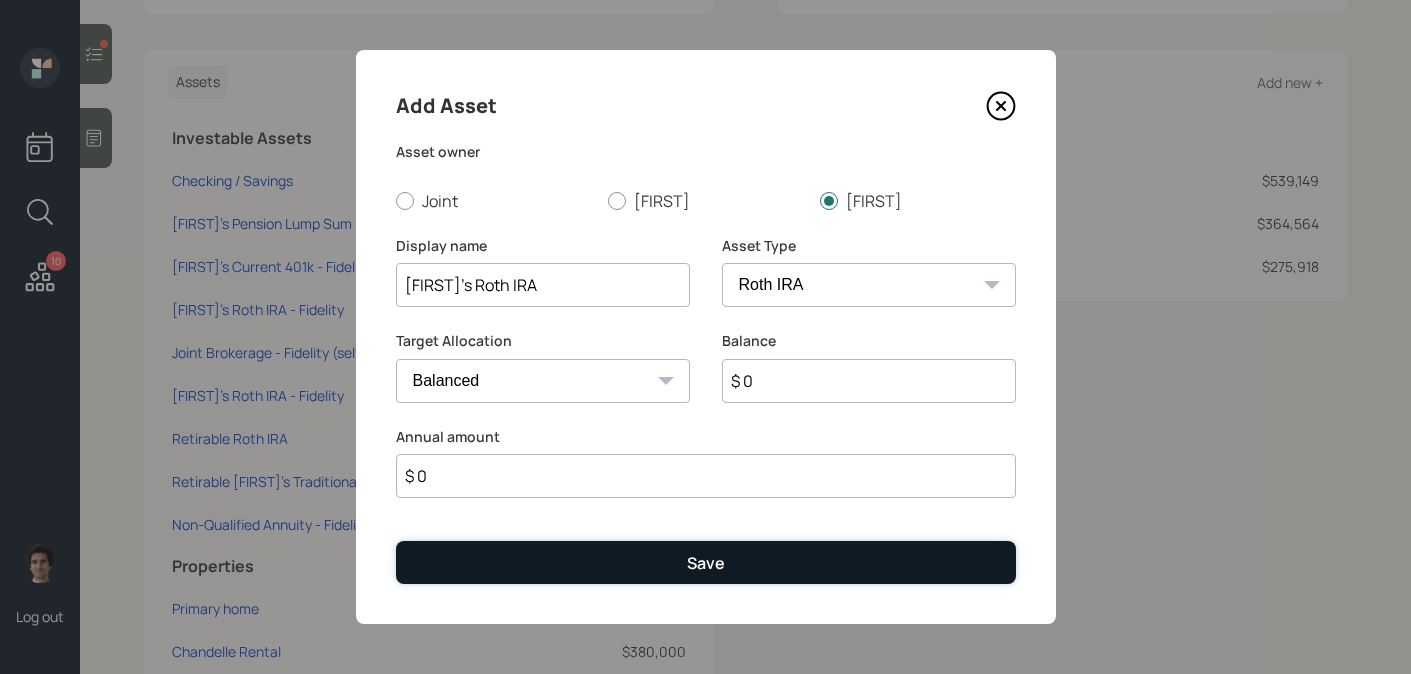 click on "Save" at bounding box center (706, 562) 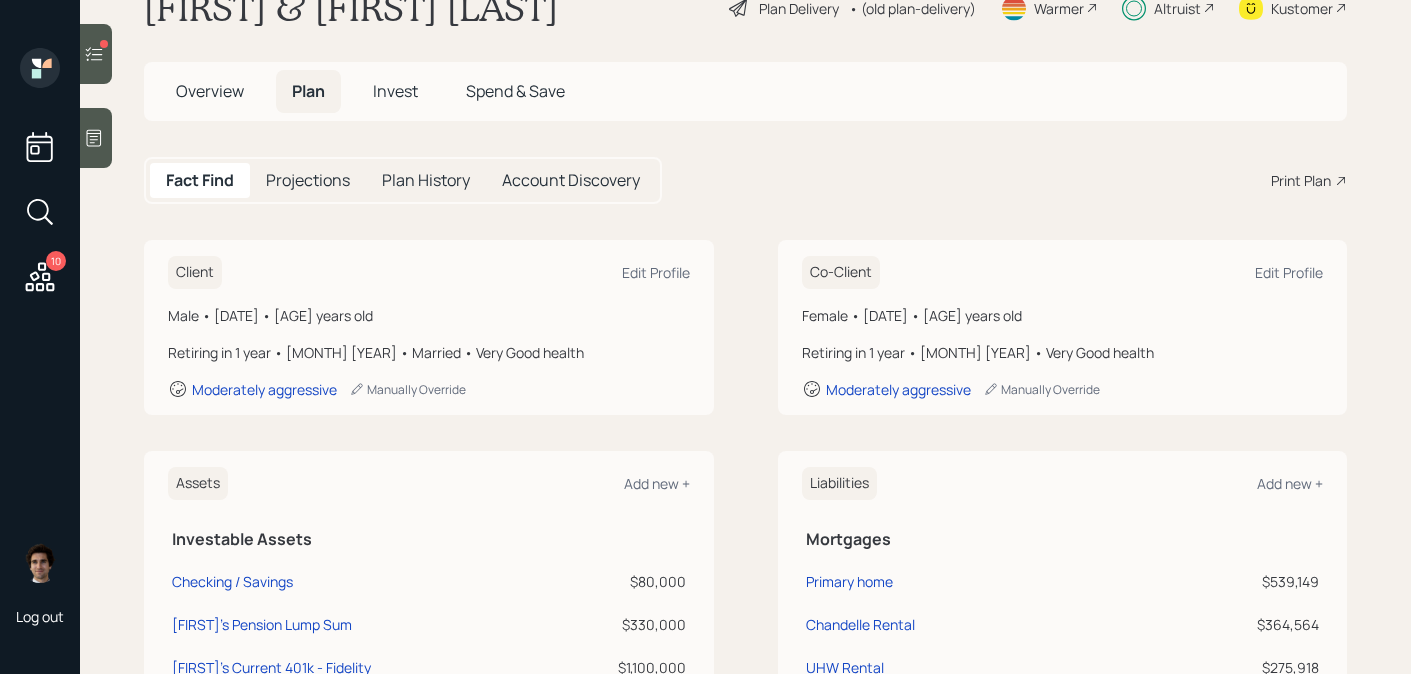 scroll, scrollTop: 0, scrollLeft: 0, axis: both 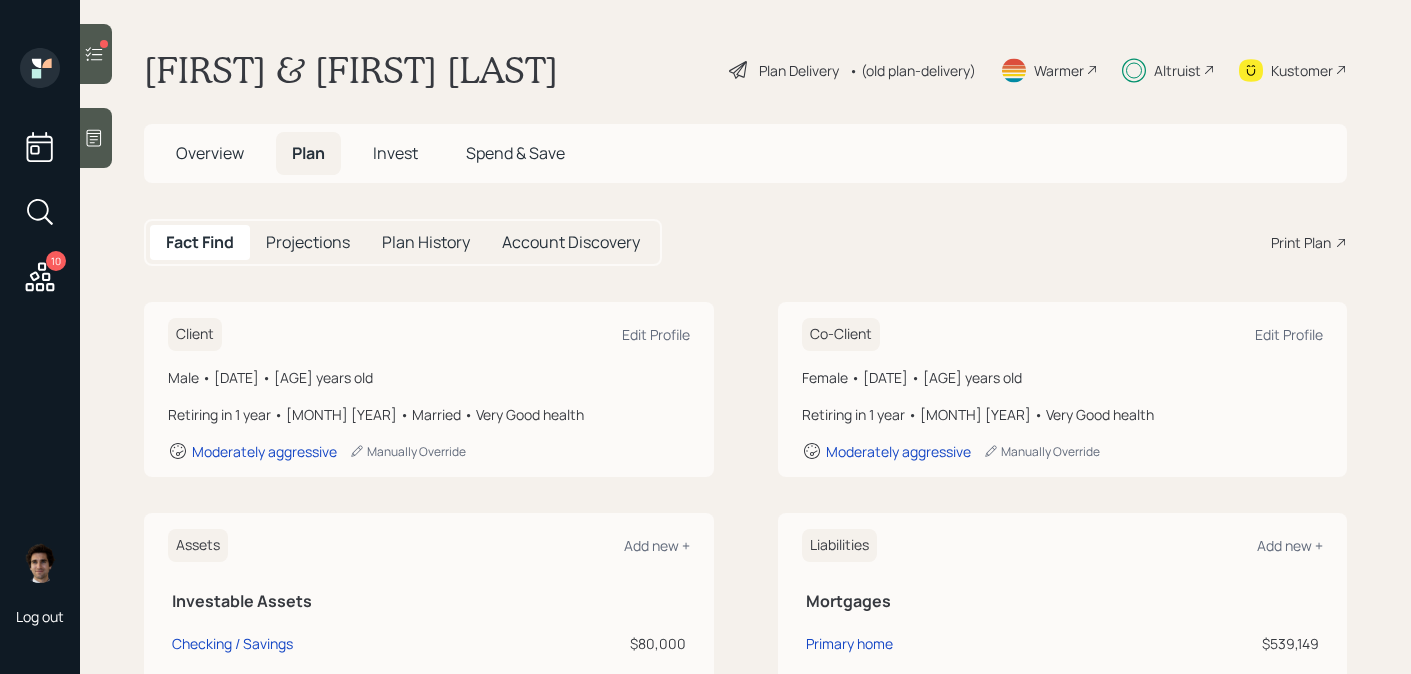 click on "Overview" at bounding box center (210, 153) 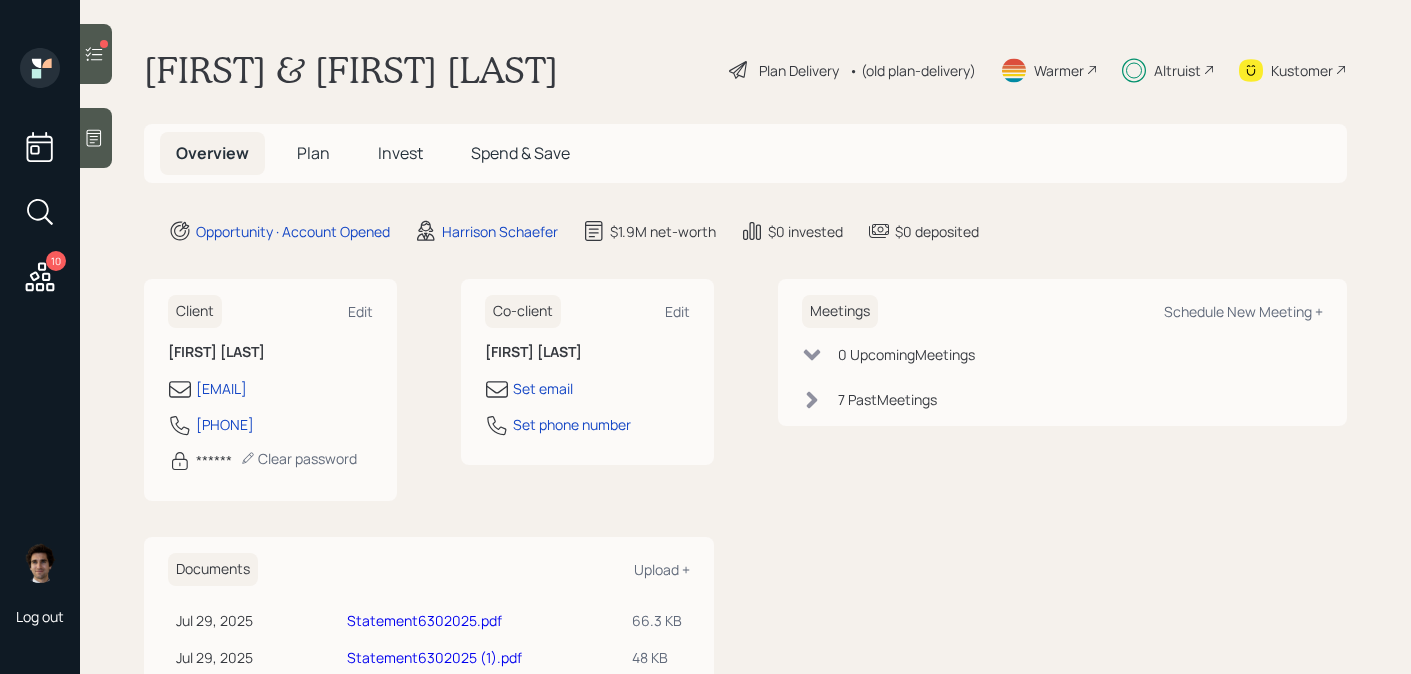 click on "Overview Plan Invest Spend & Save" at bounding box center (373, 153) 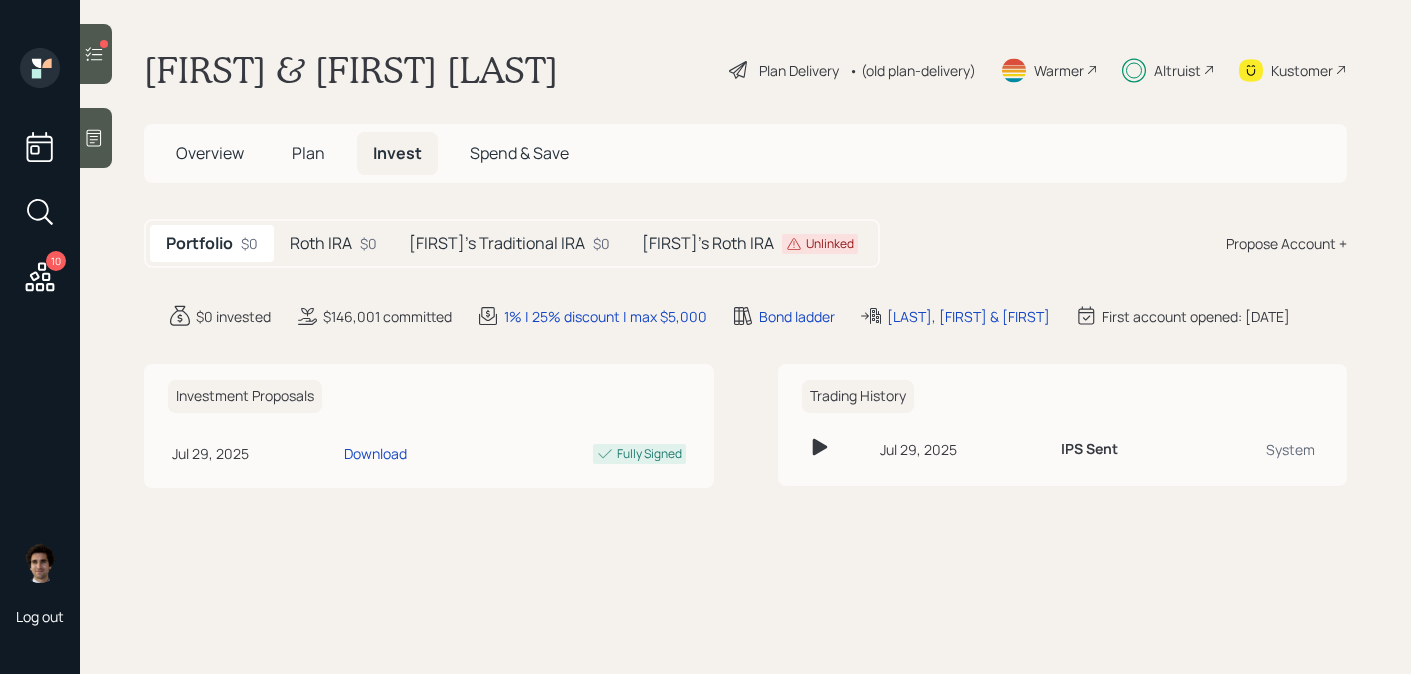 click 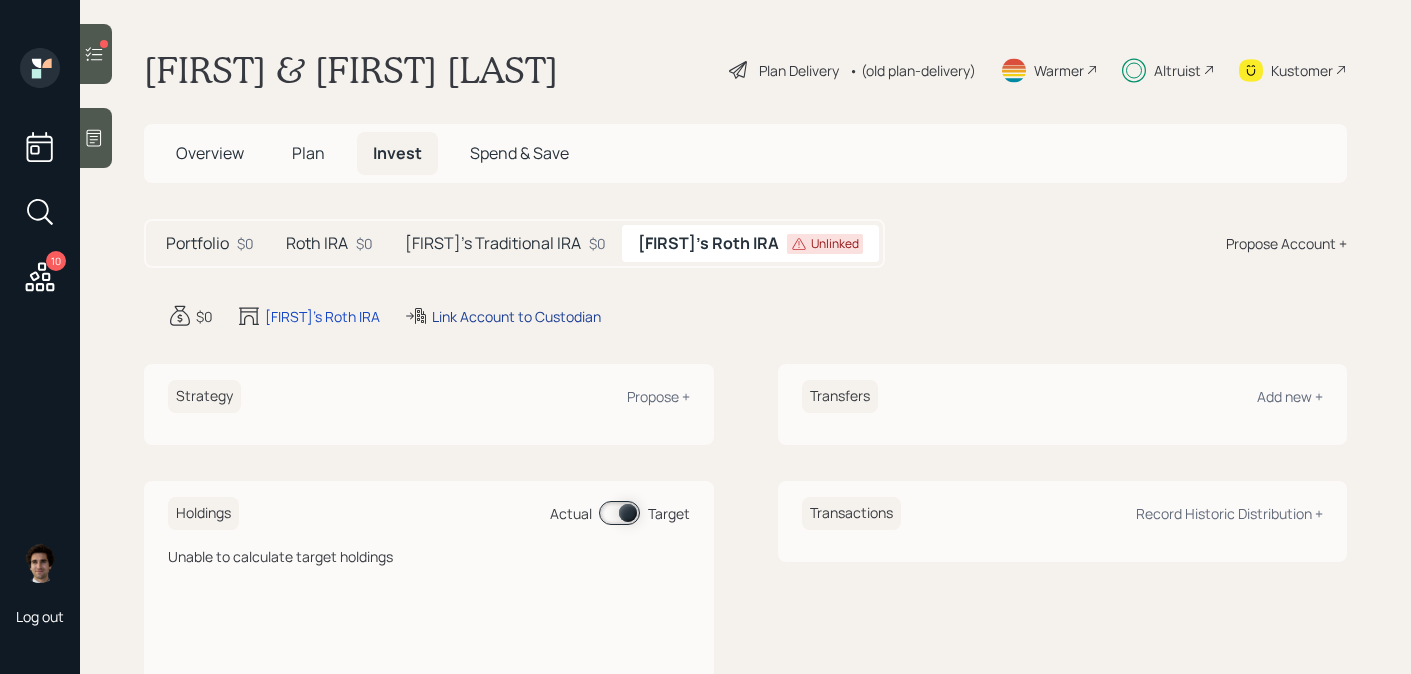 click on "Link Account to Custodian" at bounding box center [516, 316] 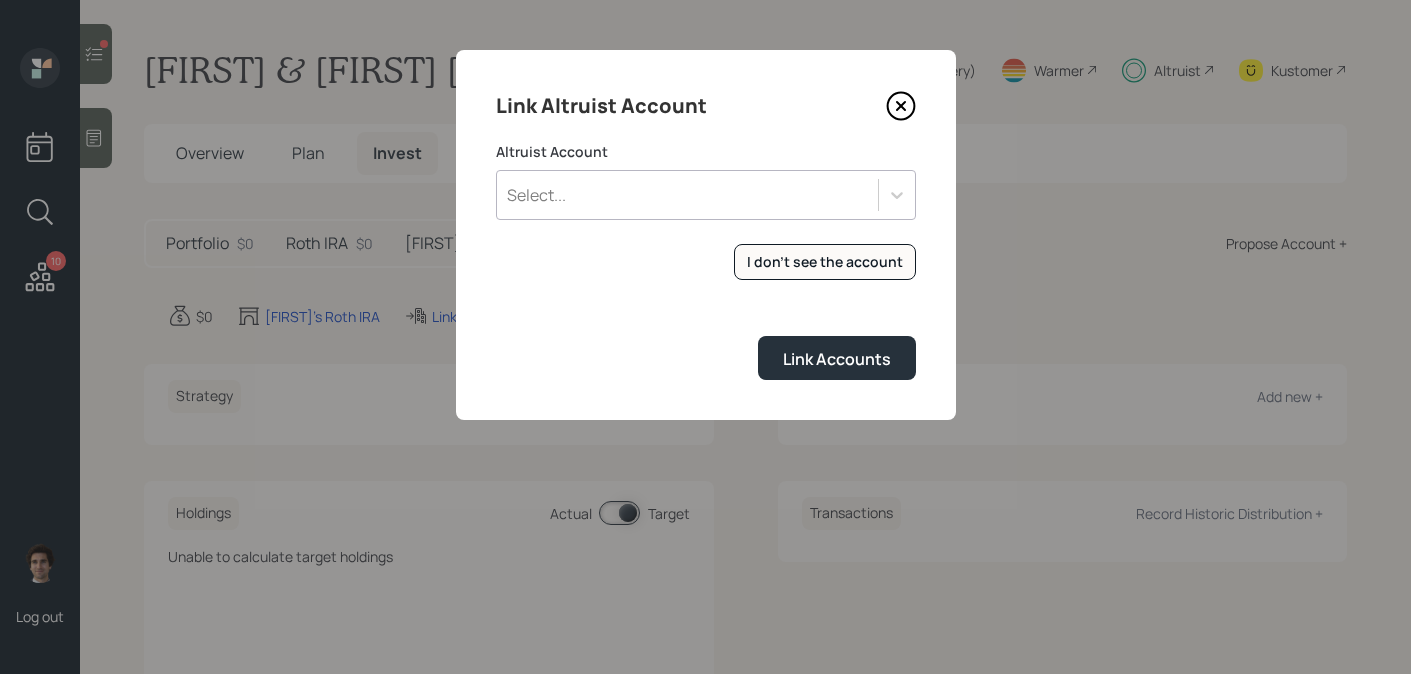 click on "Select..." at bounding box center (687, 195) 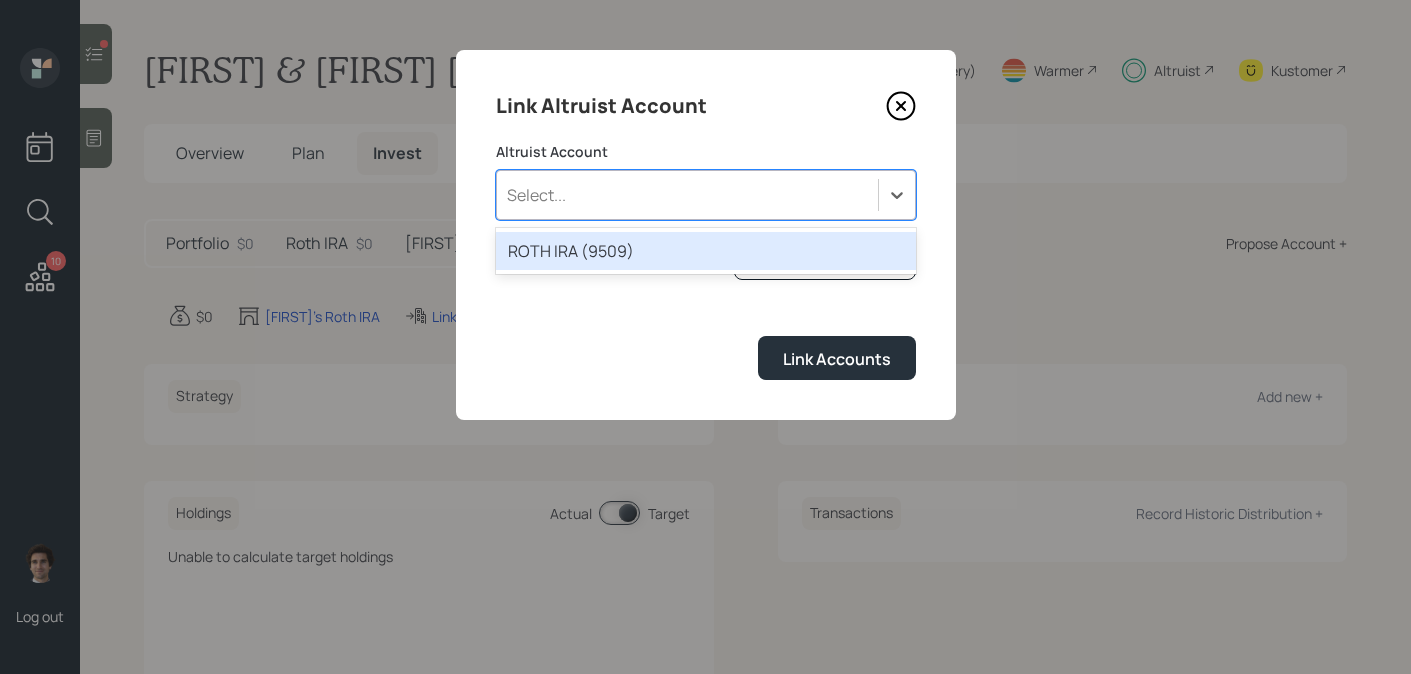 click on "ROTH IRA (9509)" at bounding box center [706, 251] 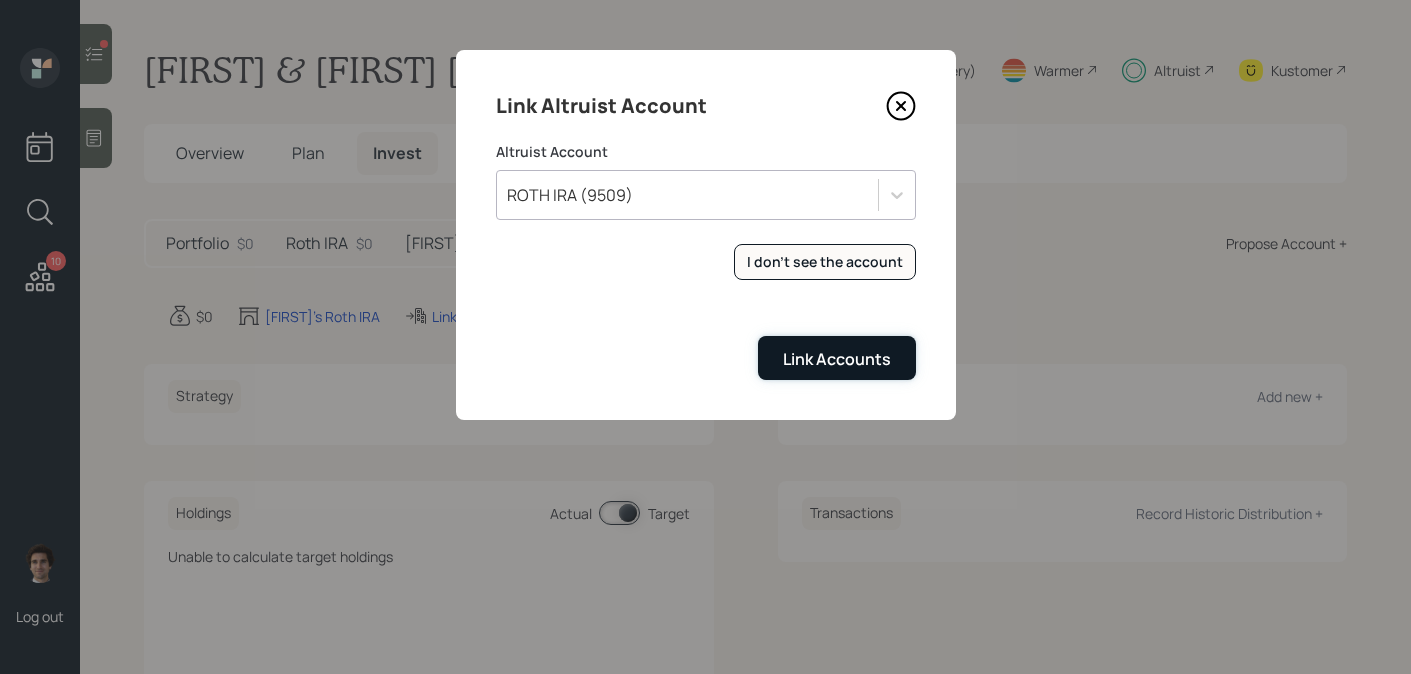 click on "Link Accounts" at bounding box center (837, 357) 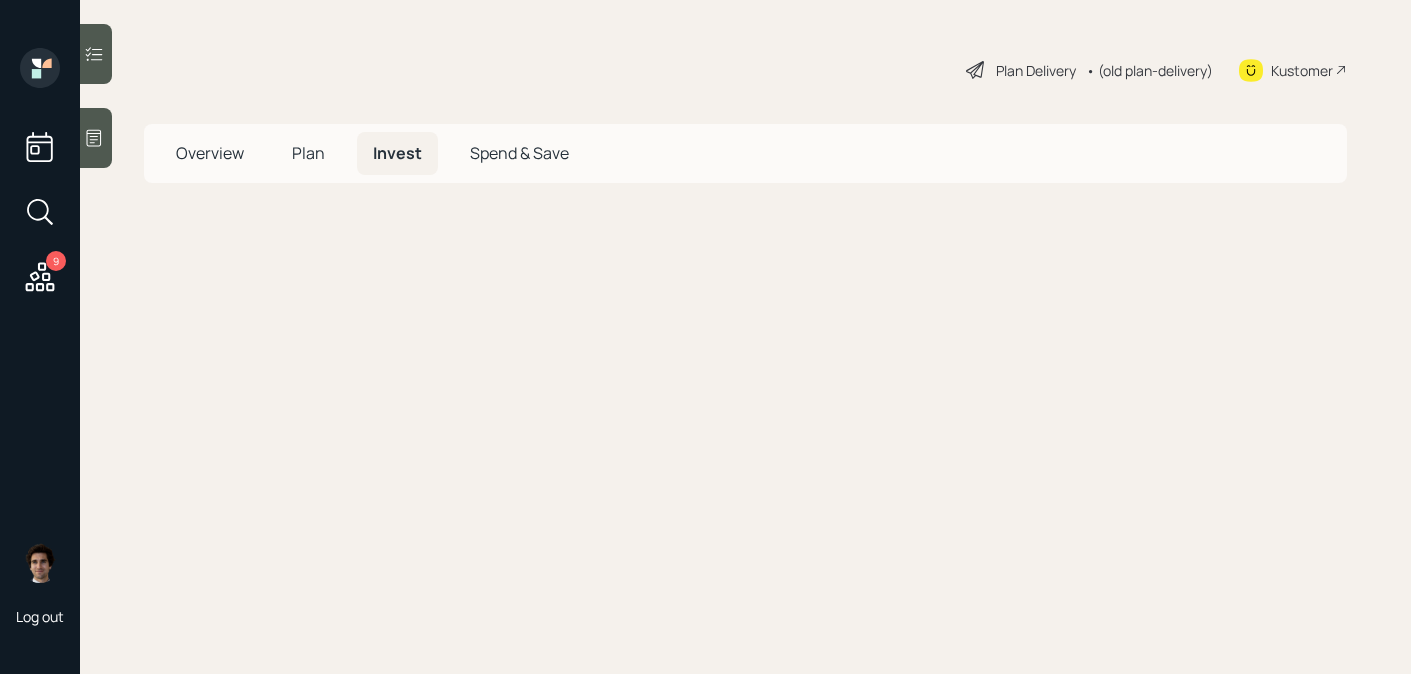 scroll, scrollTop: 0, scrollLeft: 0, axis: both 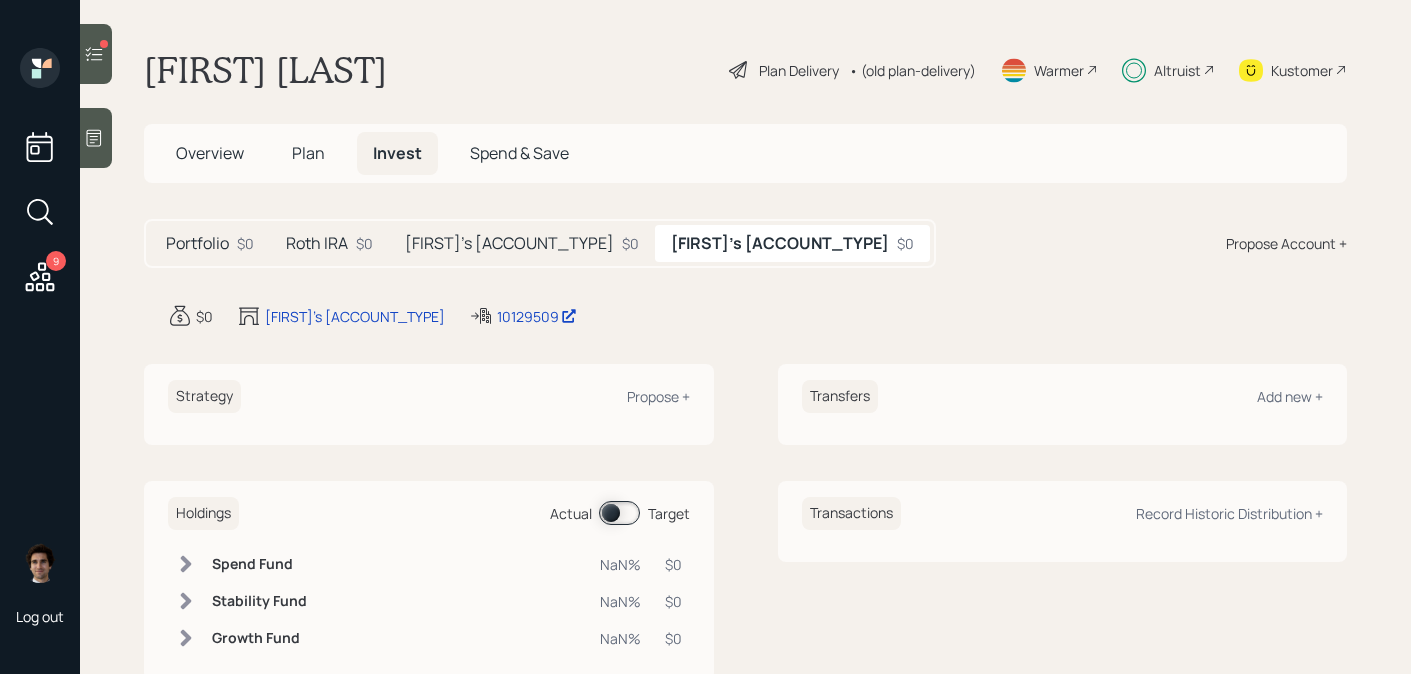 click at bounding box center (96, 54) 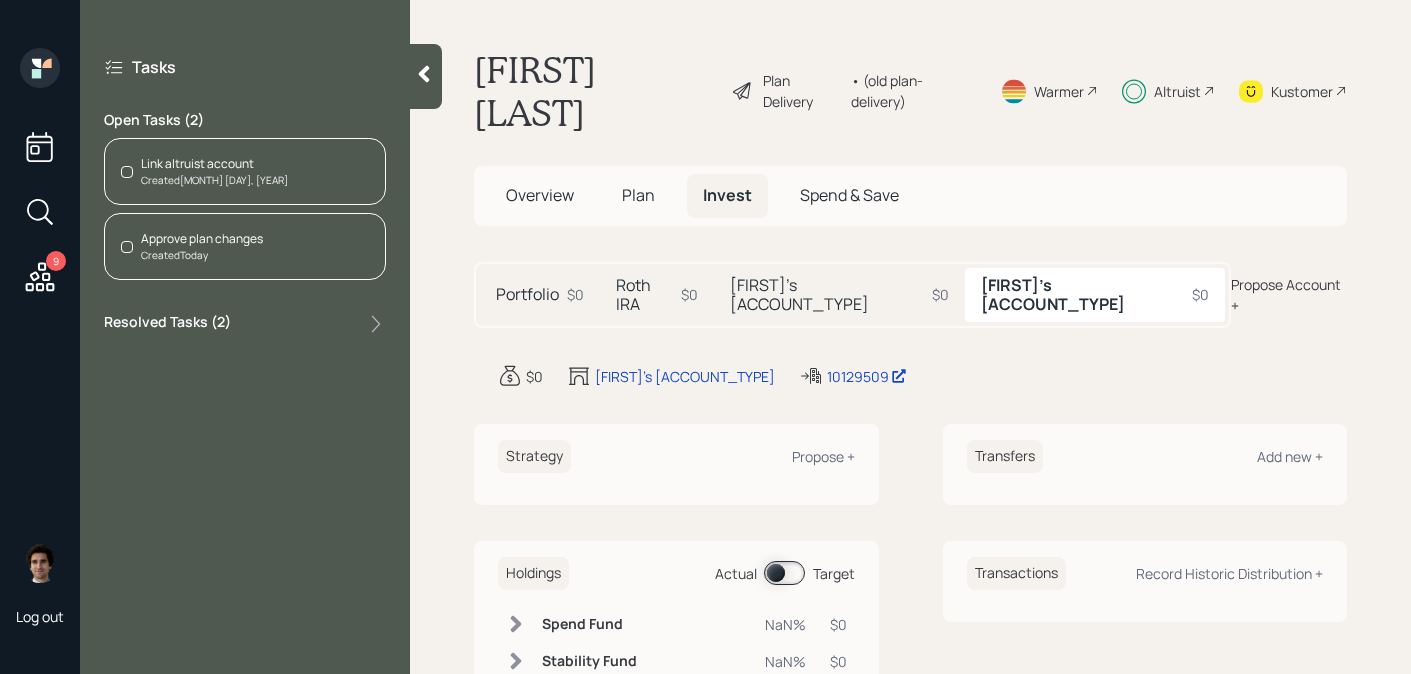 click on "Link altruist account Created  [MONTH] [DAY], [YEAR]" at bounding box center (245, 171) 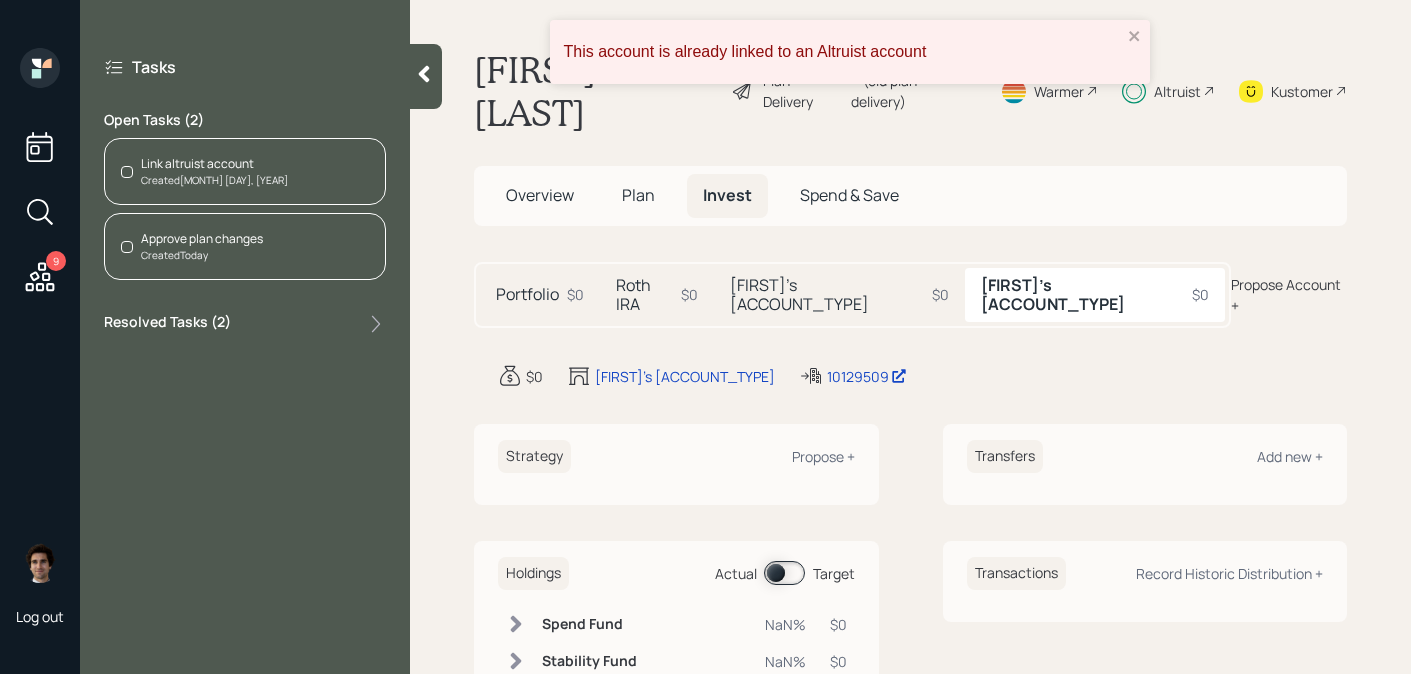 click on "Created  Today" at bounding box center [202, 255] 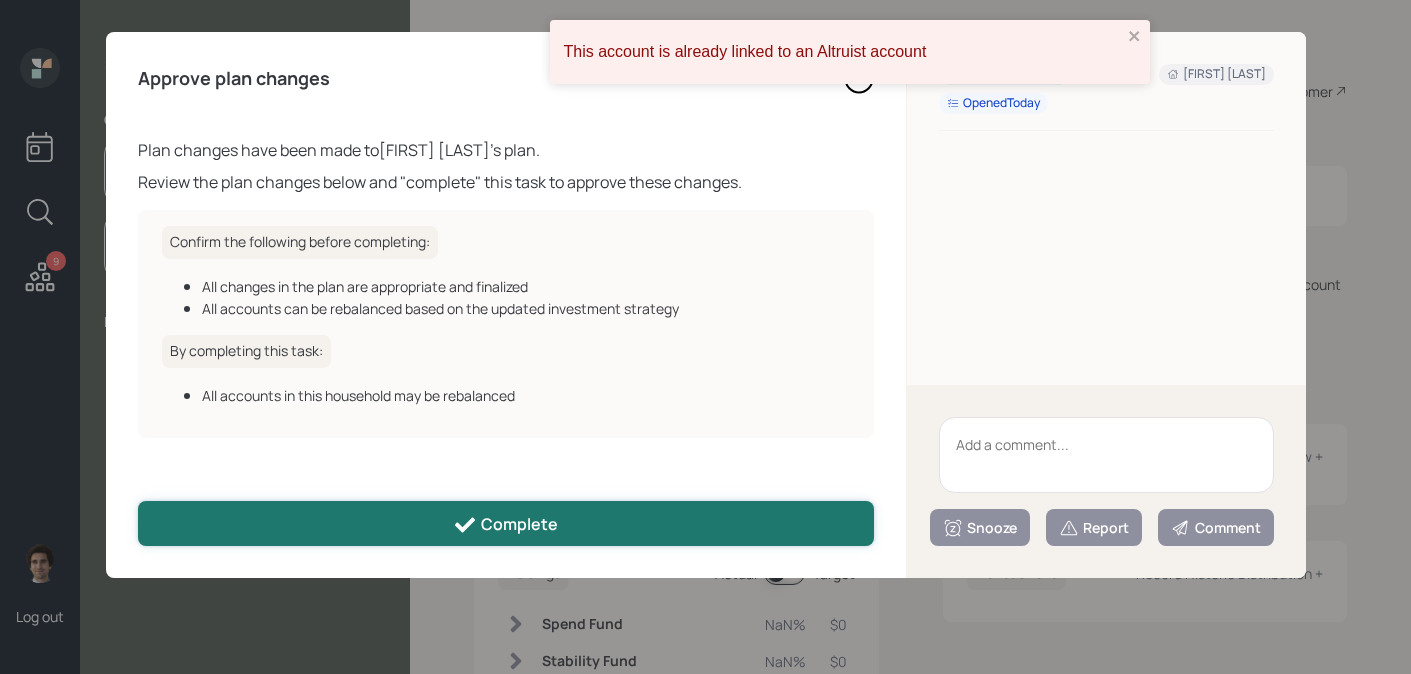 click on "Complete" at bounding box center (506, 523) 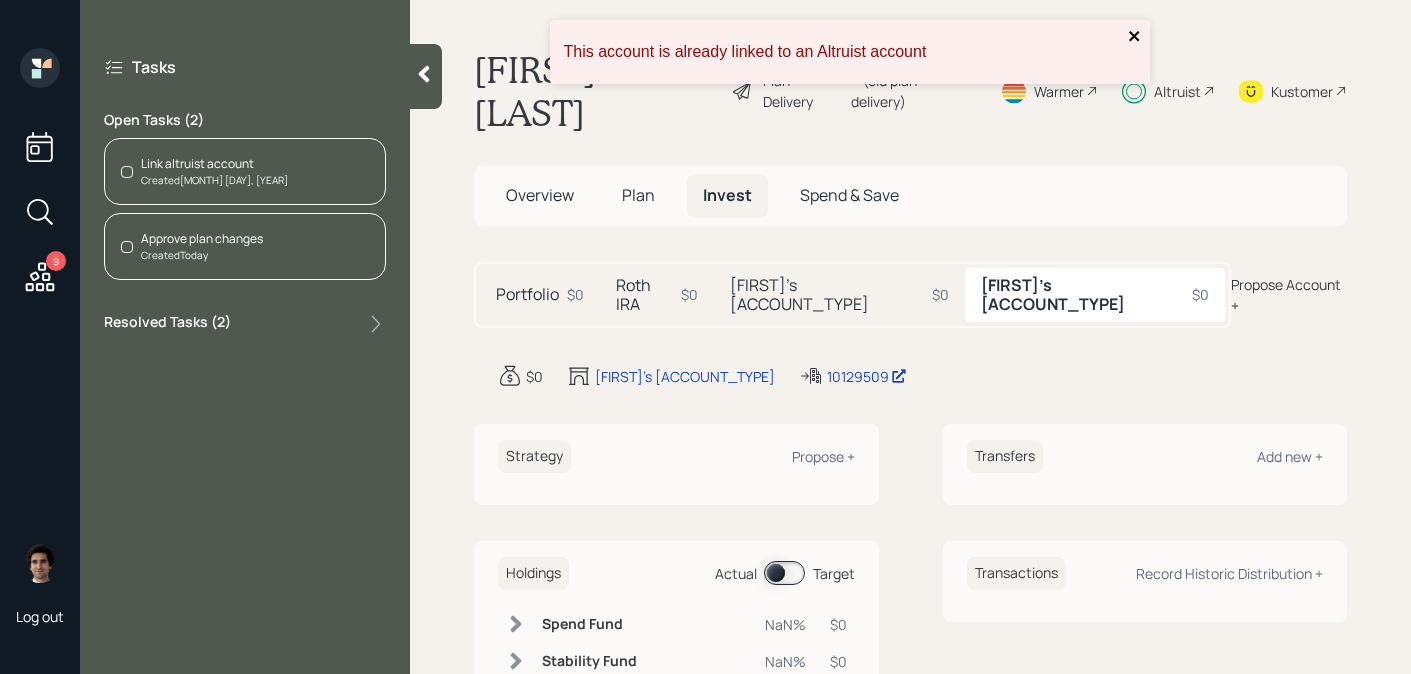 click 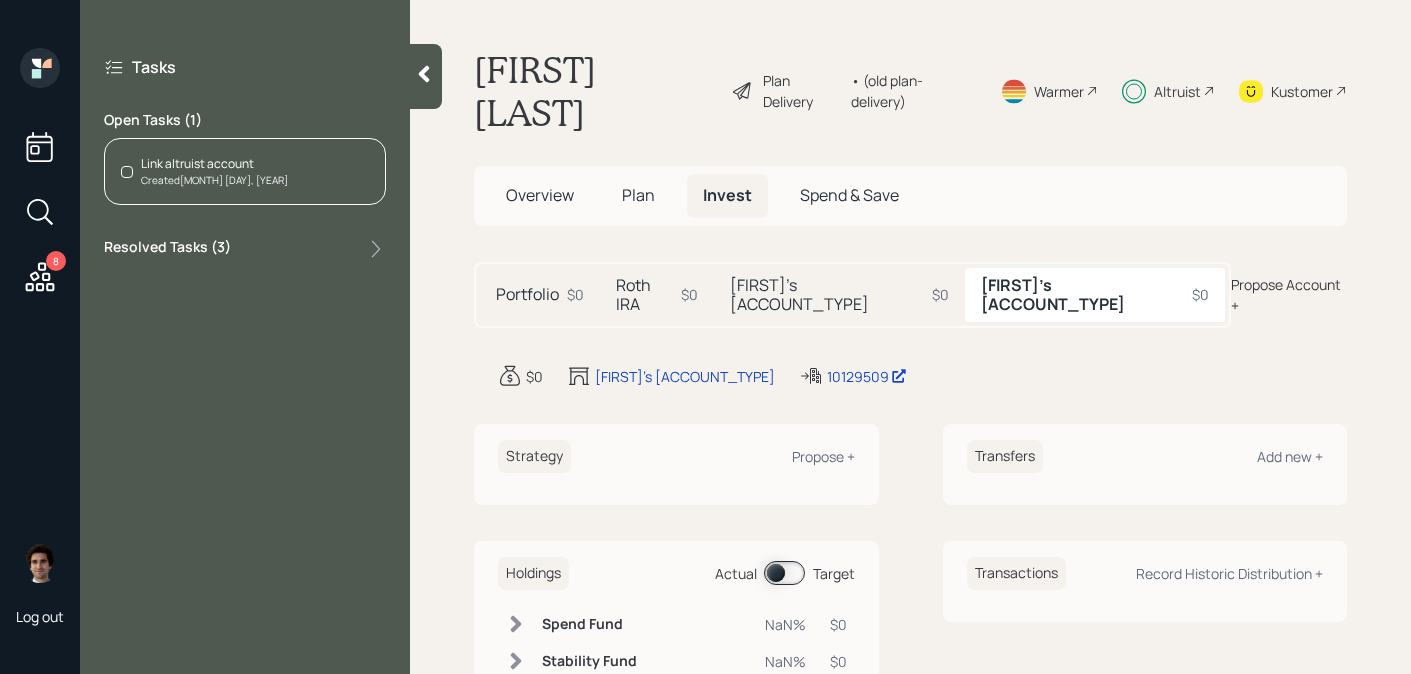 click on "Tasks Open Tasks ( 1 ) Link altruist account Created  Jul 31, 2025 Resolved Tasks ( 3 )" at bounding box center [245, 158] 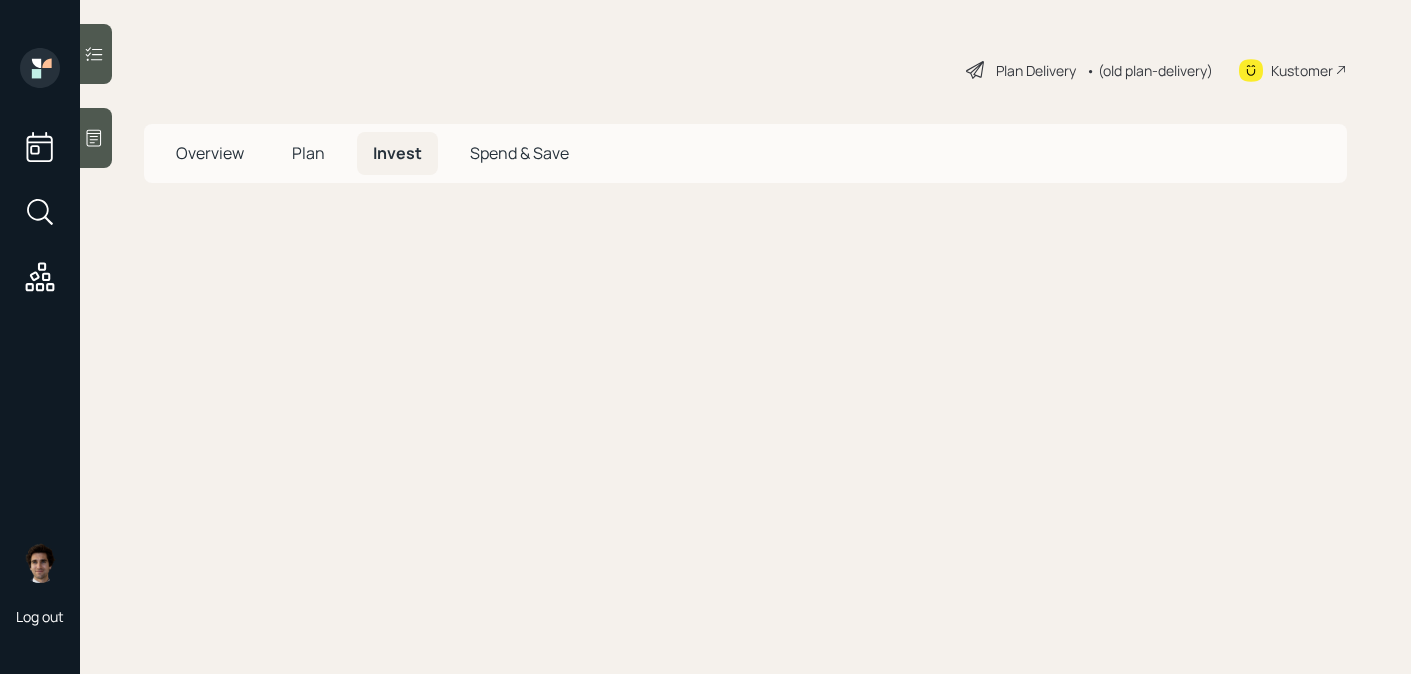scroll, scrollTop: 0, scrollLeft: 0, axis: both 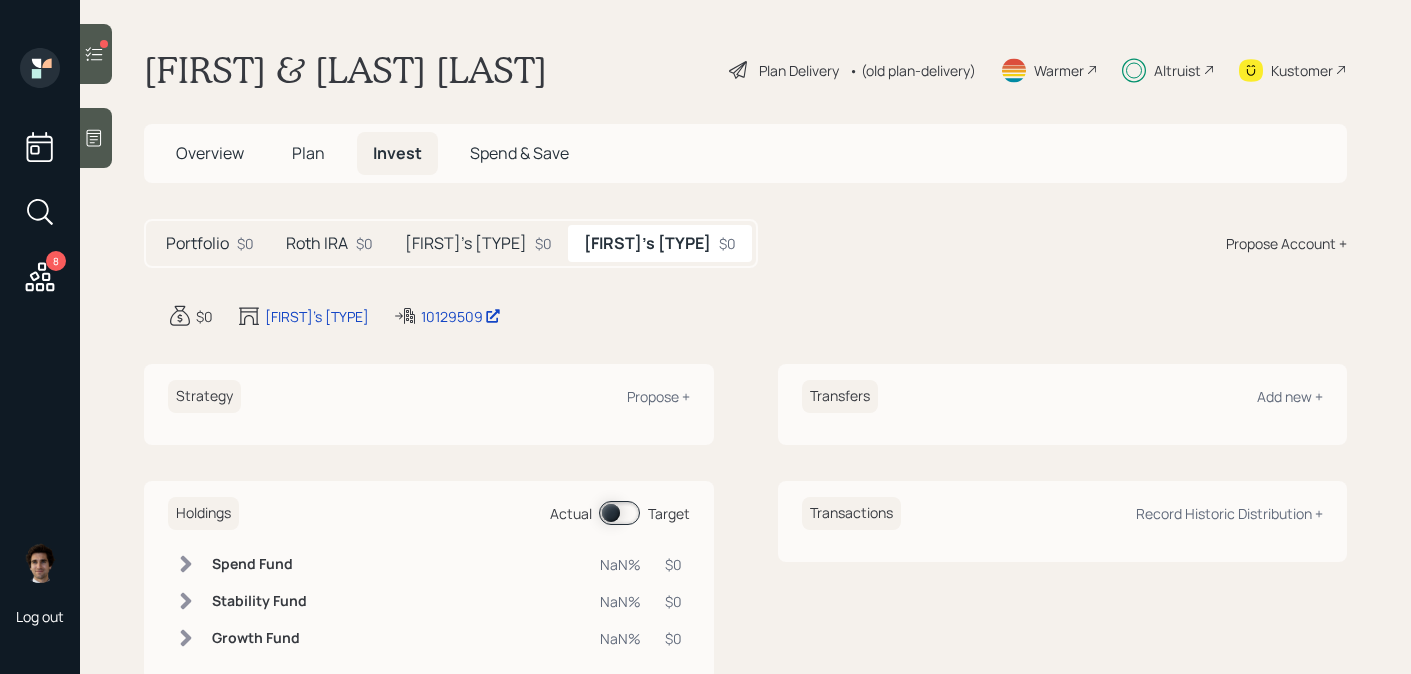 click 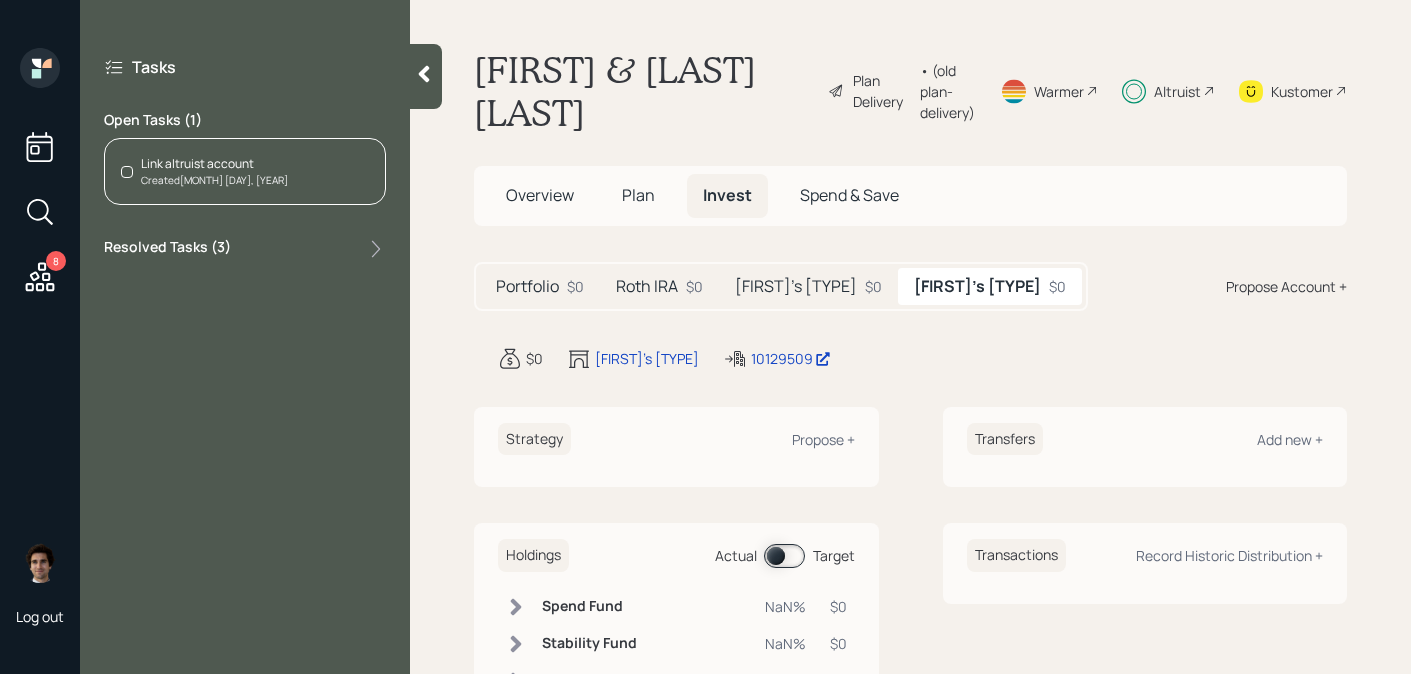 click at bounding box center [426, 76] 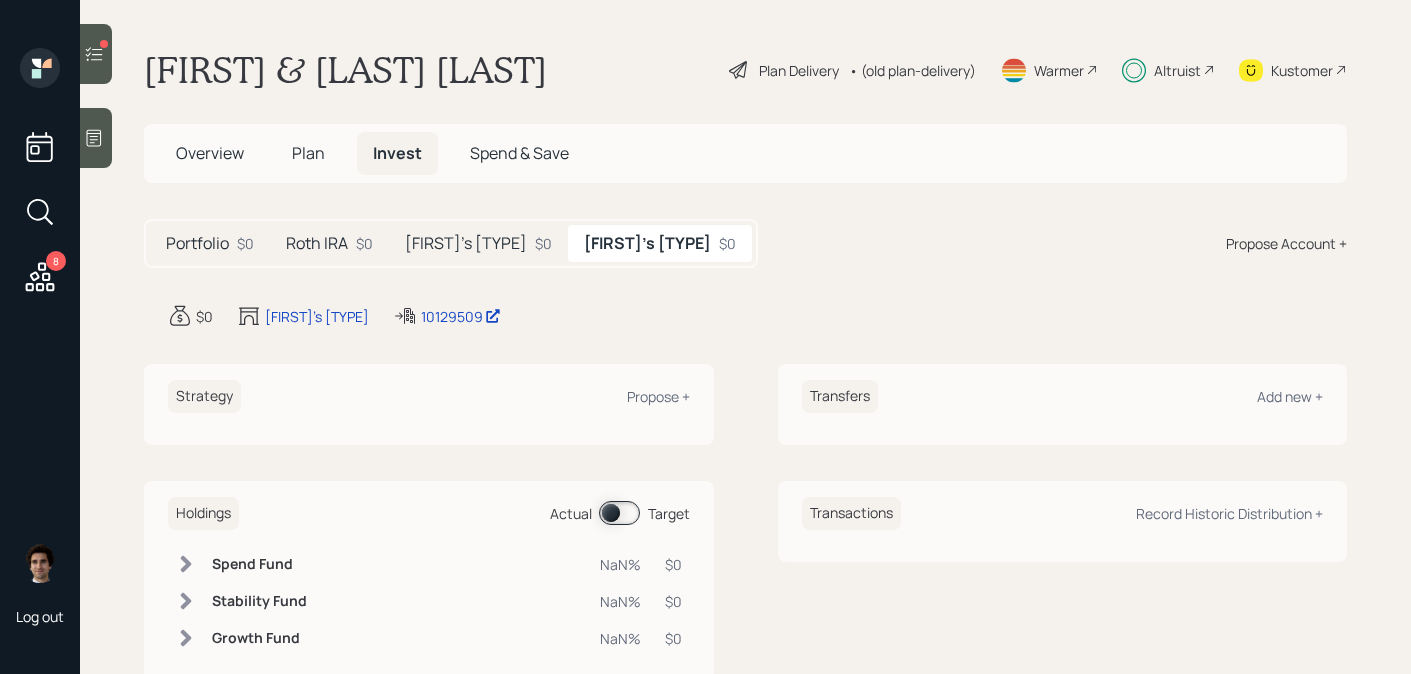 click on "8" at bounding box center [56, 261] 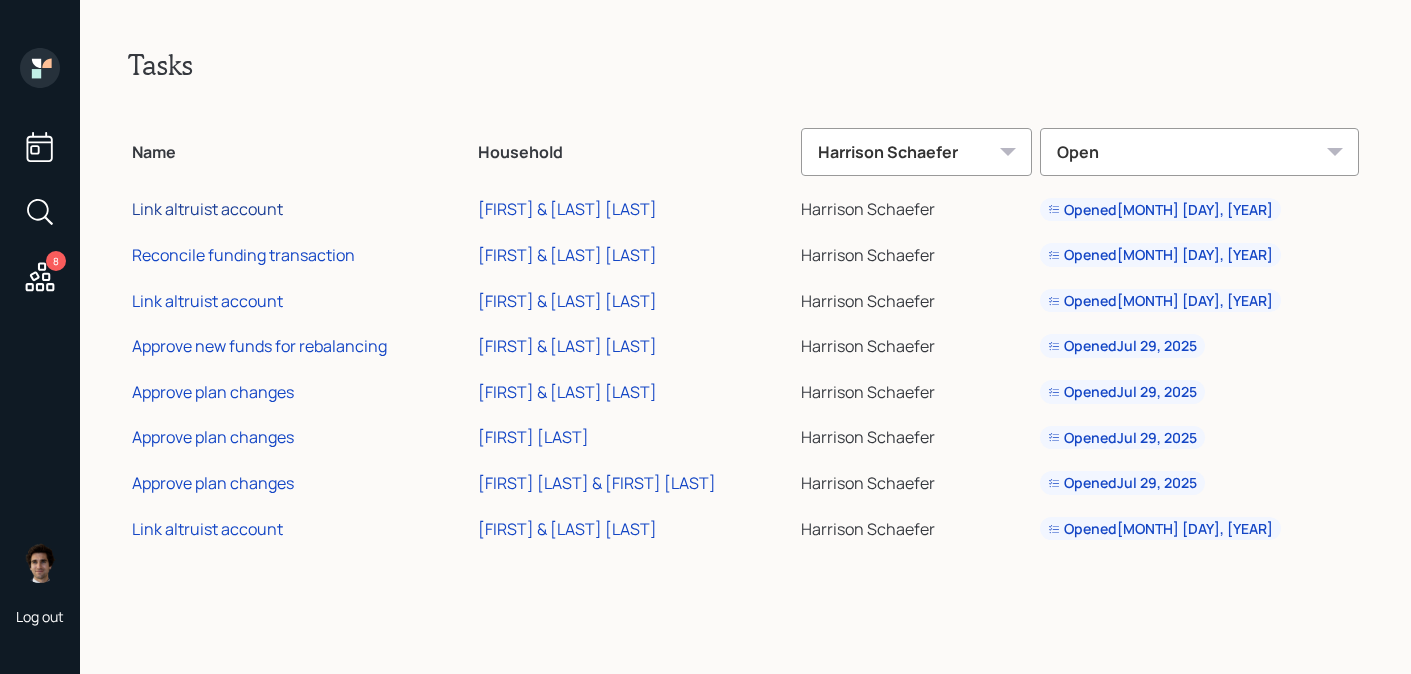 click on "Link altruist account" at bounding box center (207, 209) 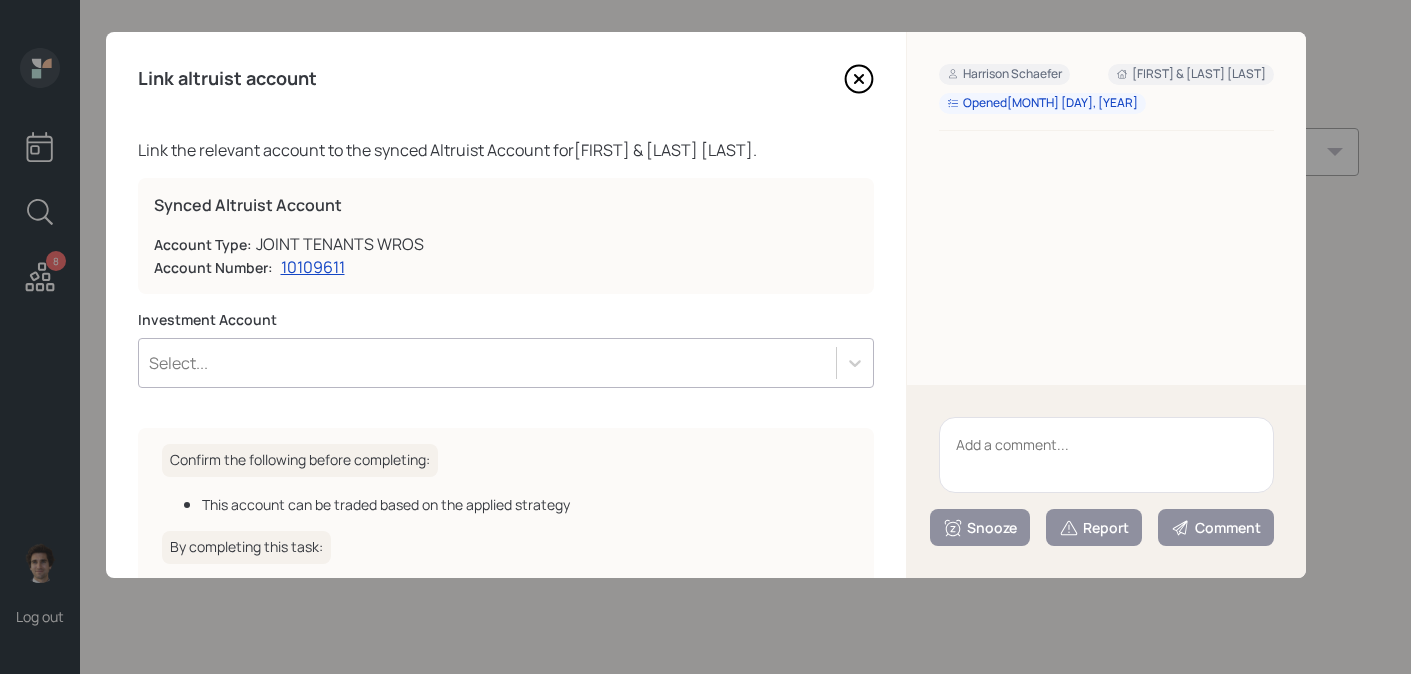click at bounding box center (1106, 455) 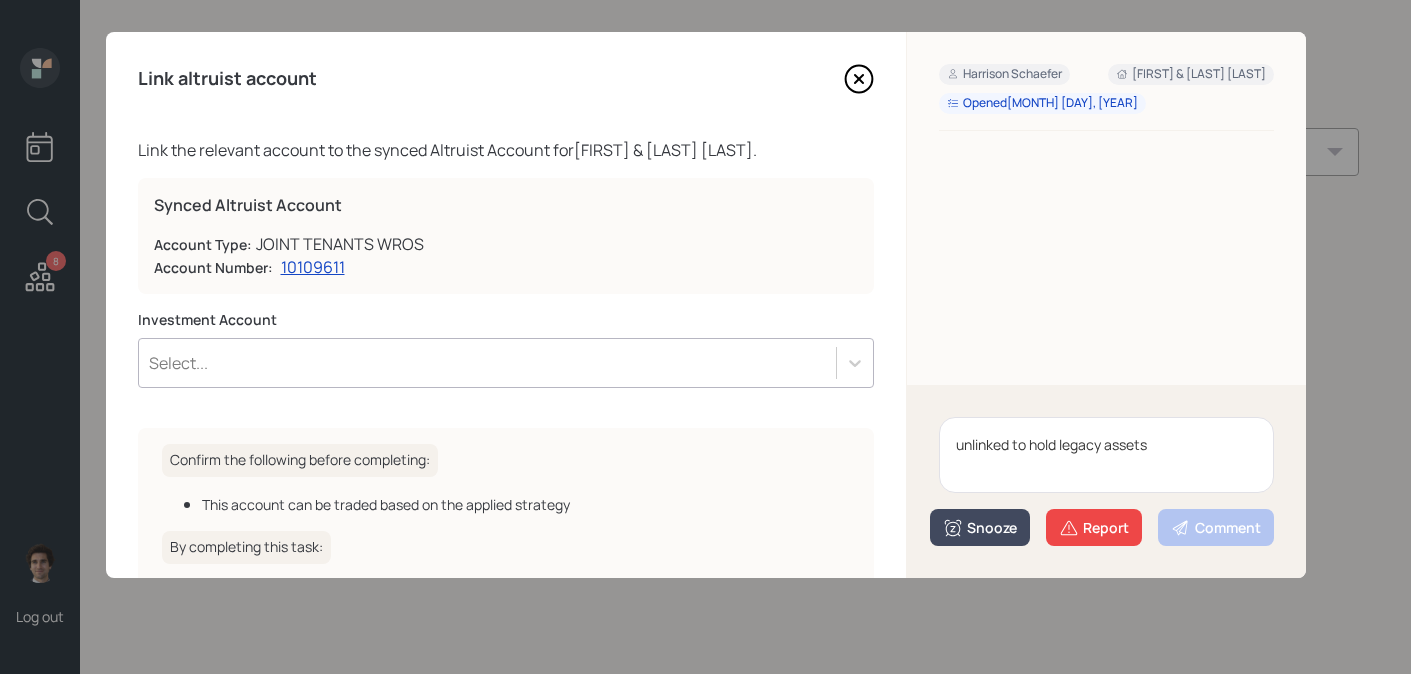 type on "unlinked to hold legacy assets" 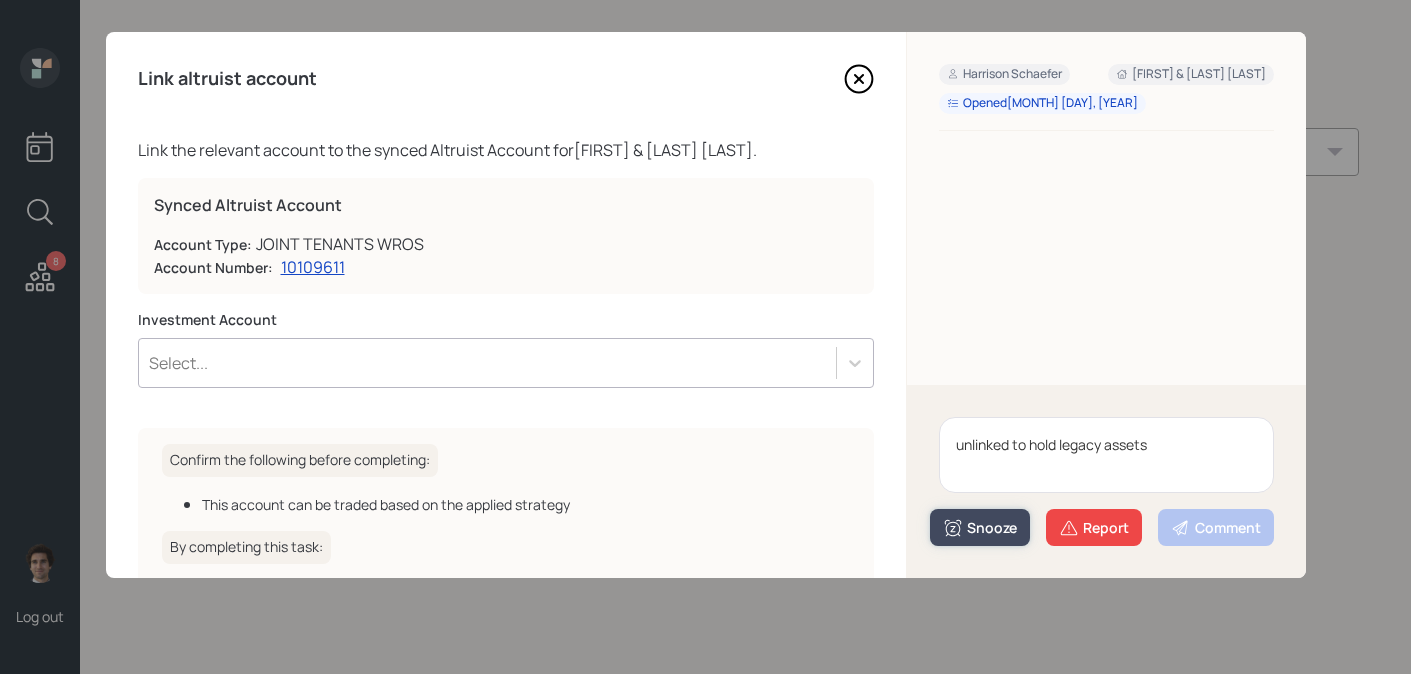 click on "Snooze" at bounding box center [980, 528] 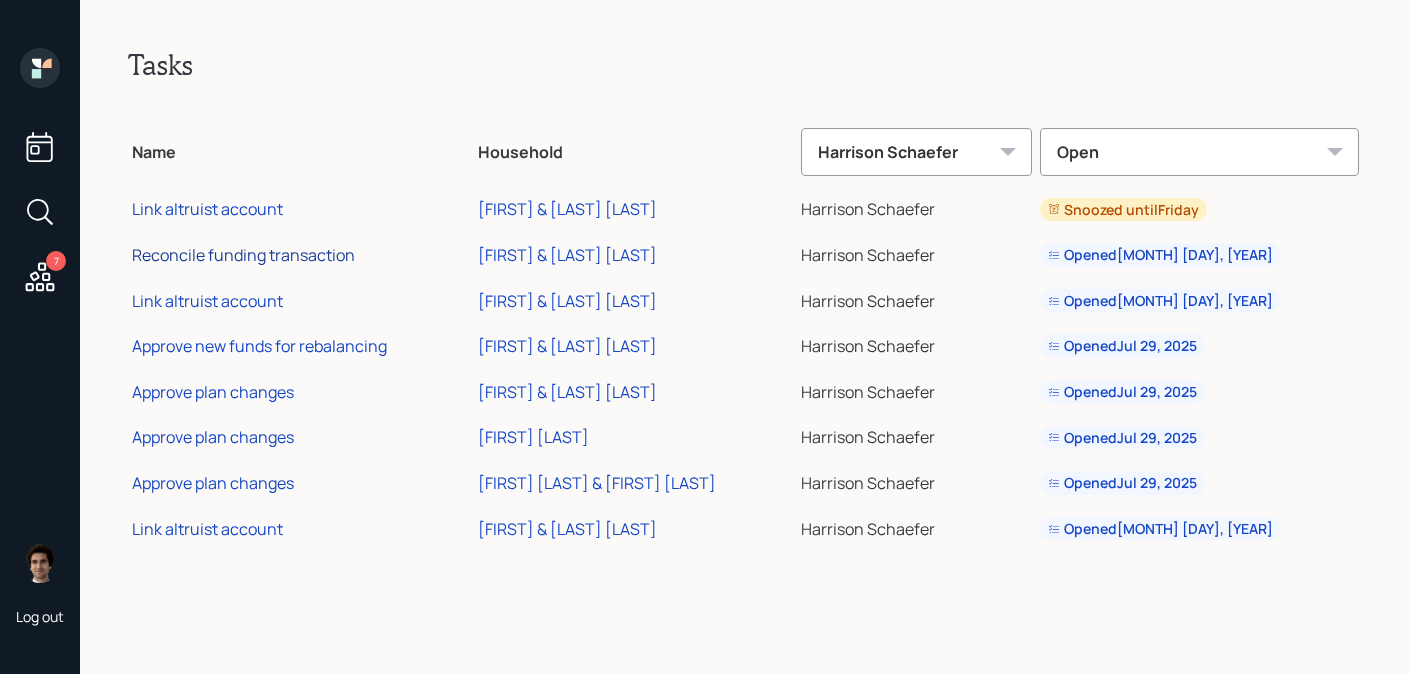 click on "Reconcile funding transaction" at bounding box center [243, 255] 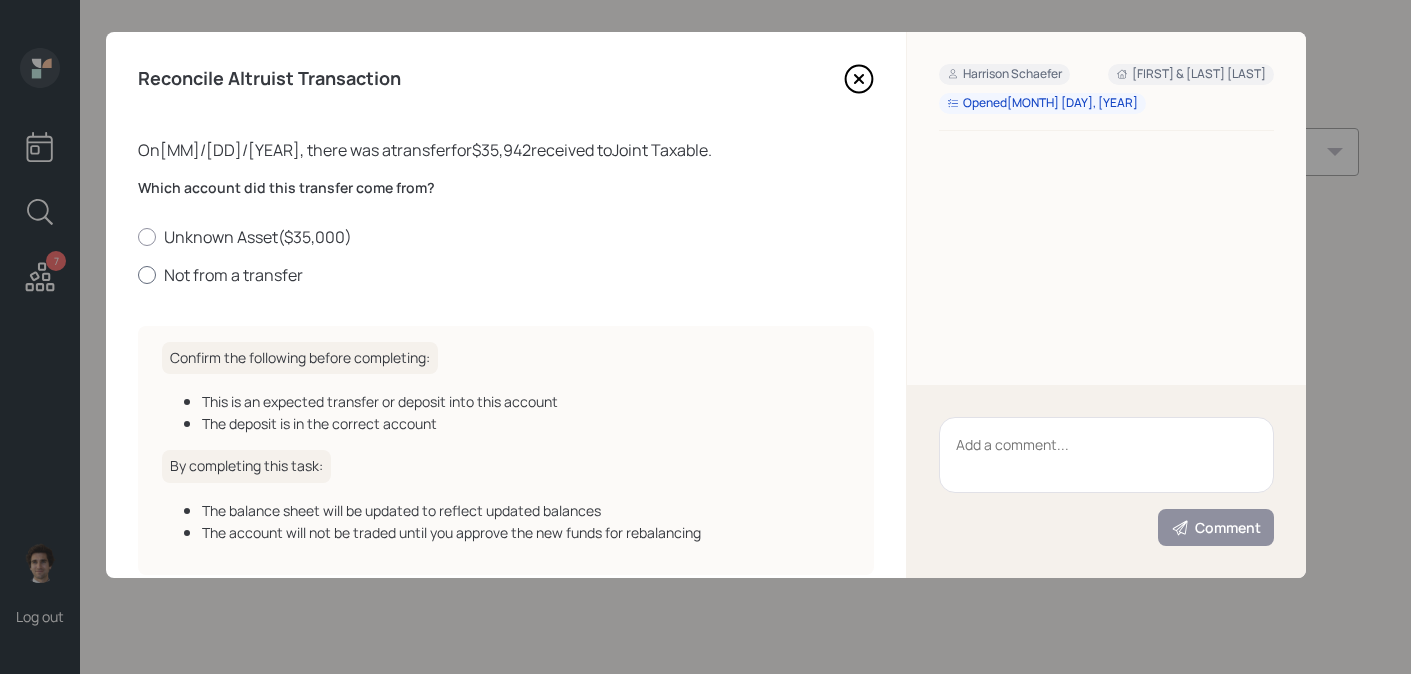 click on "Not from a transfer" at bounding box center (506, 275) 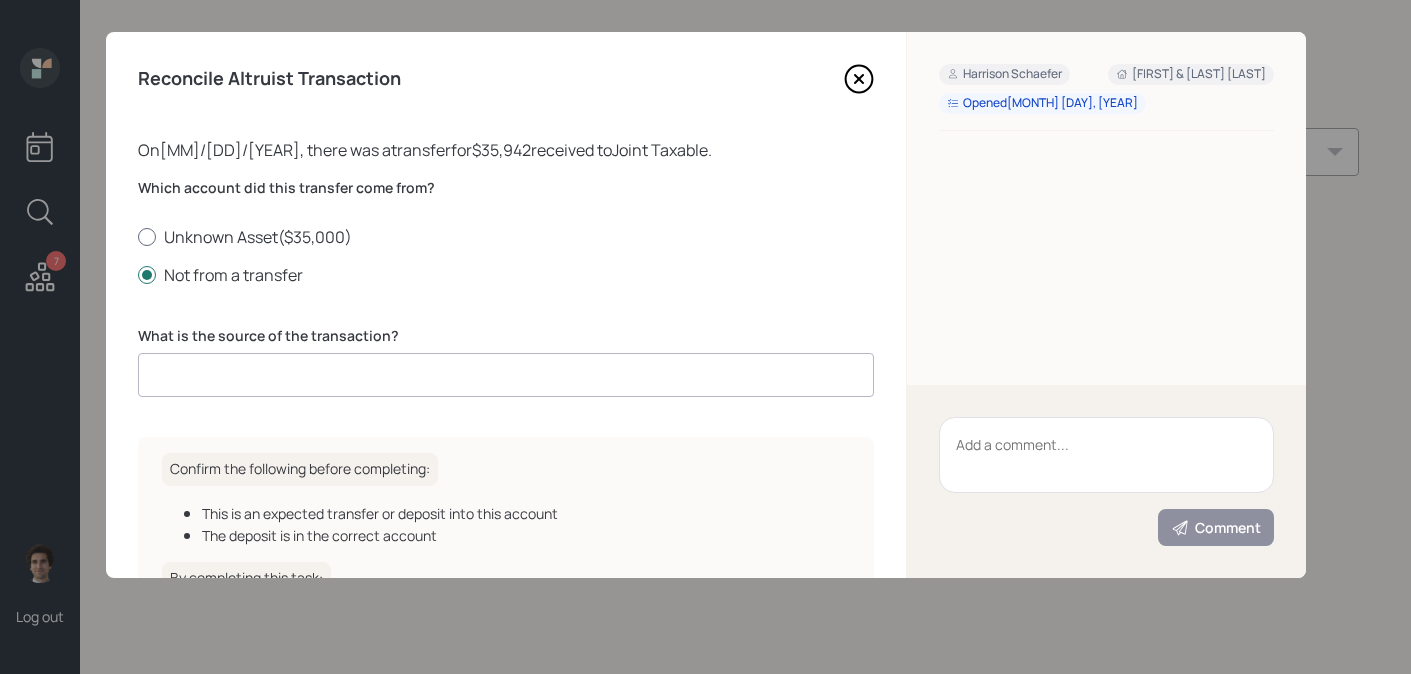 click on "Unknown Asset  ( $35,000 )" at bounding box center [506, 237] 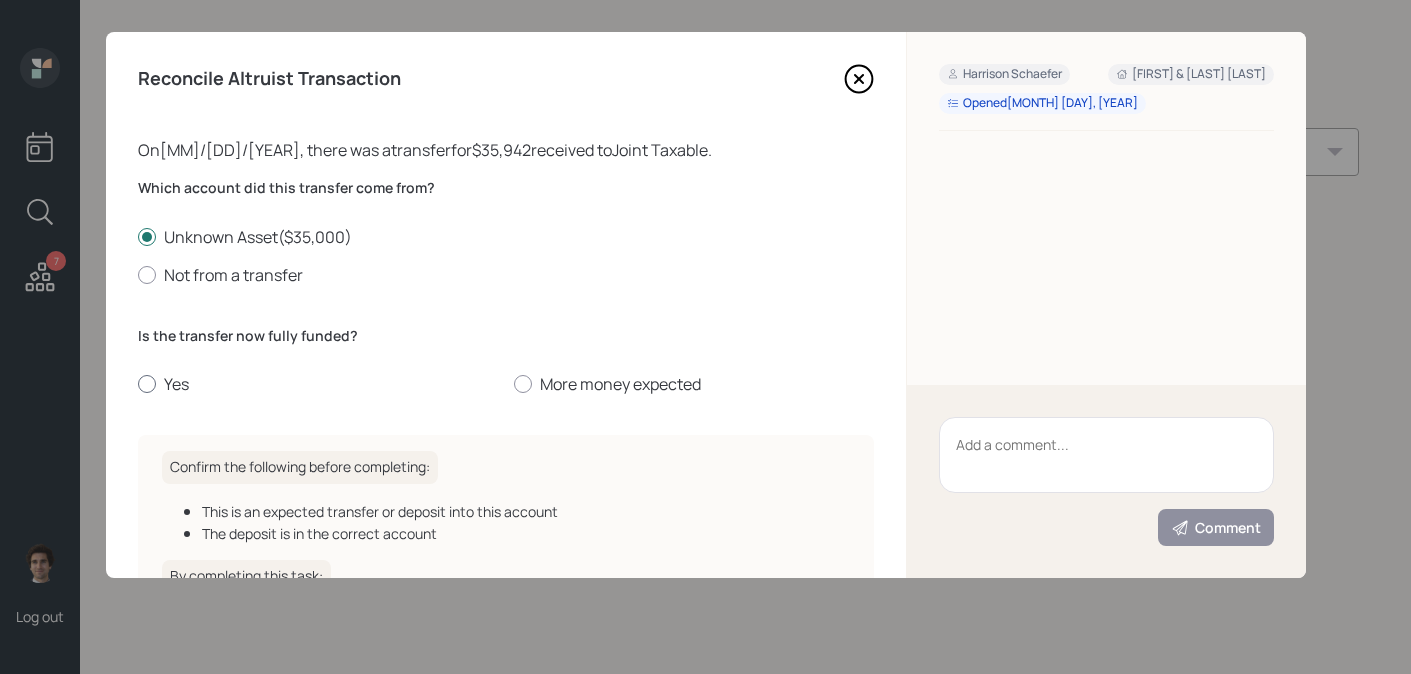 click on "Yes" at bounding box center [318, 384] 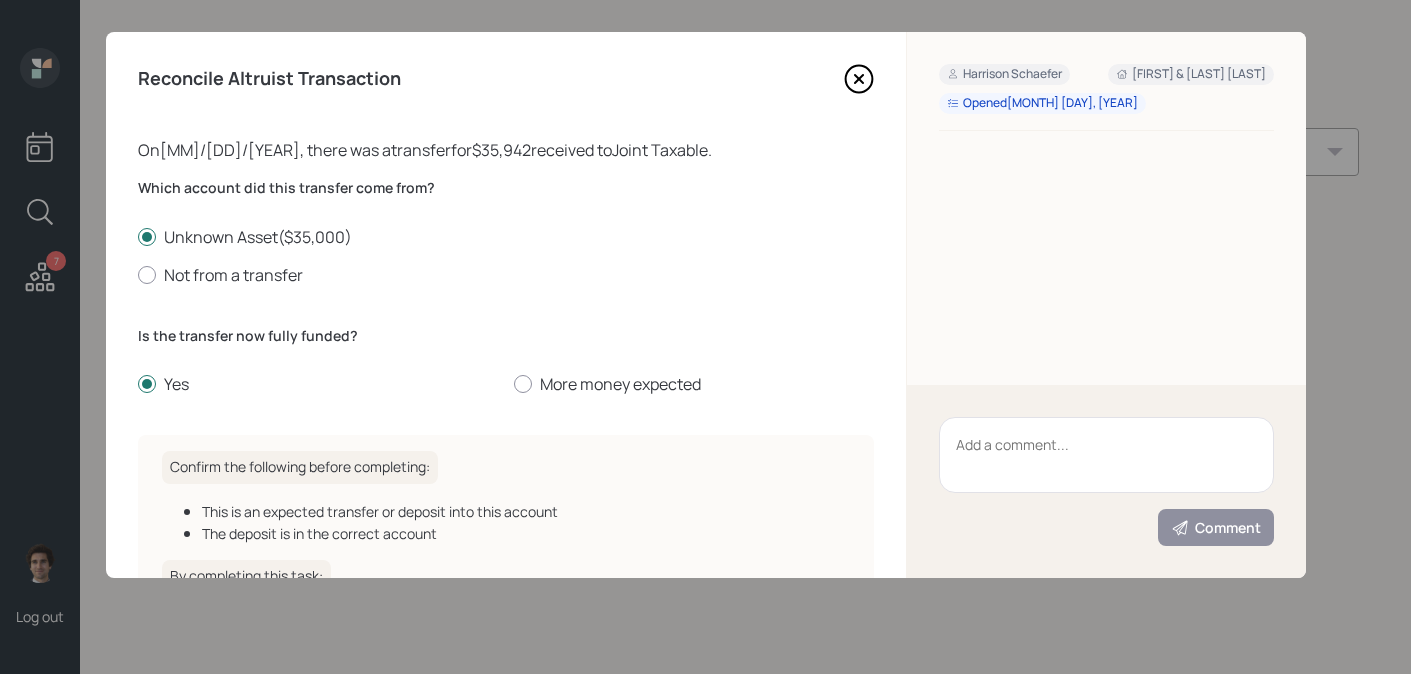 scroll, scrollTop: 209, scrollLeft: 0, axis: vertical 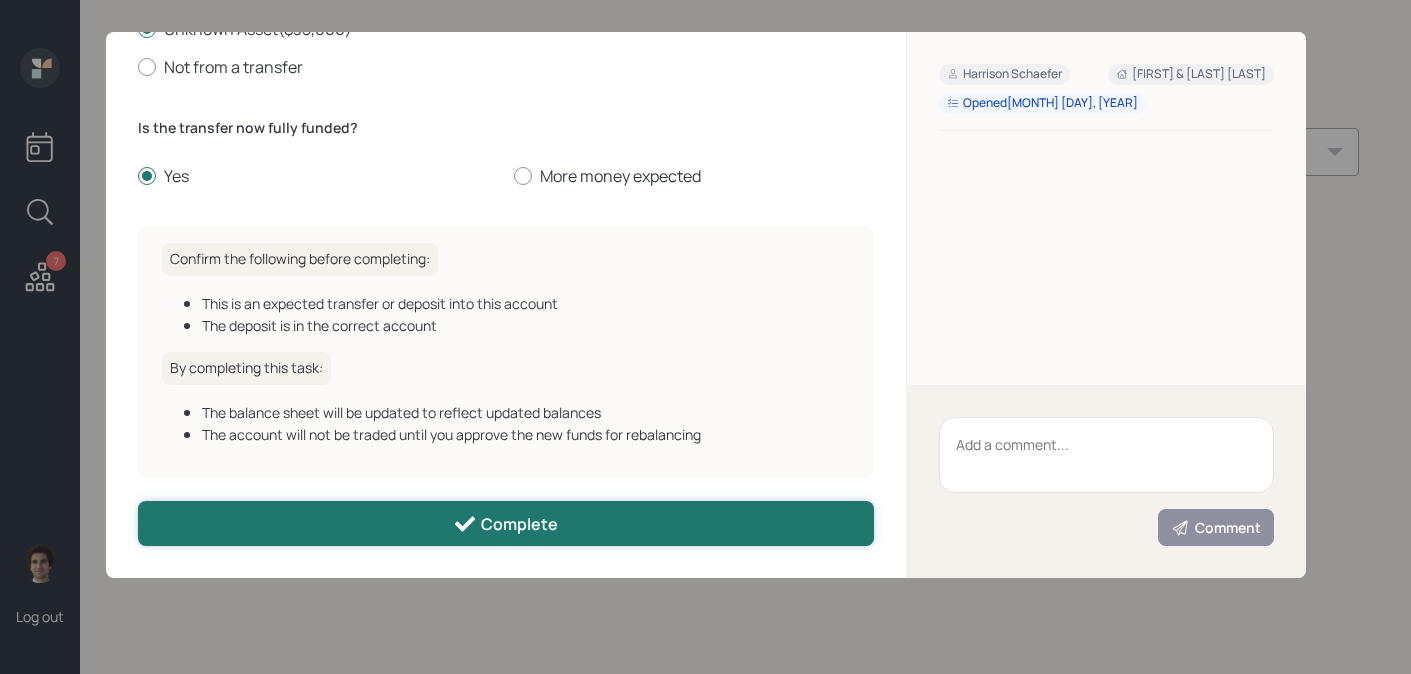 click on "Complete" at bounding box center [506, 523] 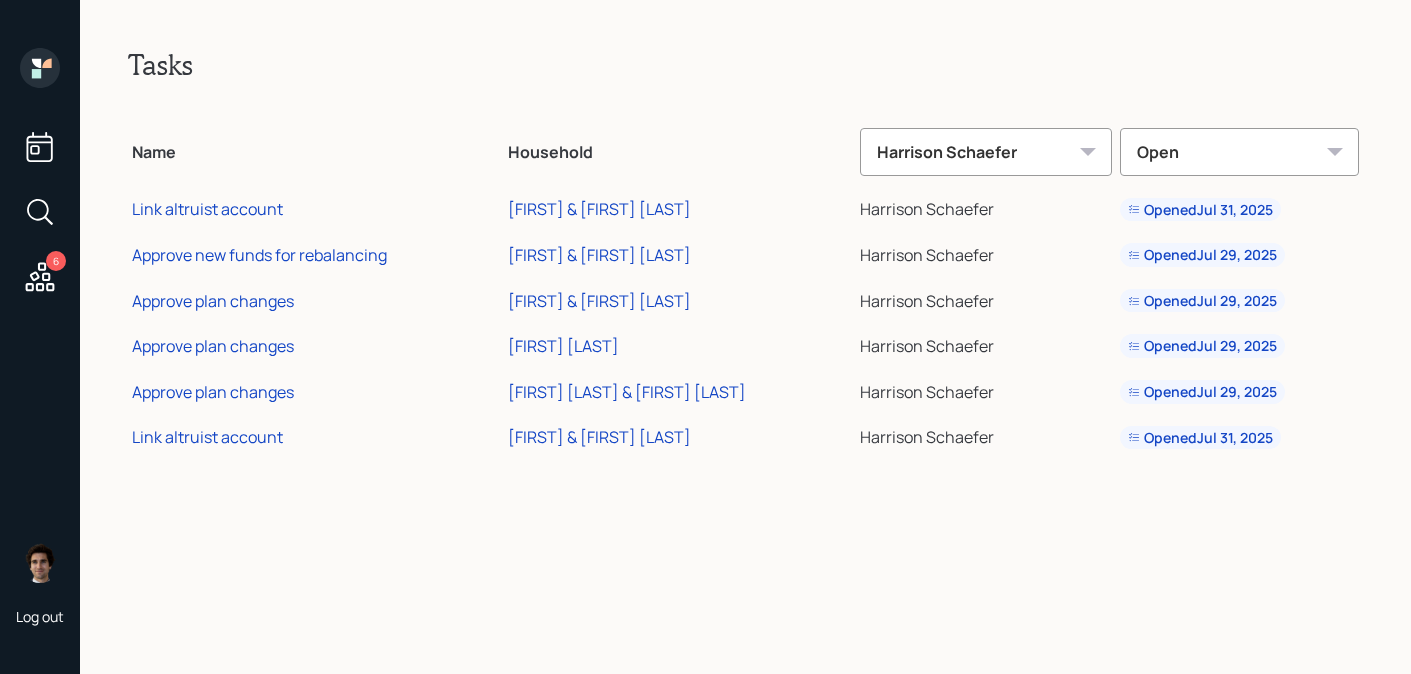 scroll, scrollTop: 0, scrollLeft: 0, axis: both 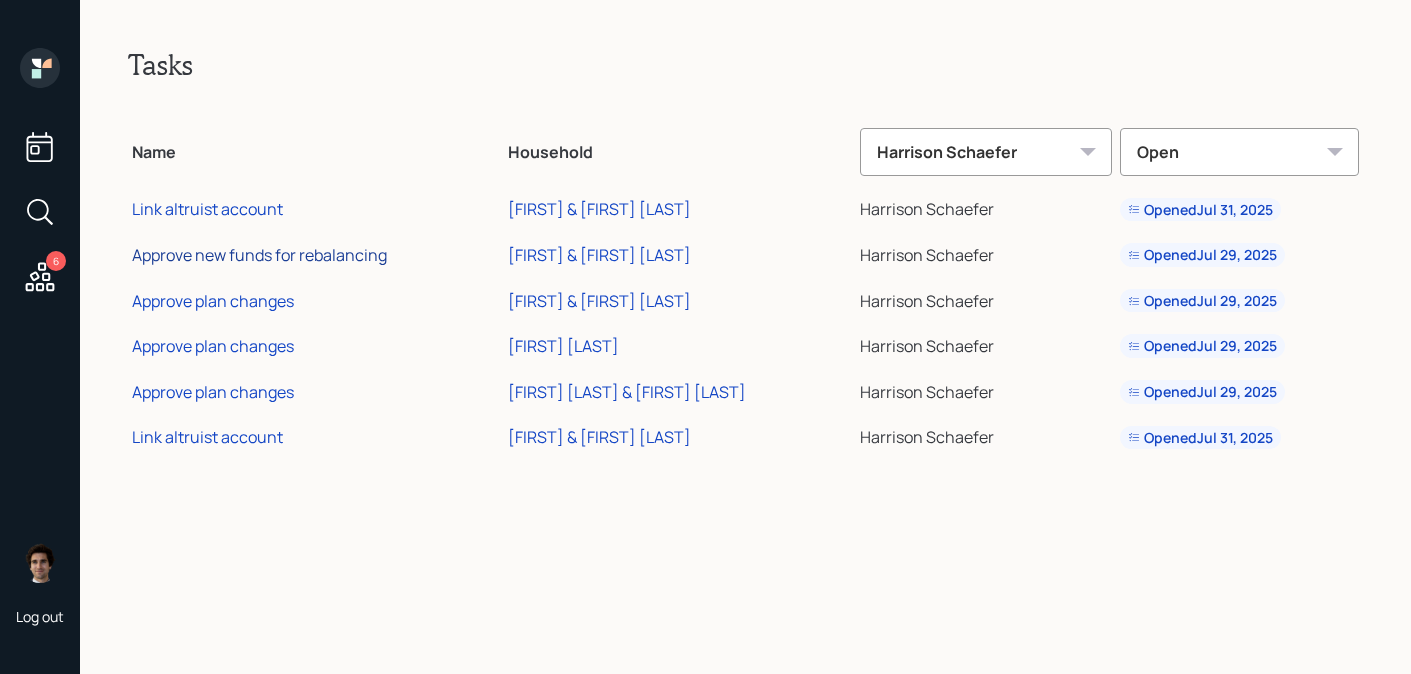 click on "Approve new funds for rebalancing" at bounding box center [259, 255] 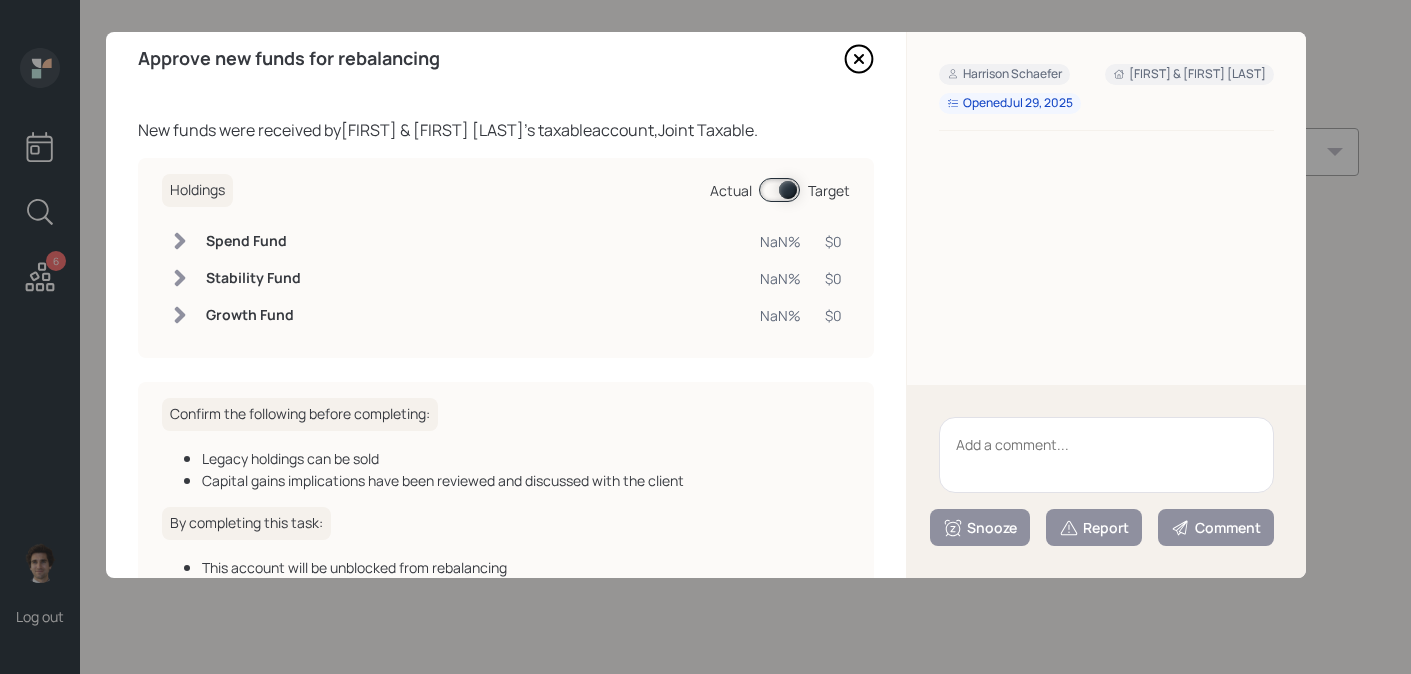 scroll, scrollTop: 0, scrollLeft: 0, axis: both 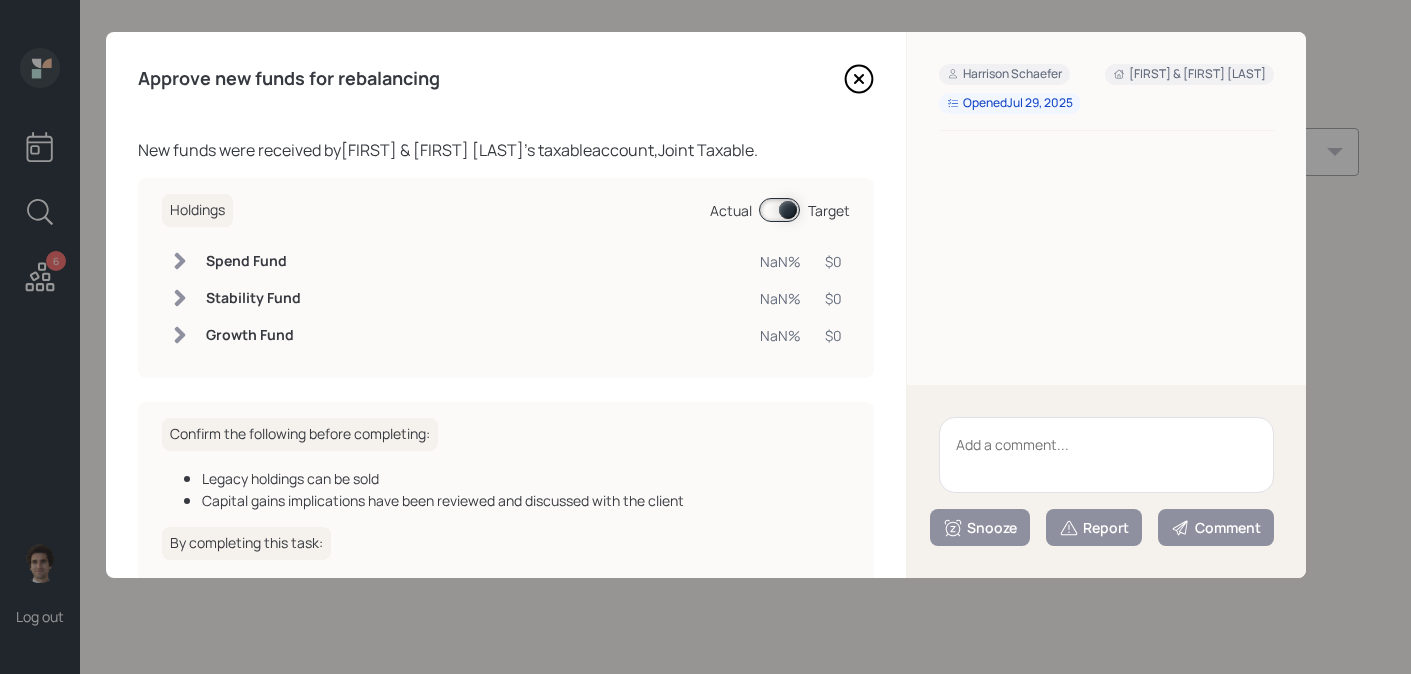 click at bounding box center [1106, 455] 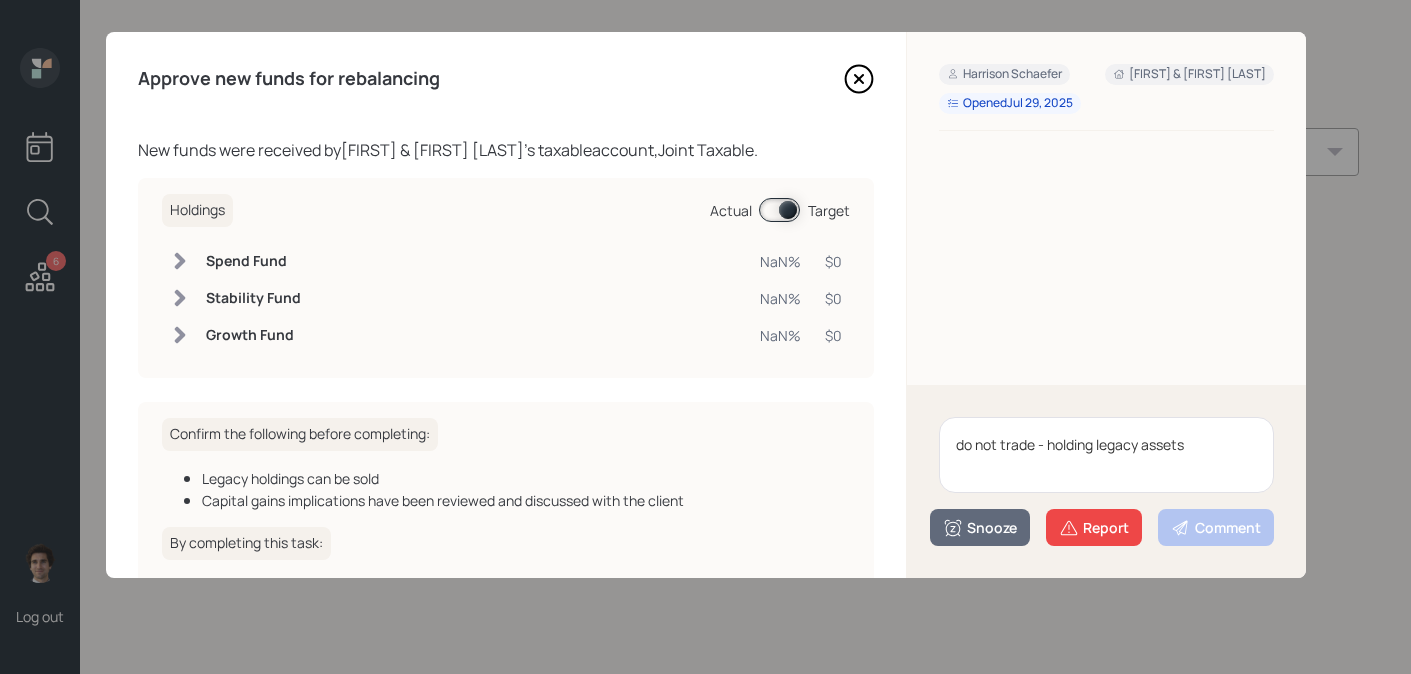 type on "do not trade - holding legacy assets" 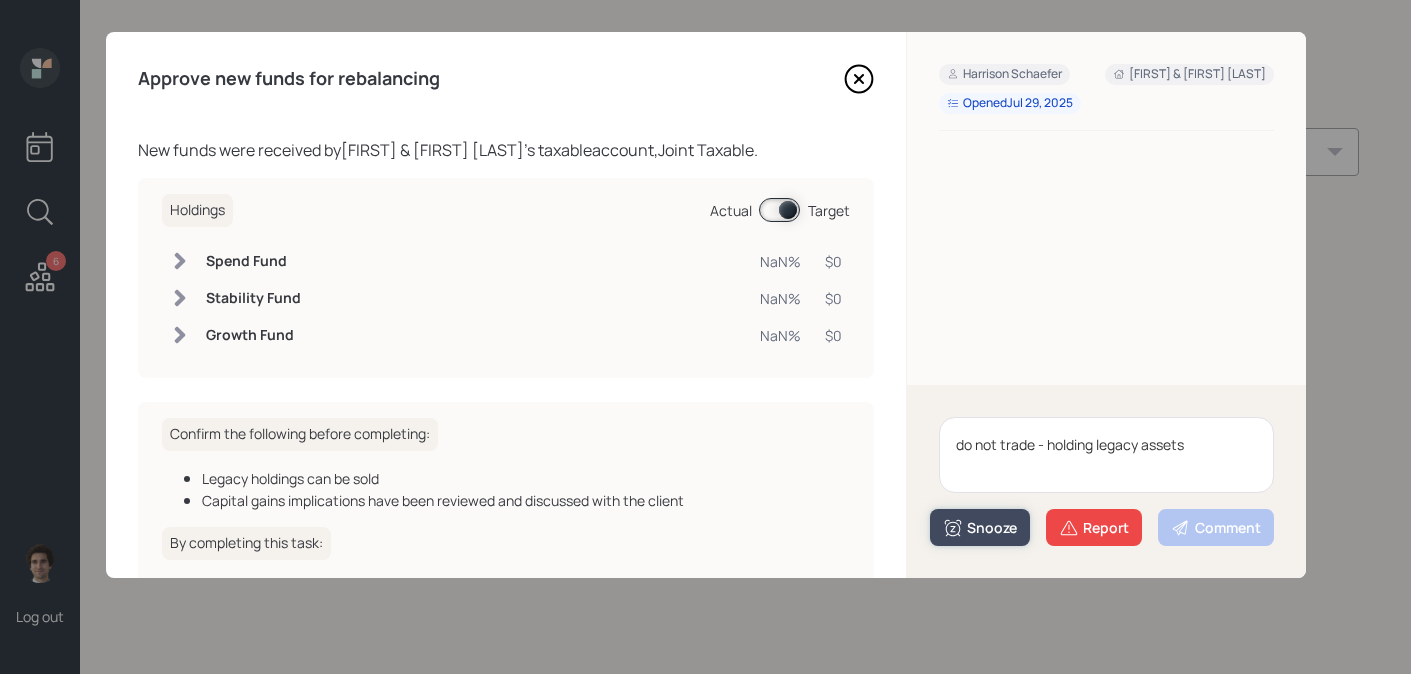 click on "Snooze" at bounding box center (980, 527) 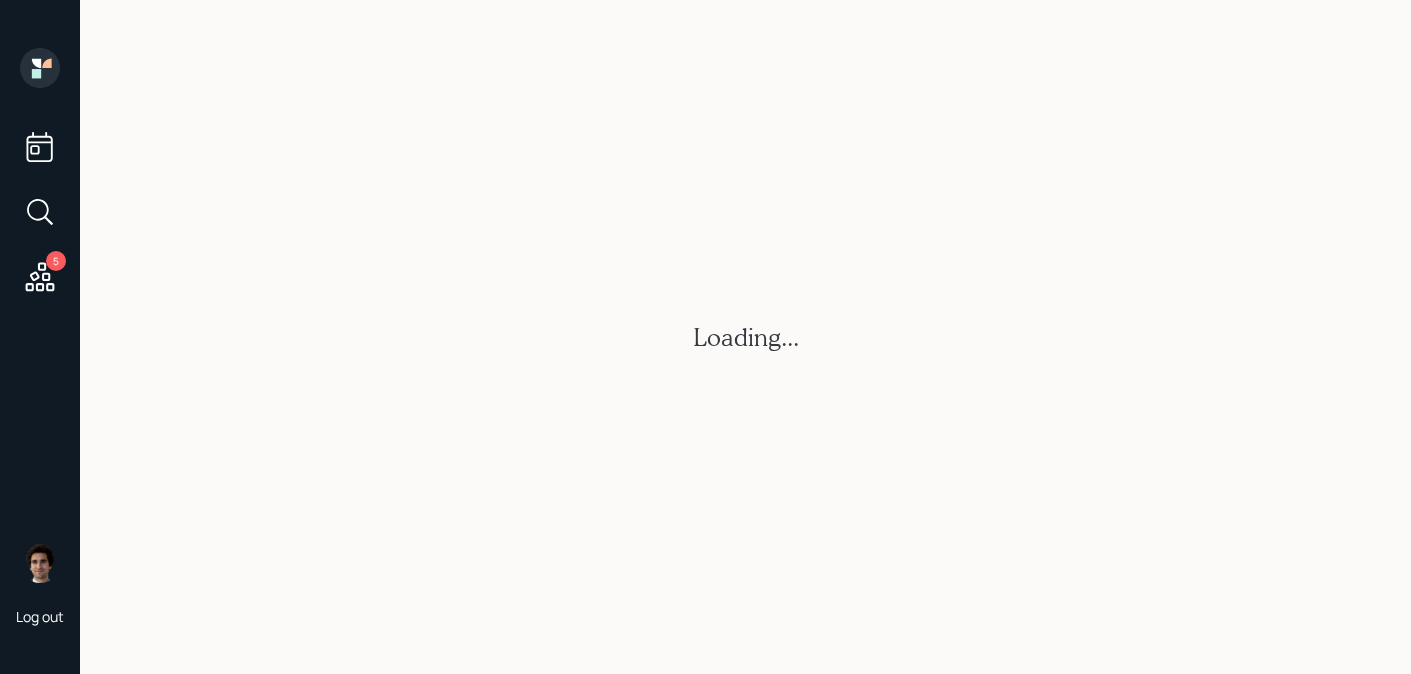 scroll, scrollTop: 0, scrollLeft: 0, axis: both 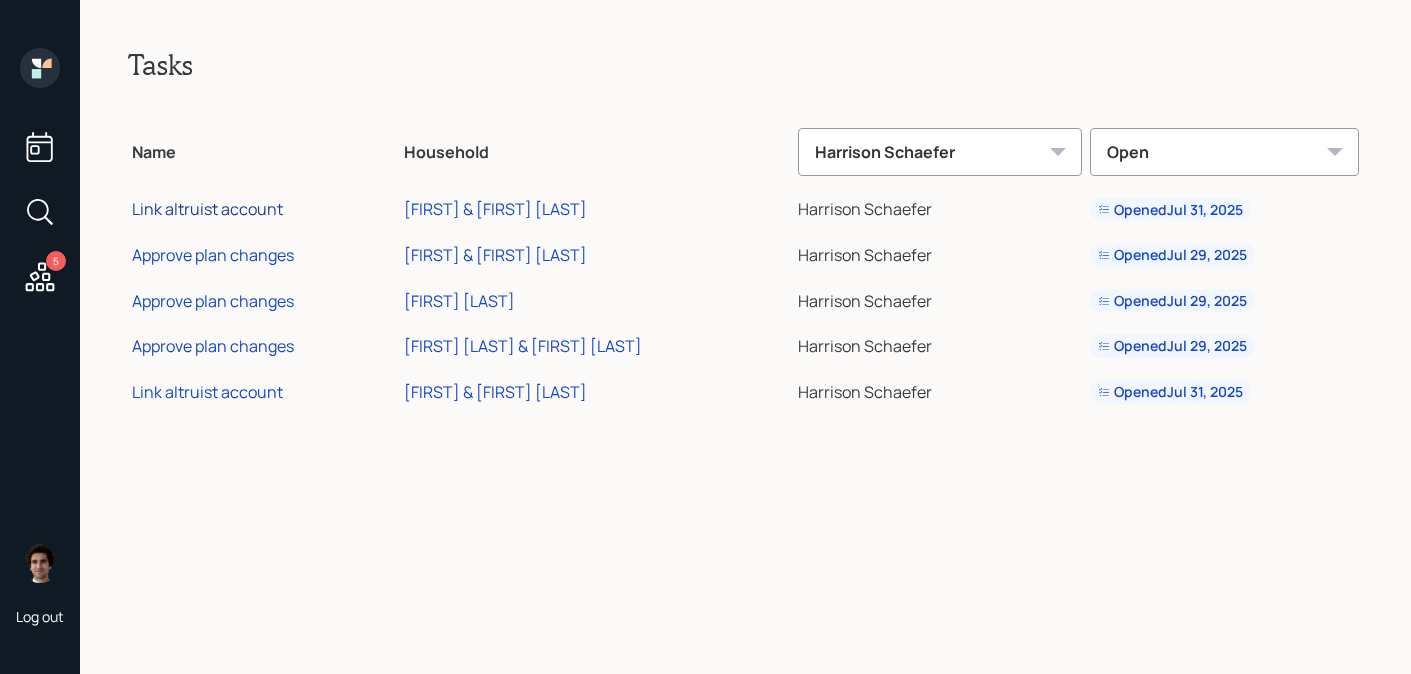 click on "Link altruist account" at bounding box center [207, 209] 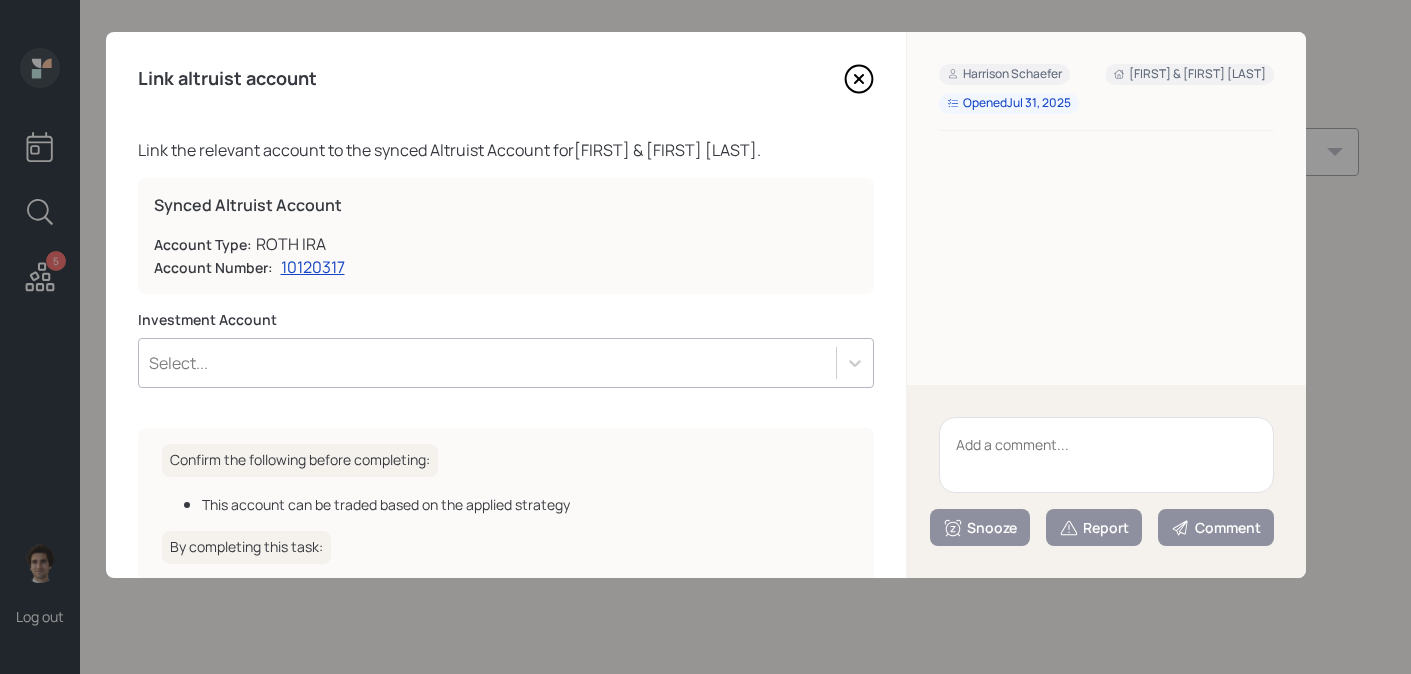 click on "Select..." at bounding box center [487, 363] 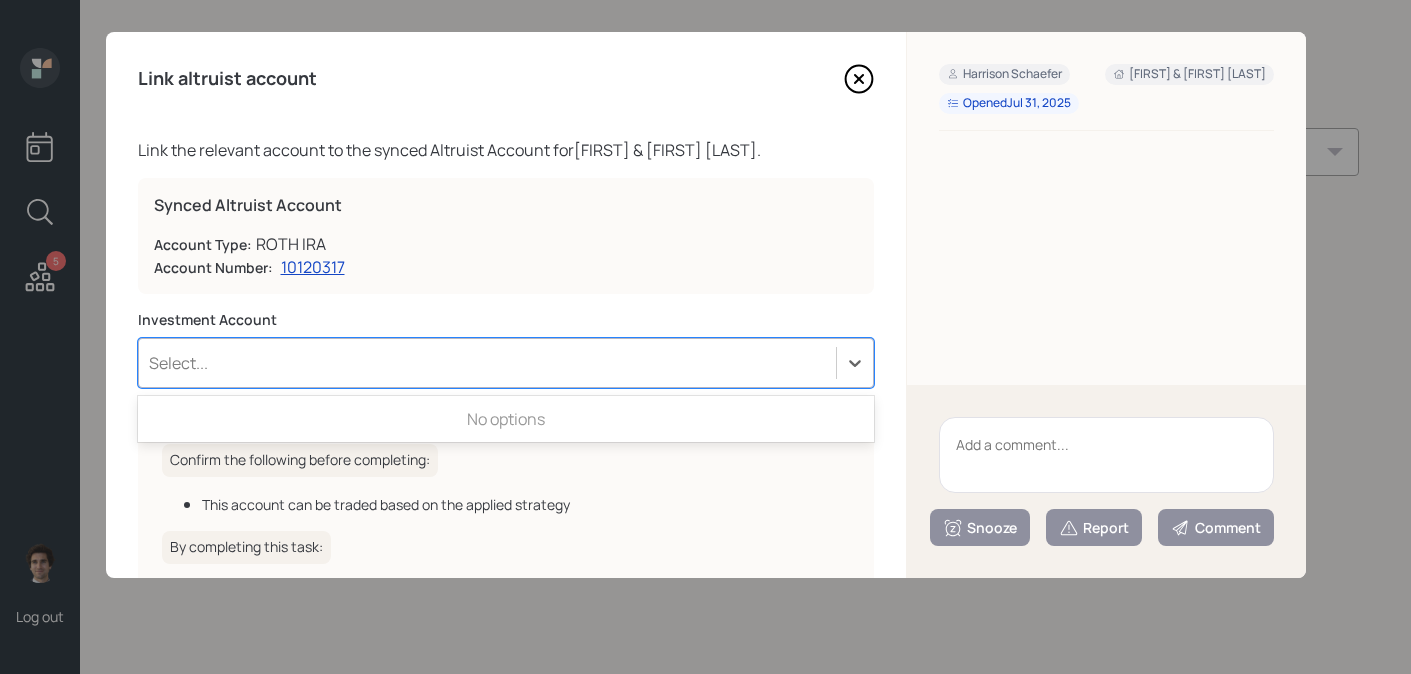 click on "Select..." at bounding box center [487, 363] 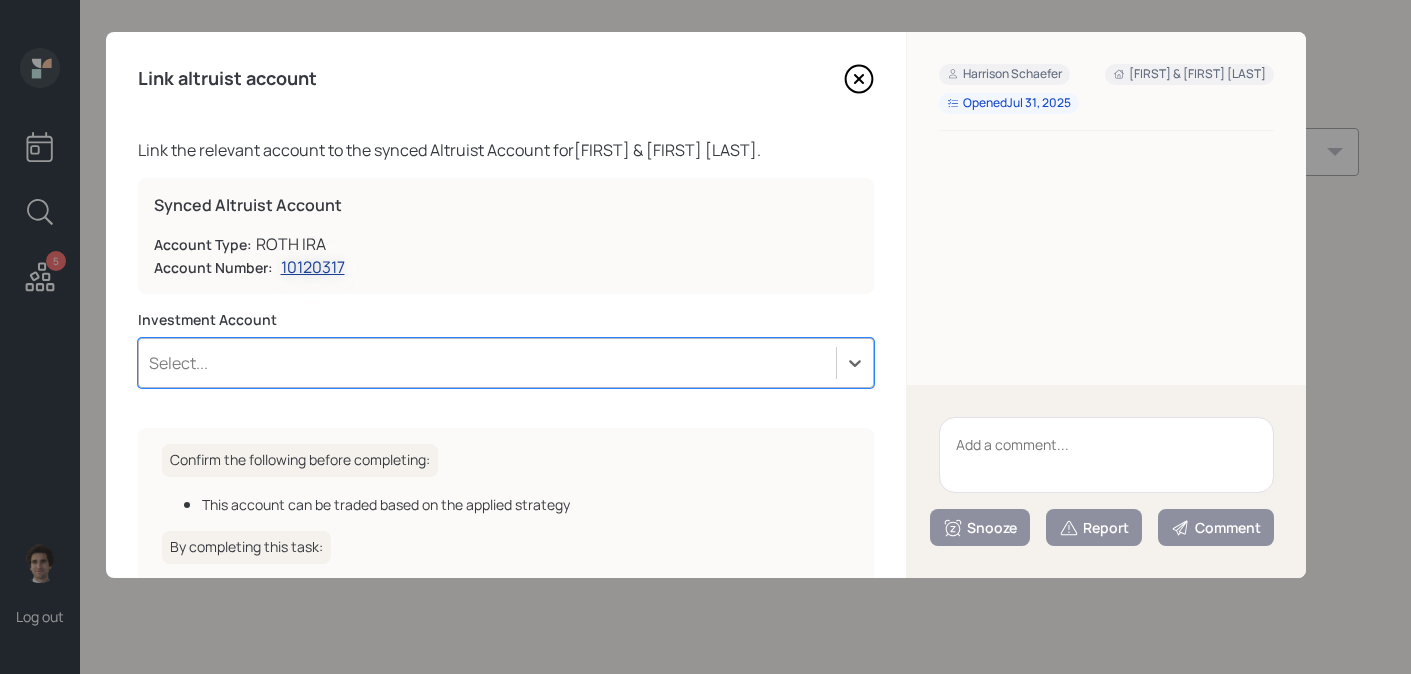 click on "10120317" at bounding box center [313, 267] 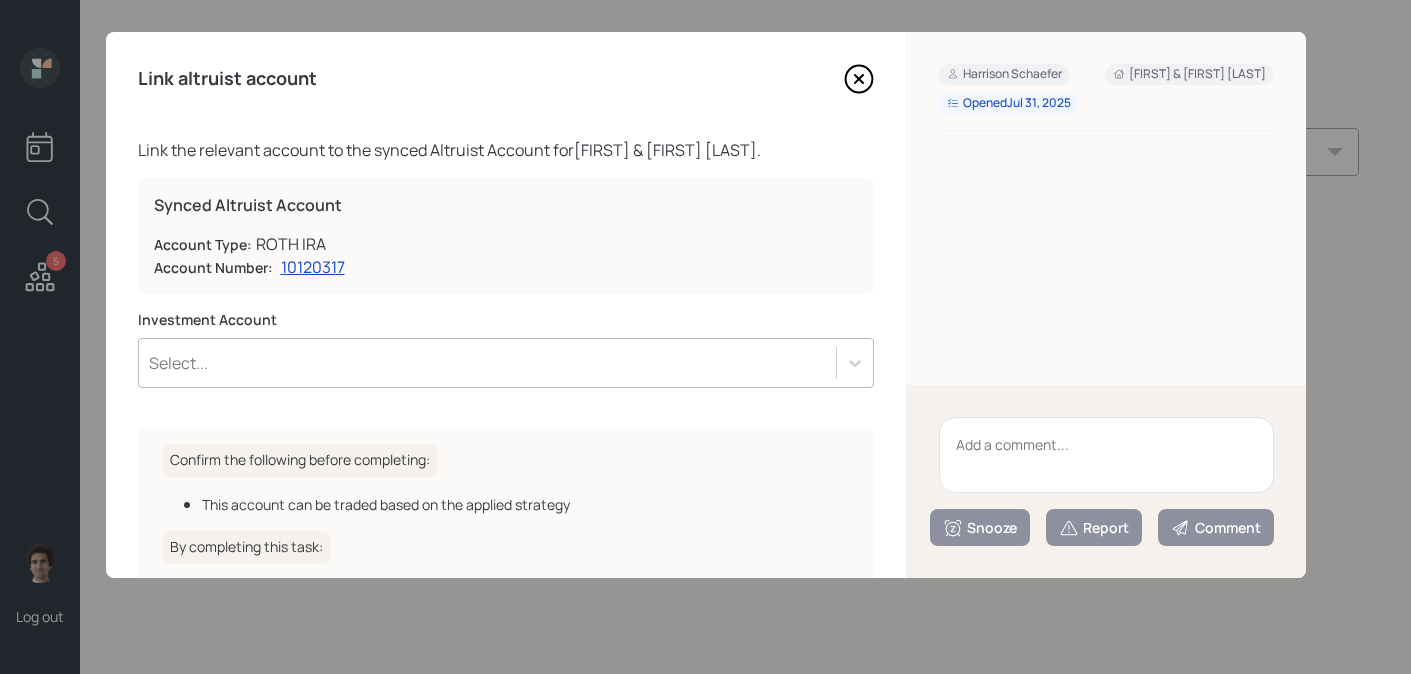 click on "Investment Account Select..." at bounding box center (506, 361) 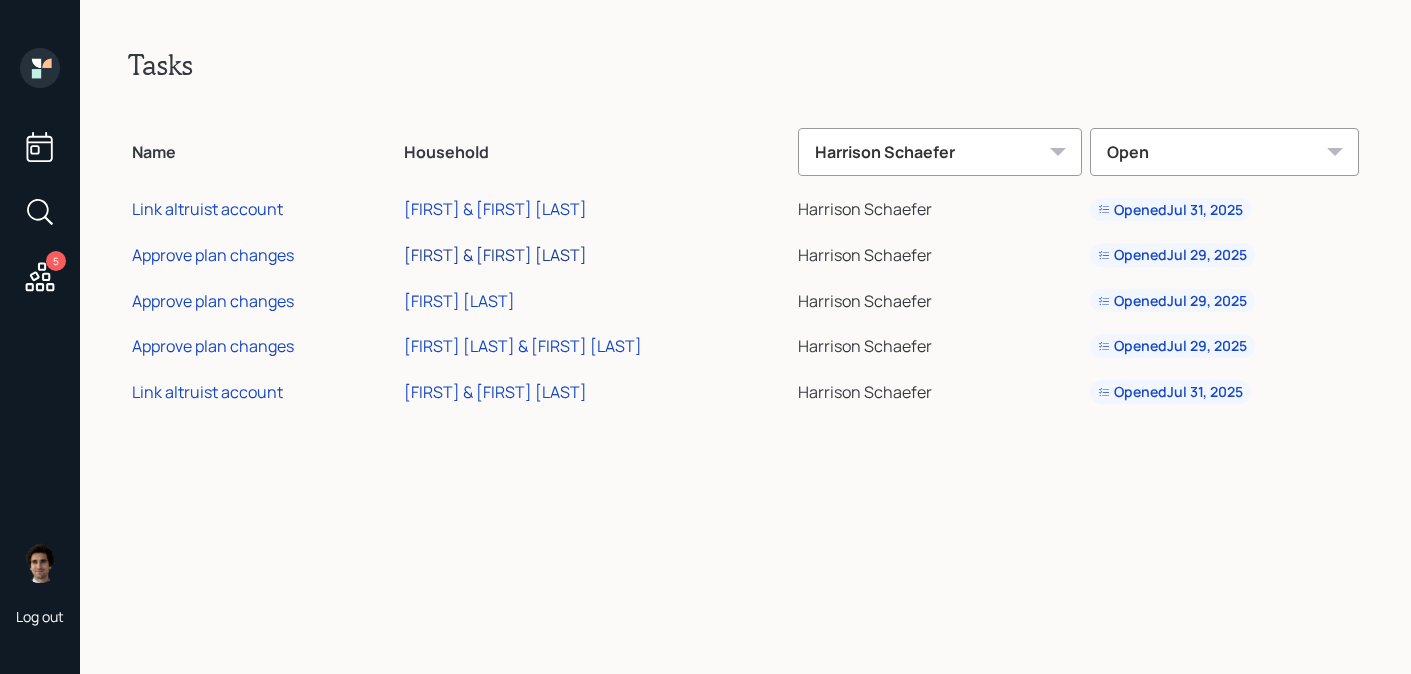 scroll, scrollTop: 0, scrollLeft: 0, axis: both 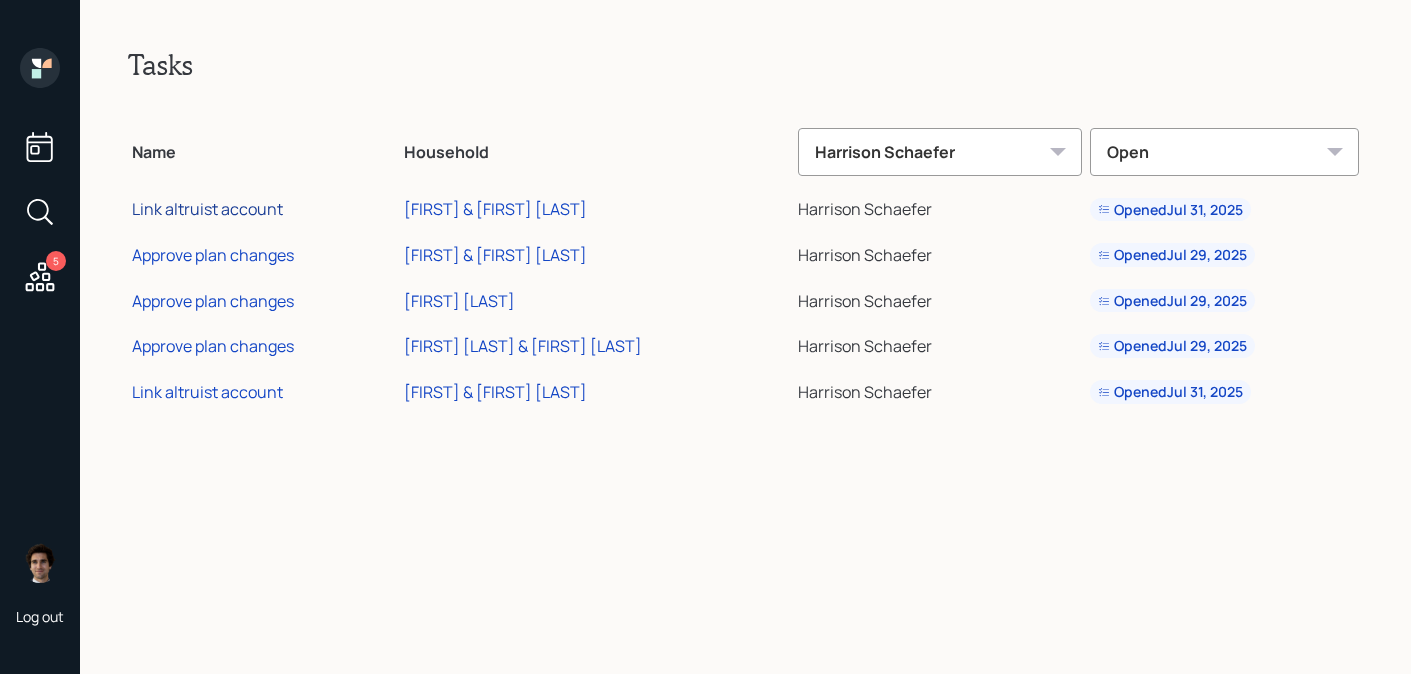 click on "Link altruist account" at bounding box center (207, 209) 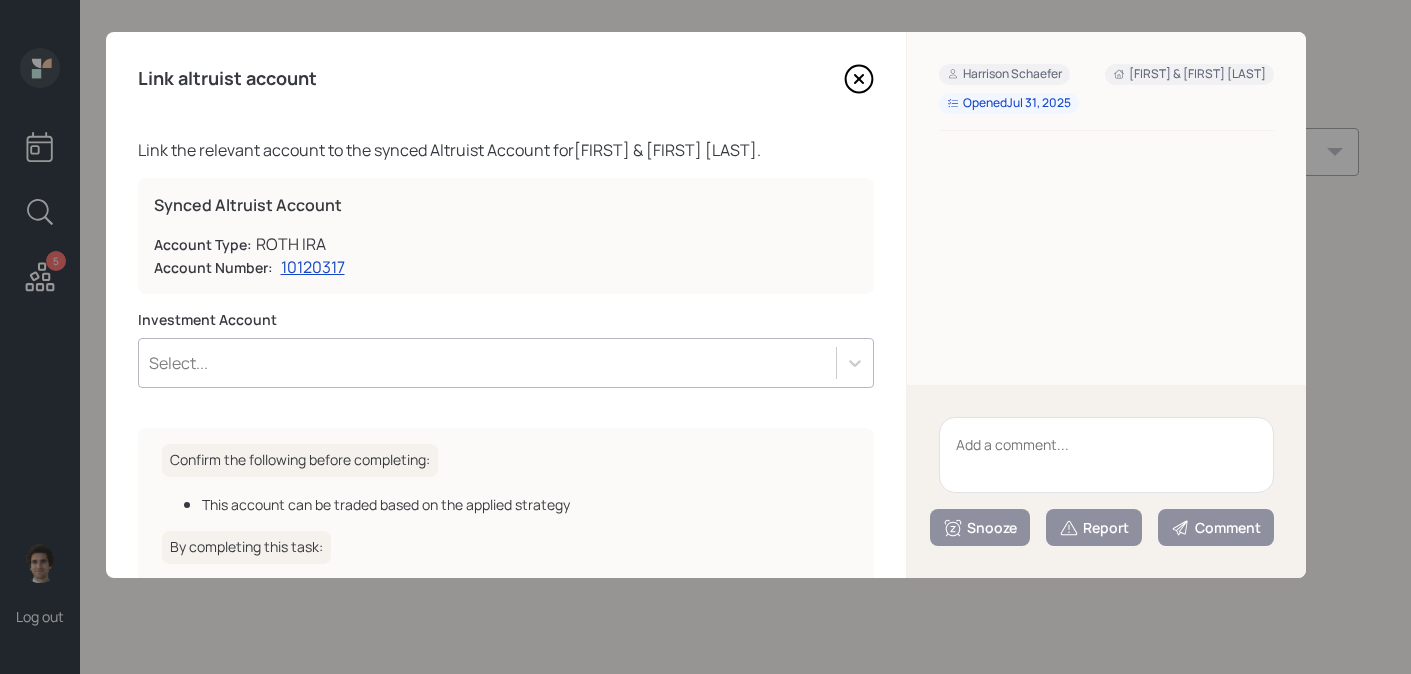 click on "Select..." at bounding box center (506, 363) 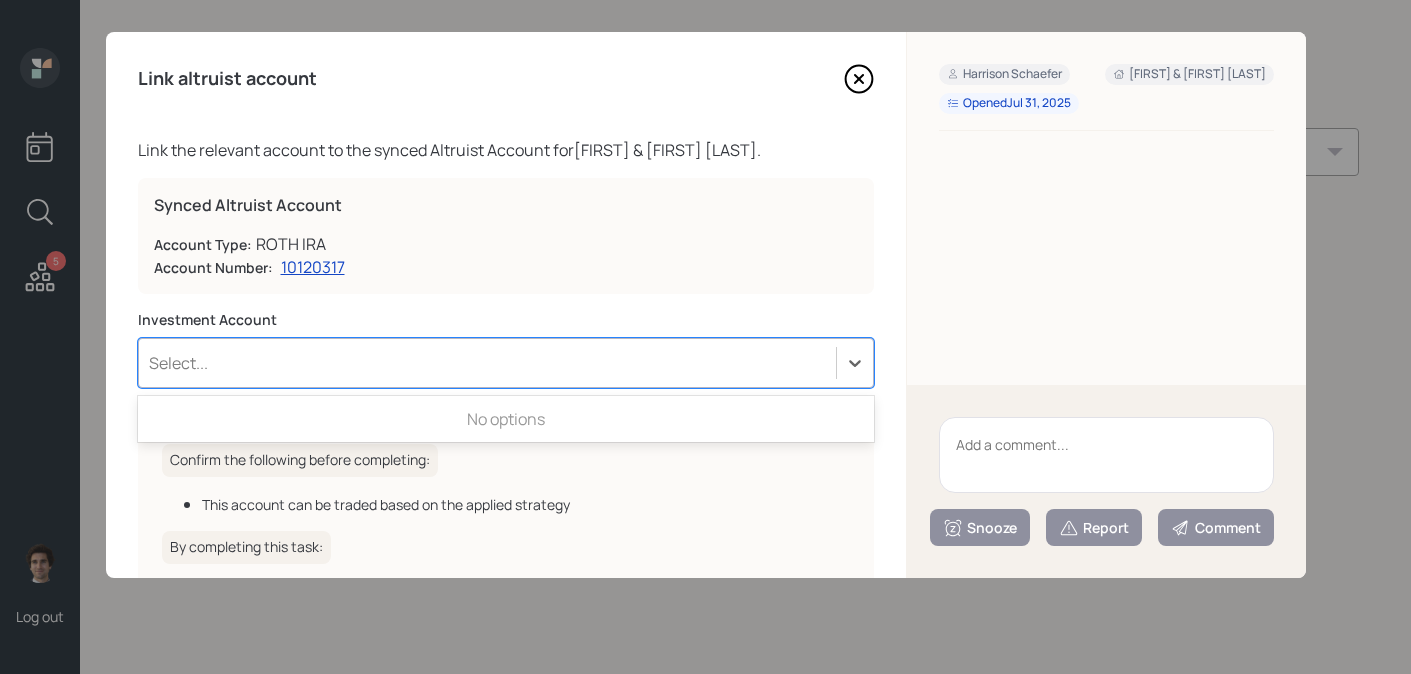 click at bounding box center [1106, 455] 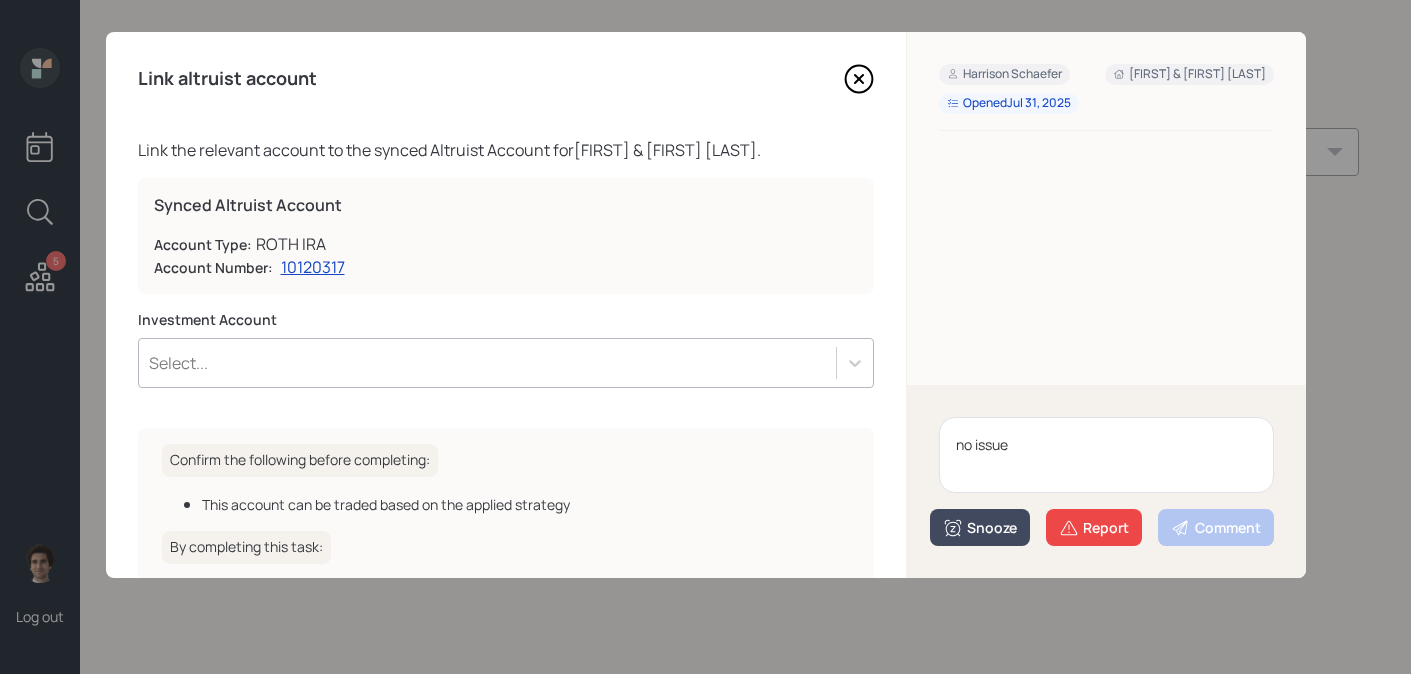 type on "no issue" 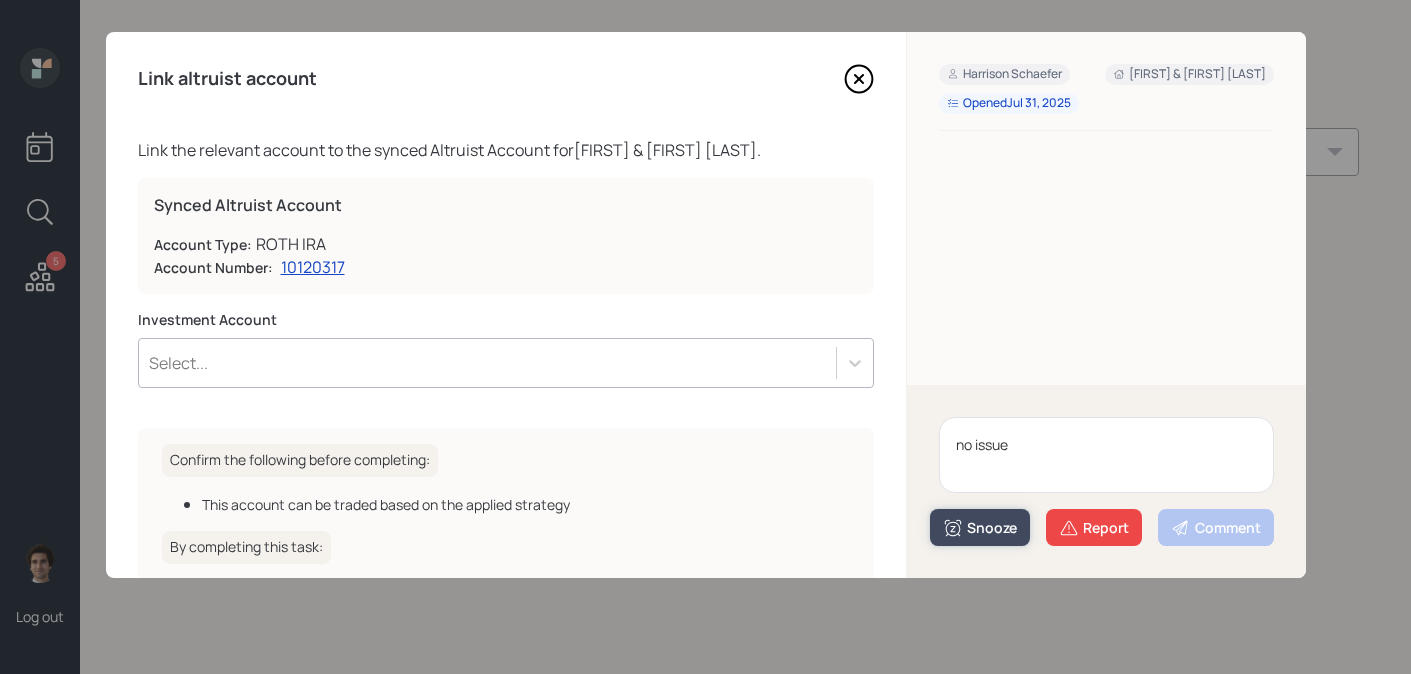 click on "Snooze" at bounding box center [980, 527] 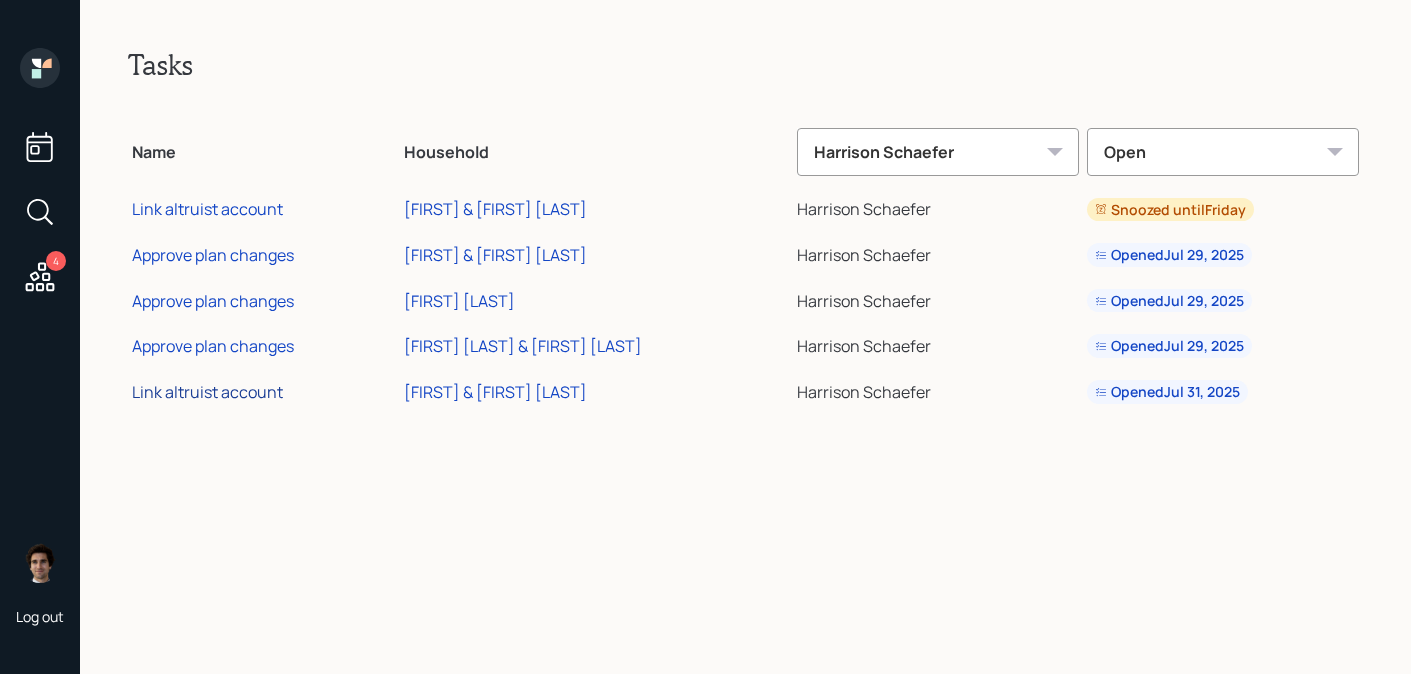 click on "Link altruist account" at bounding box center (207, 392) 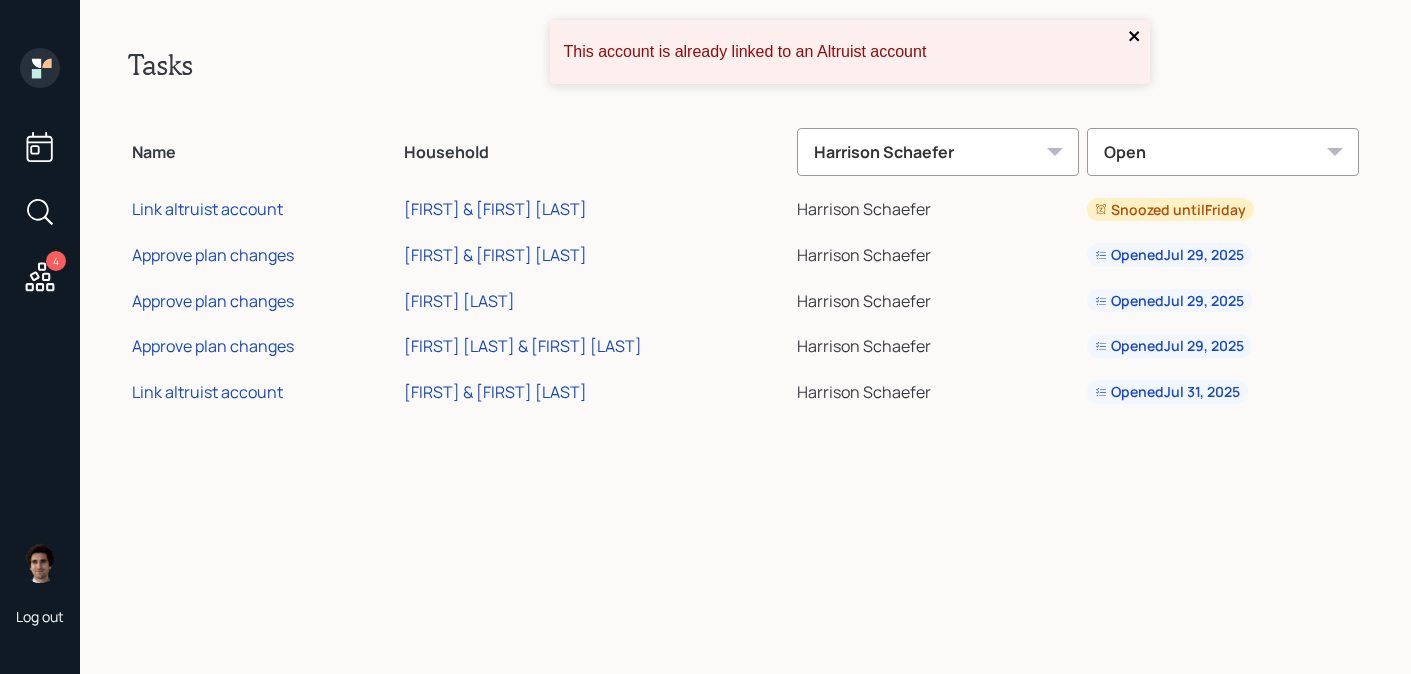 click 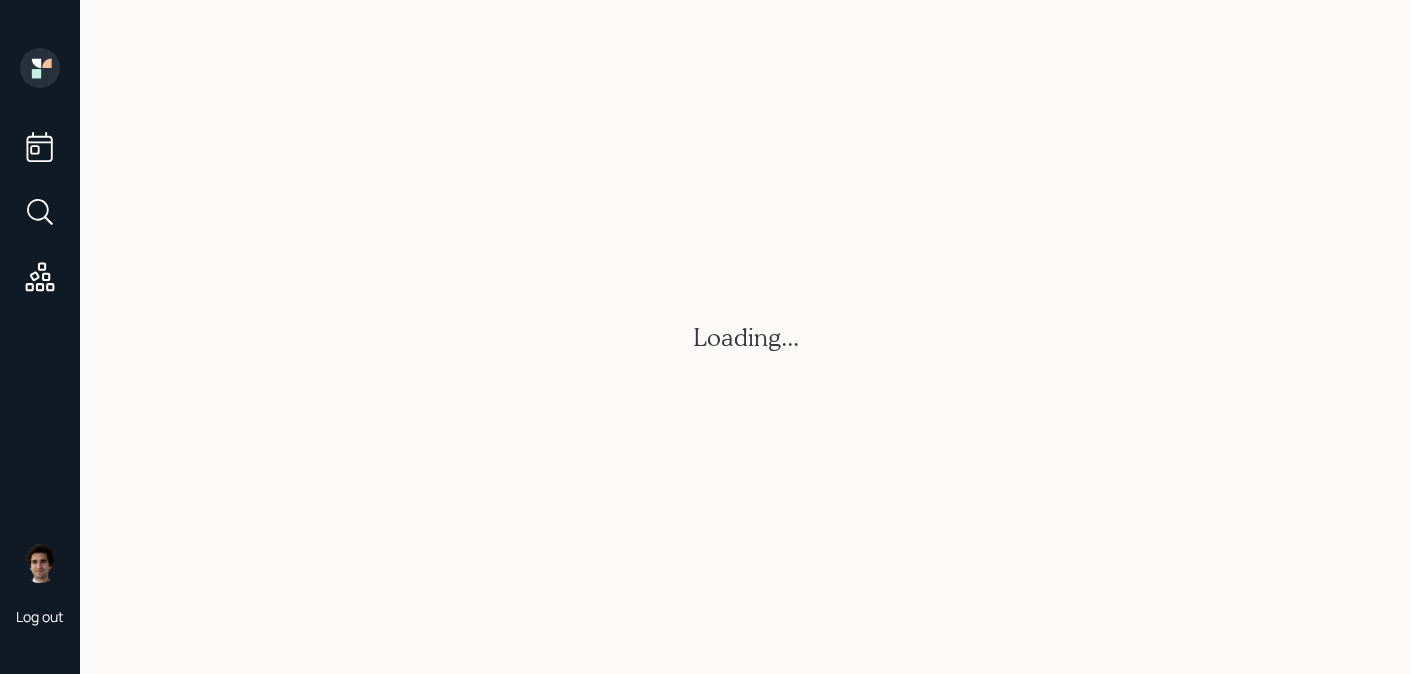 scroll, scrollTop: 0, scrollLeft: 0, axis: both 